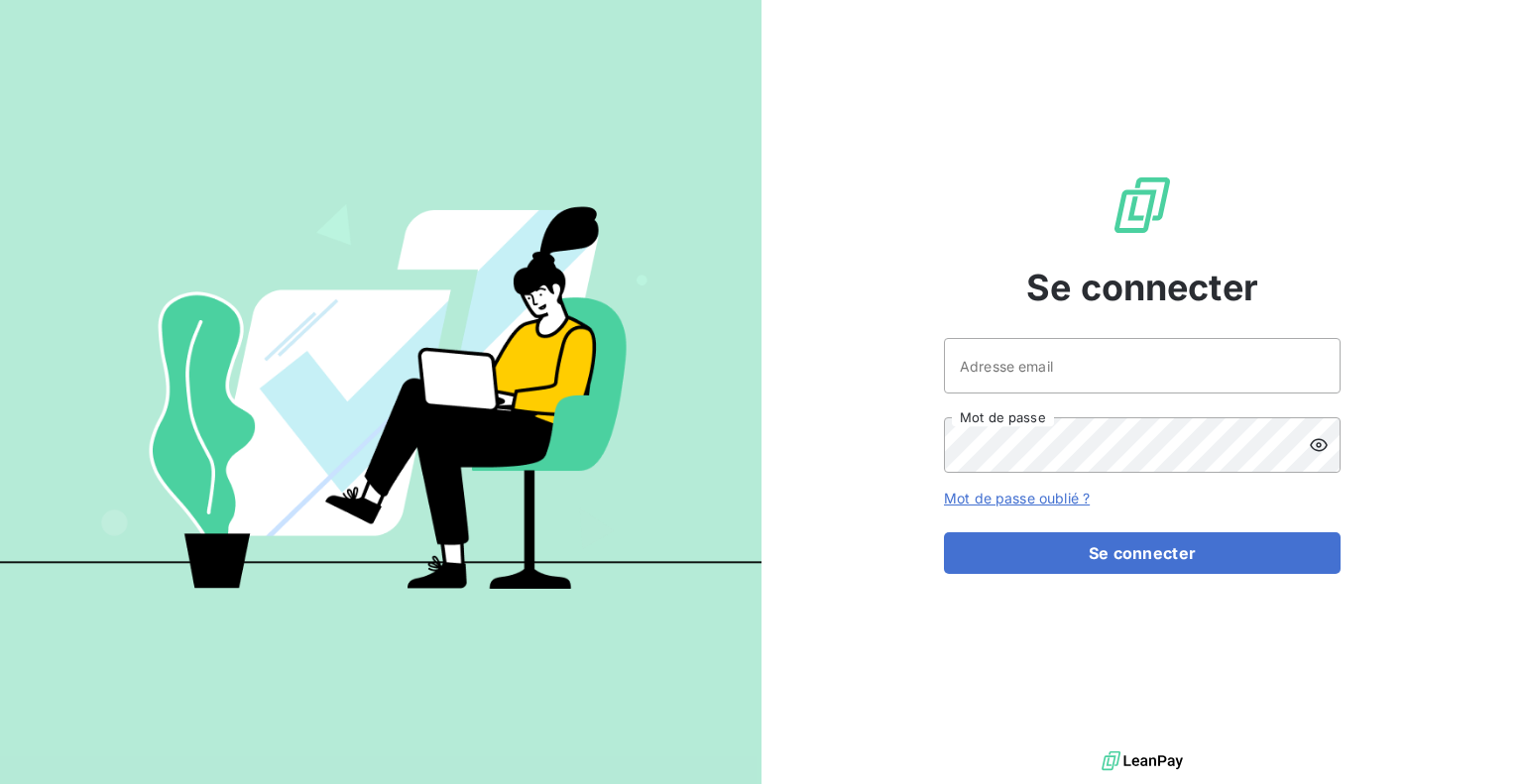 scroll, scrollTop: 0, scrollLeft: 0, axis: both 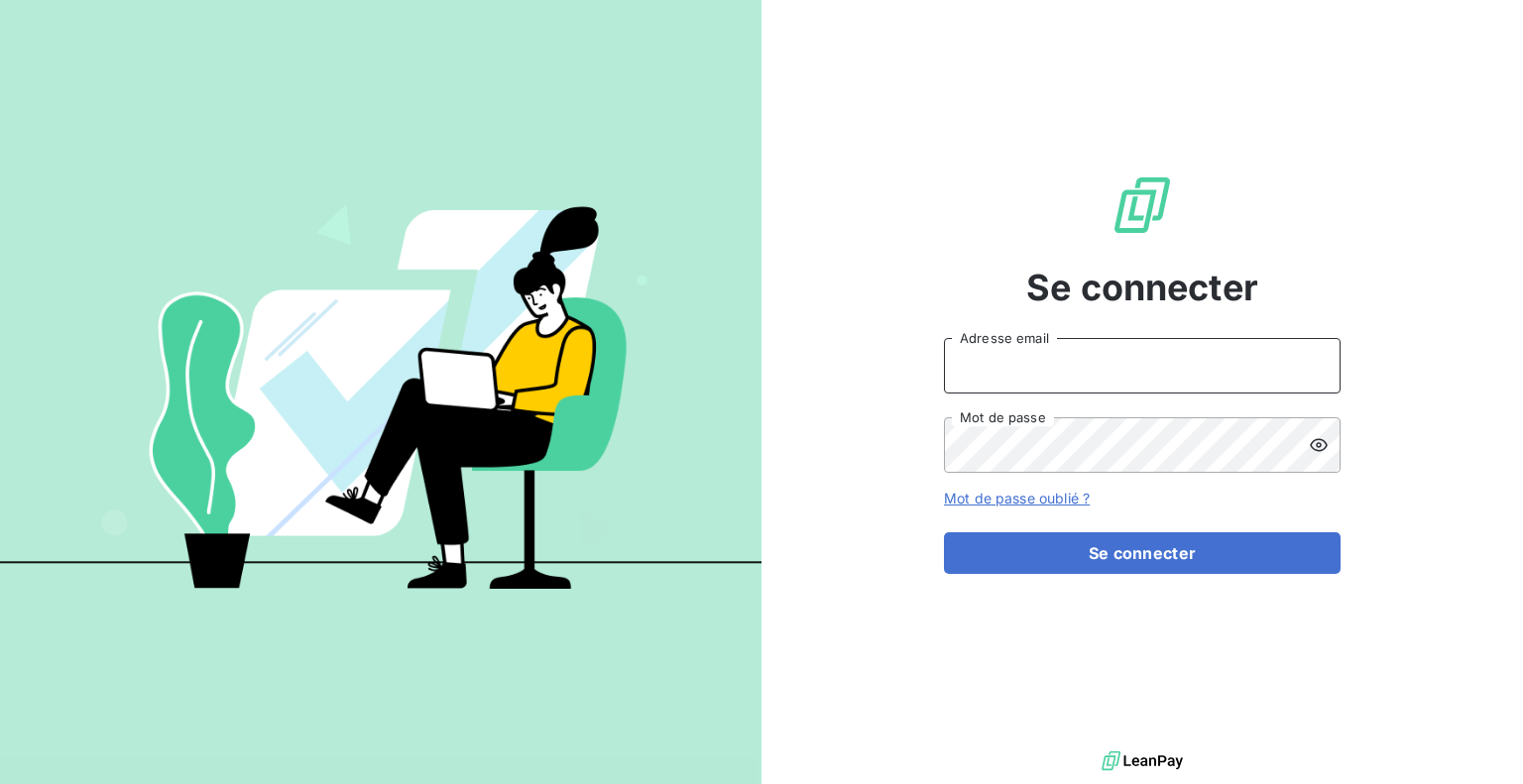 click on "Adresse email" at bounding box center [1142, 366] 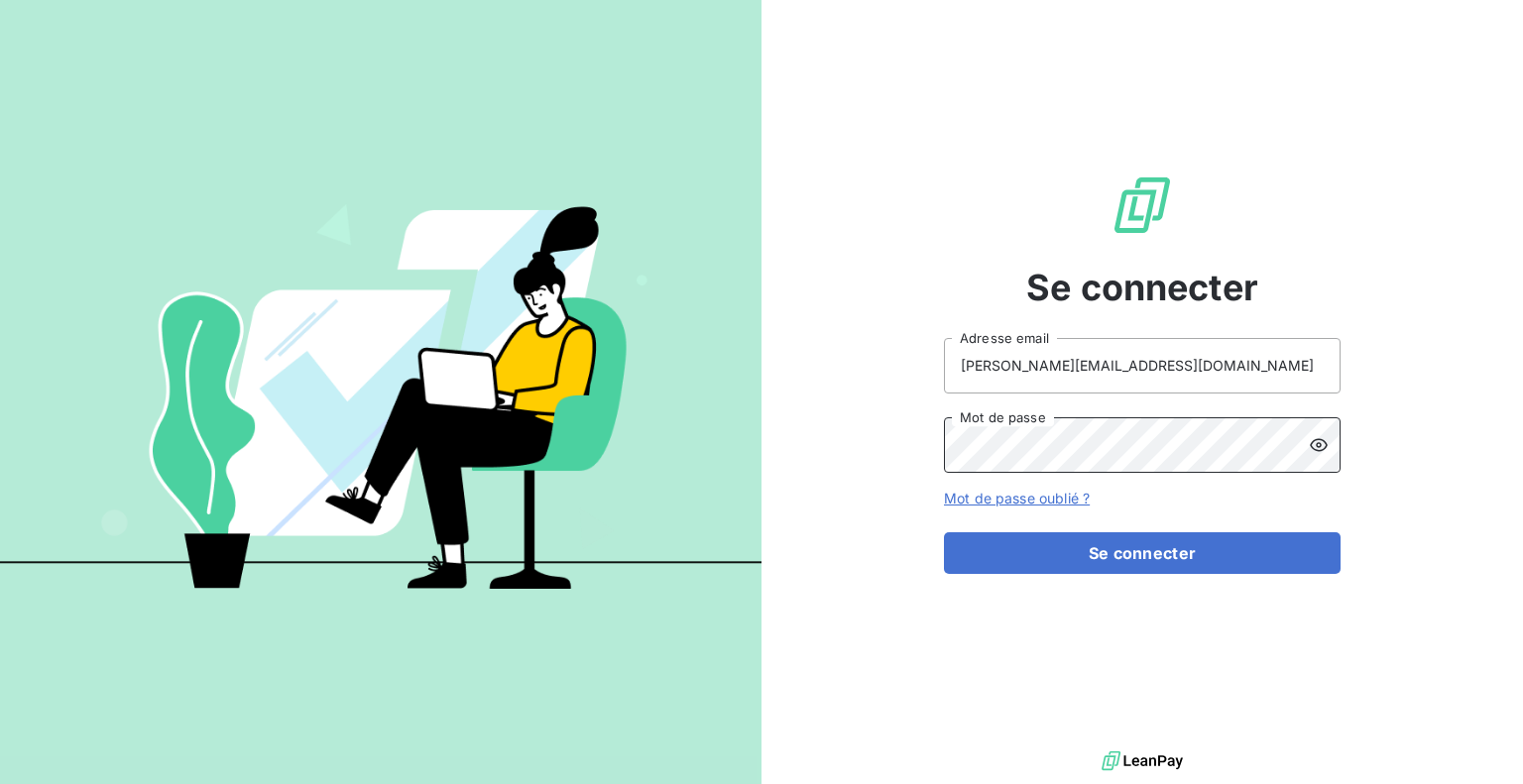 click on "Se connecter" at bounding box center [1142, 553] 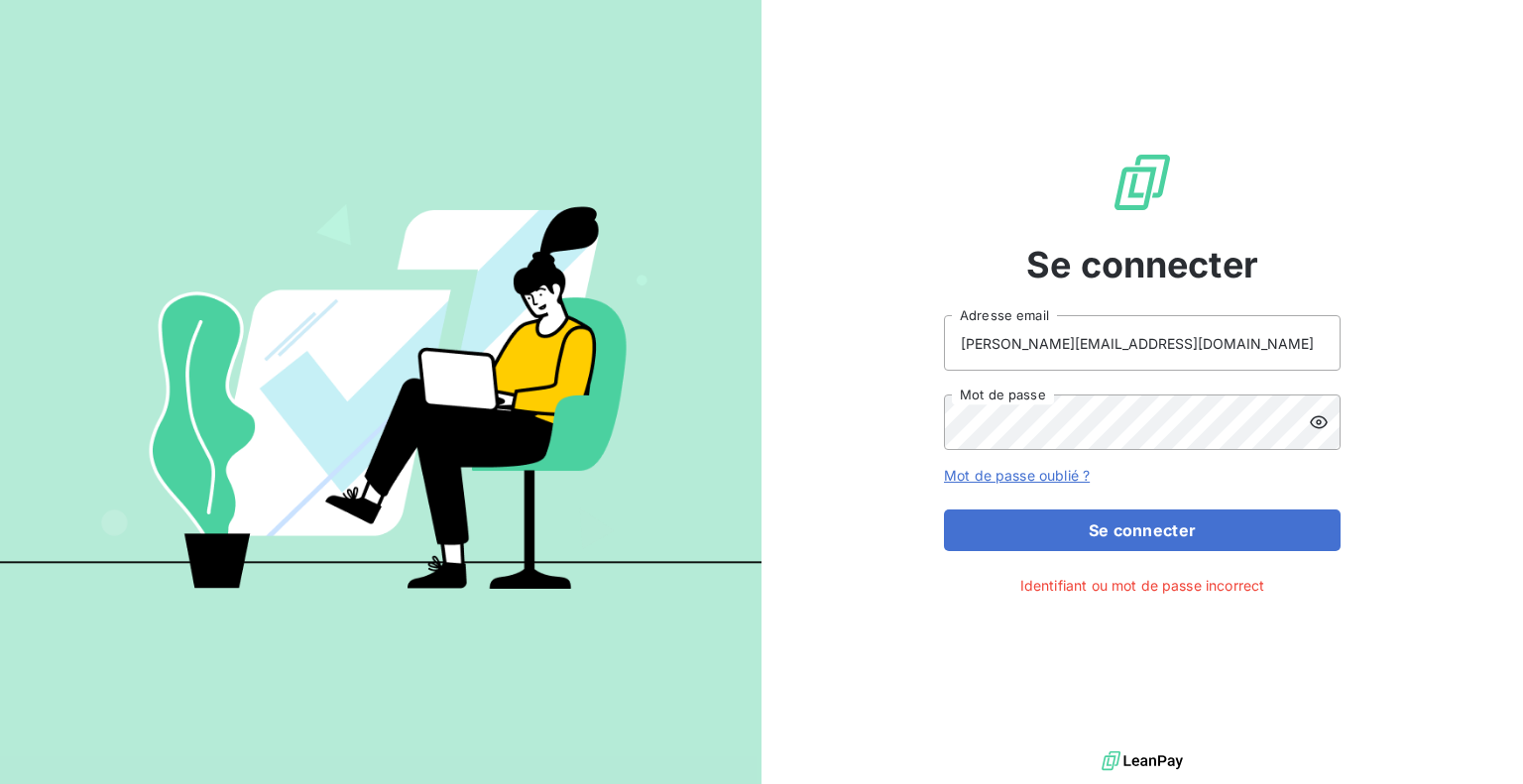 click 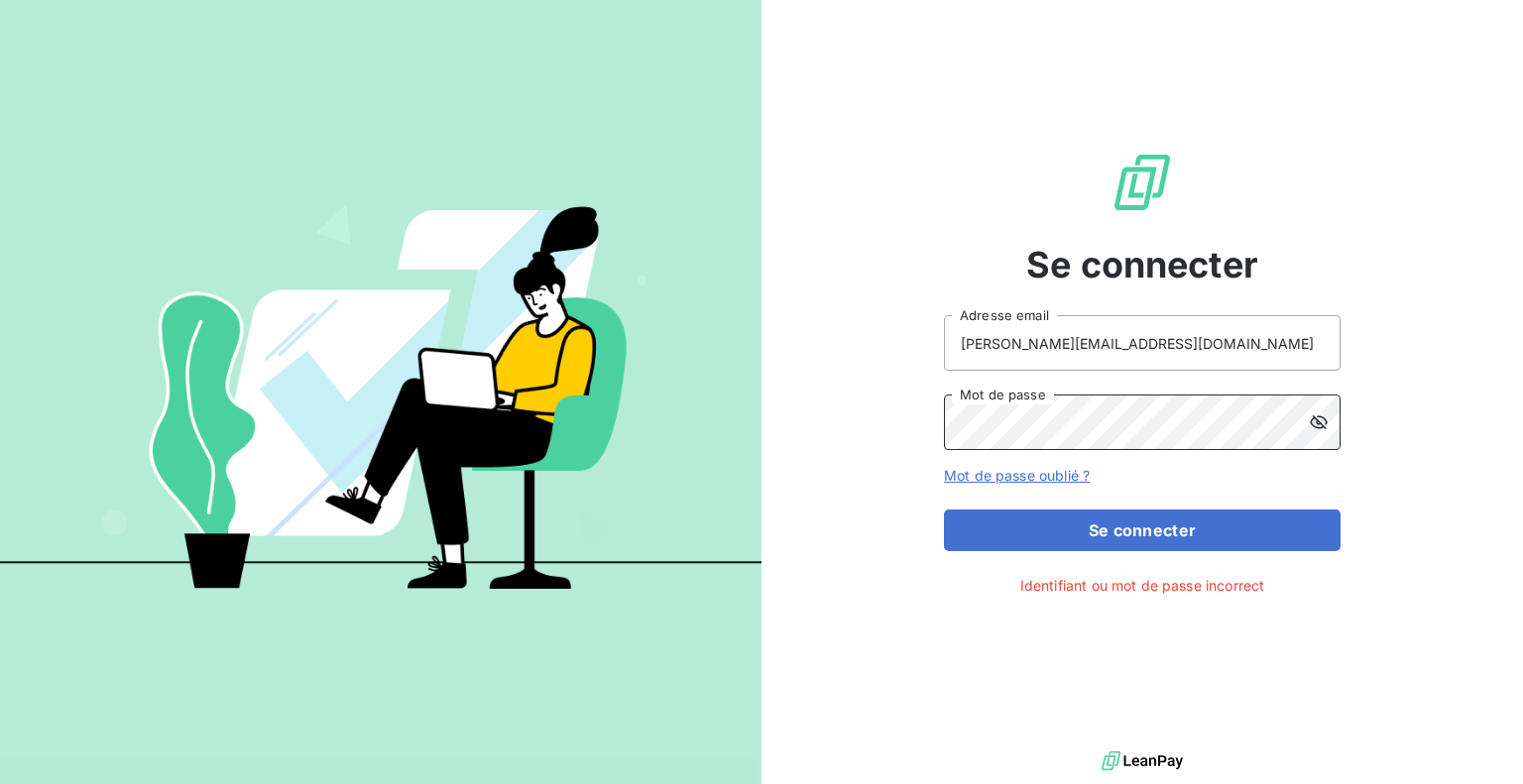 click on "Se connecter [PERSON_NAME][EMAIL_ADDRESS][DOMAIN_NAME] Adresse email Mot de passe Mot de passe oublié ? Se connecter Identifiant ou mot de passe incorrect" at bounding box center (762, 392) 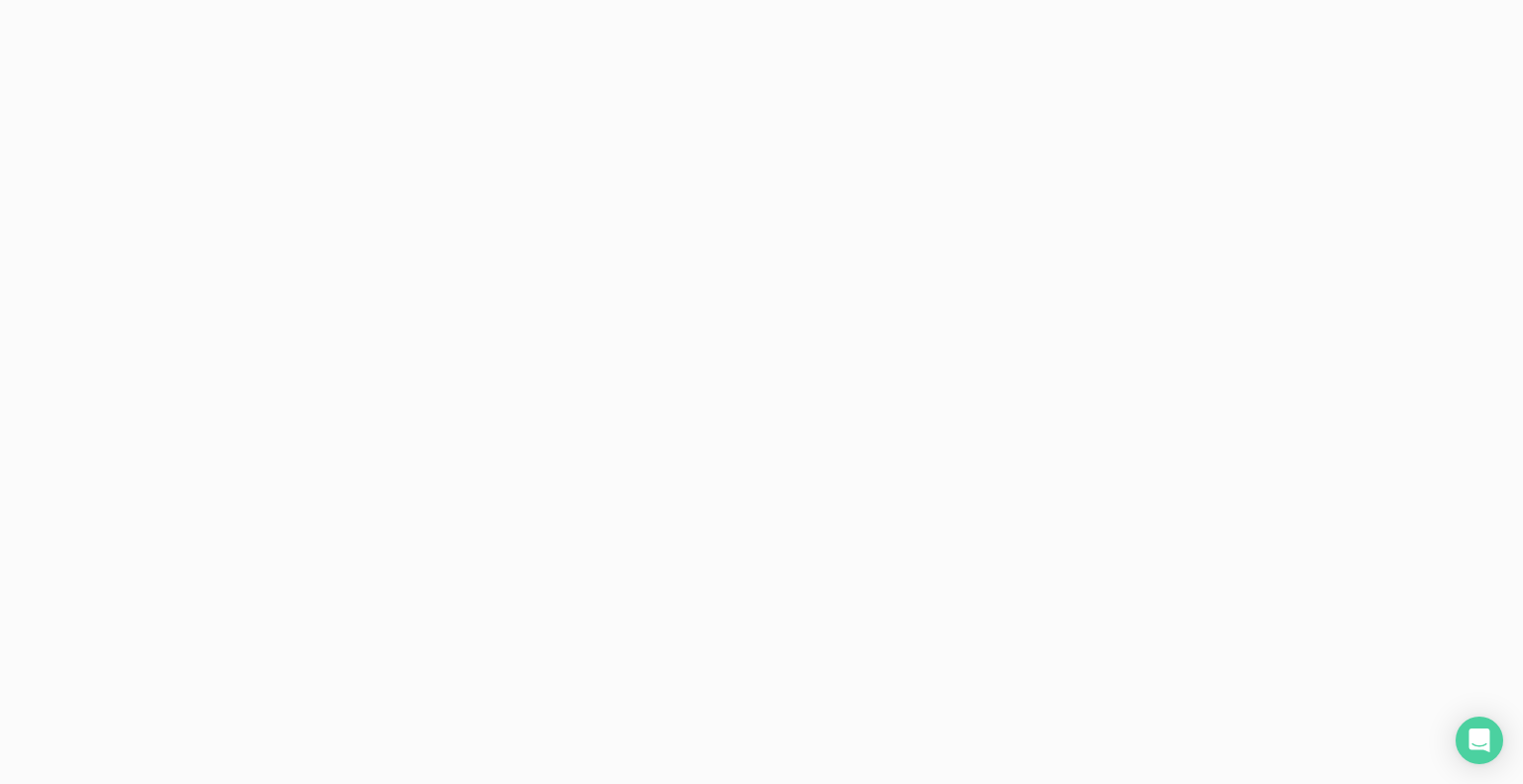 scroll, scrollTop: 0, scrollLeft: 0, axis: both 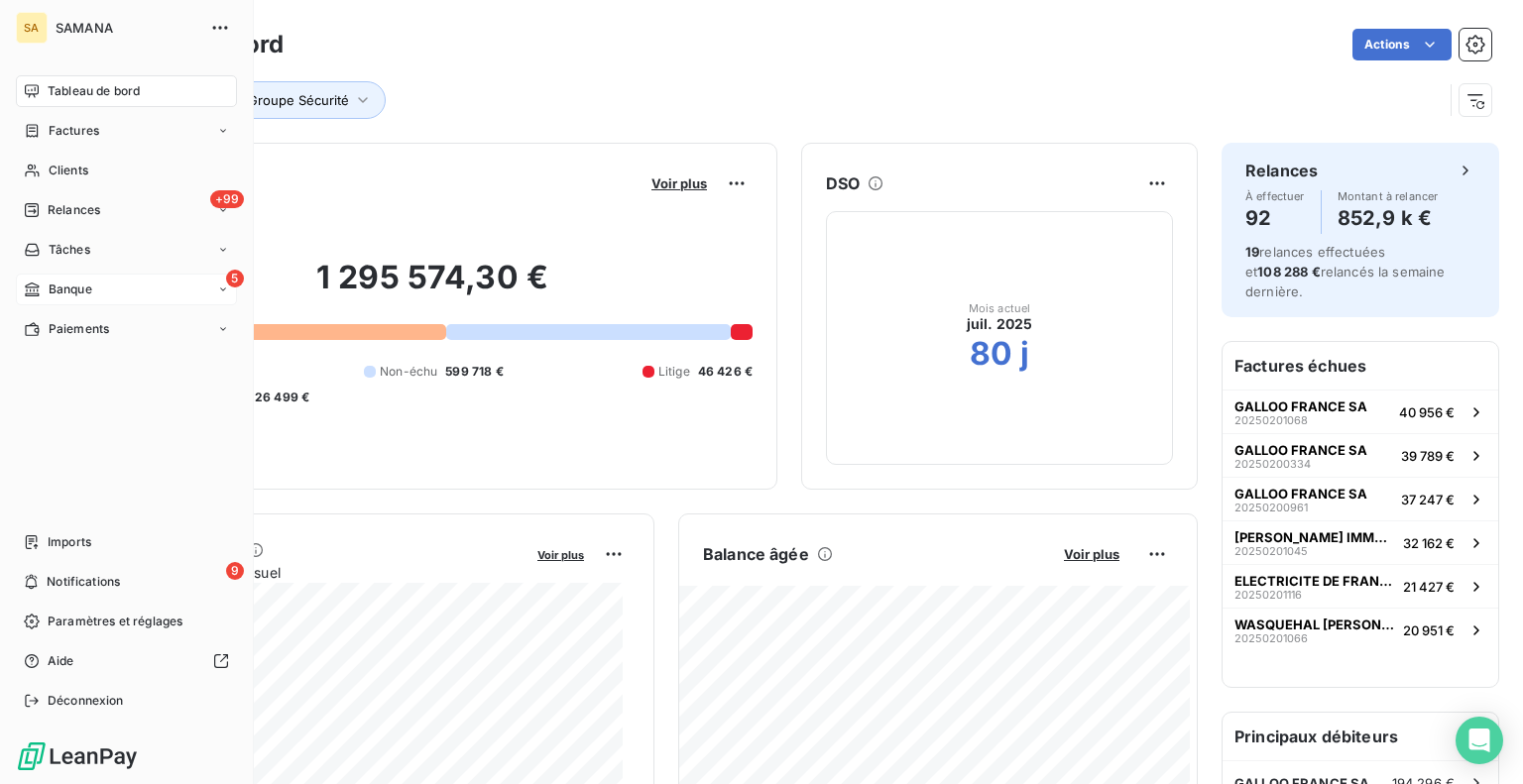 click on "5 Banque" at bounding box center [126, 289] 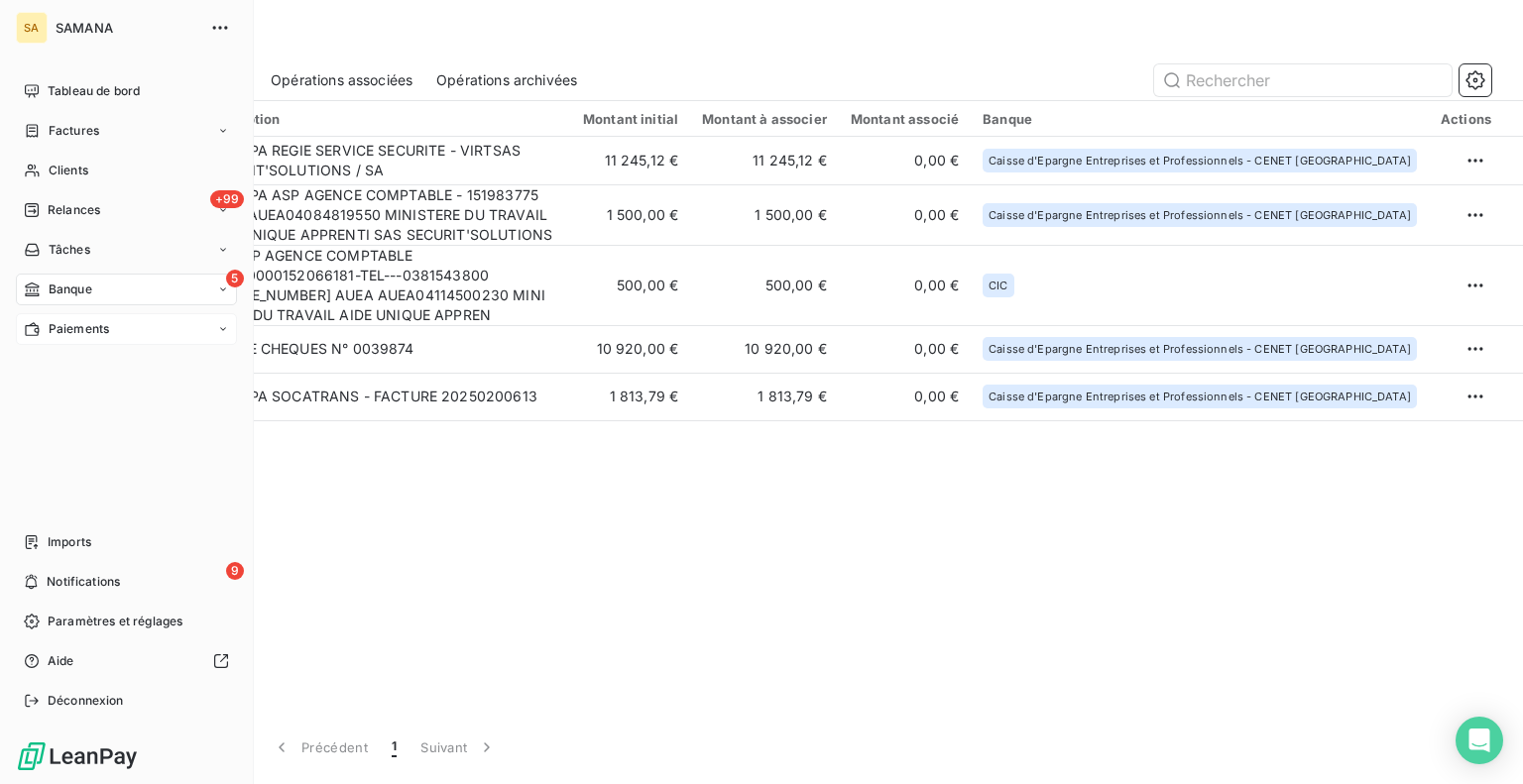 click 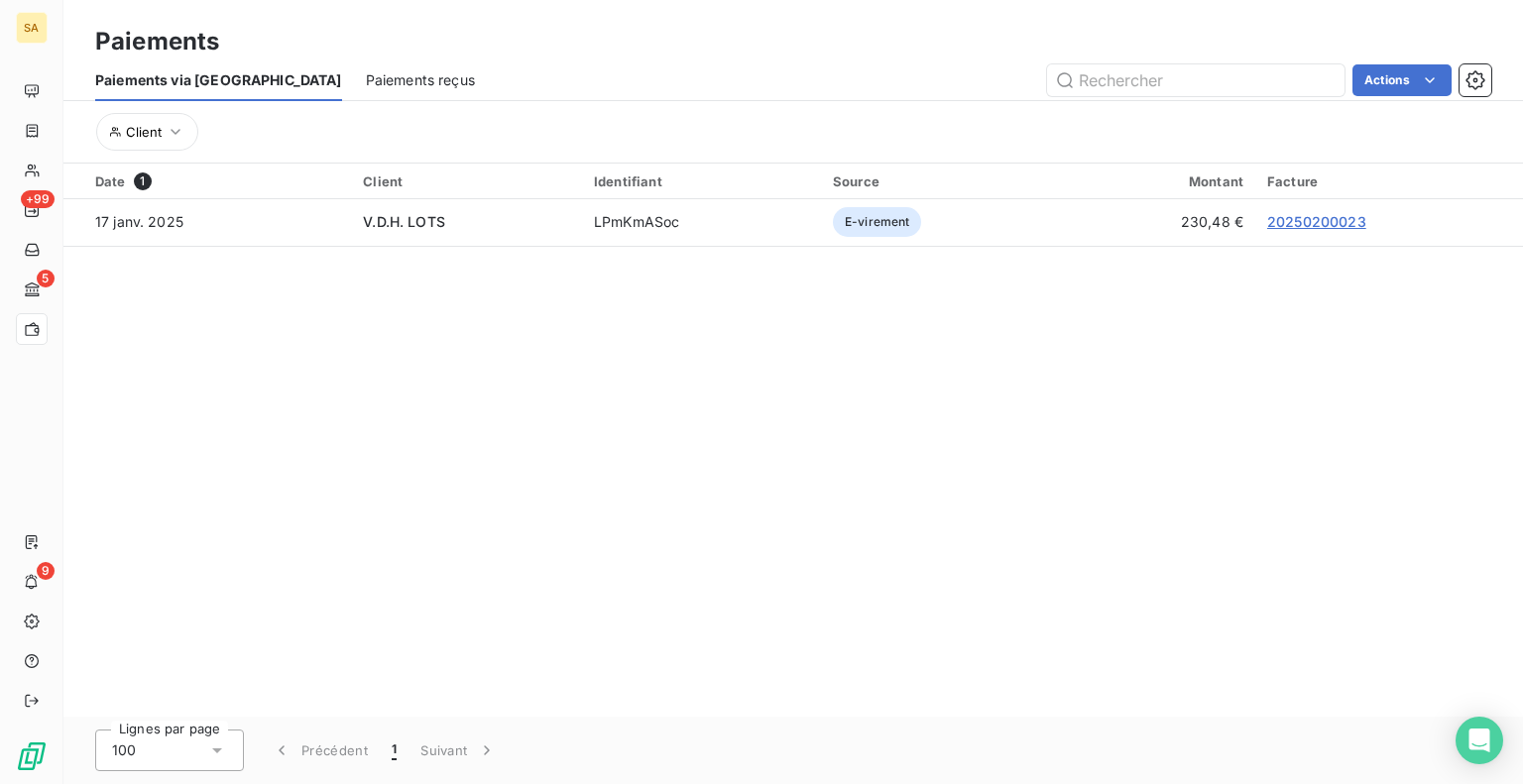 click on "Paiements reçus" at bounding box center (420, 80) 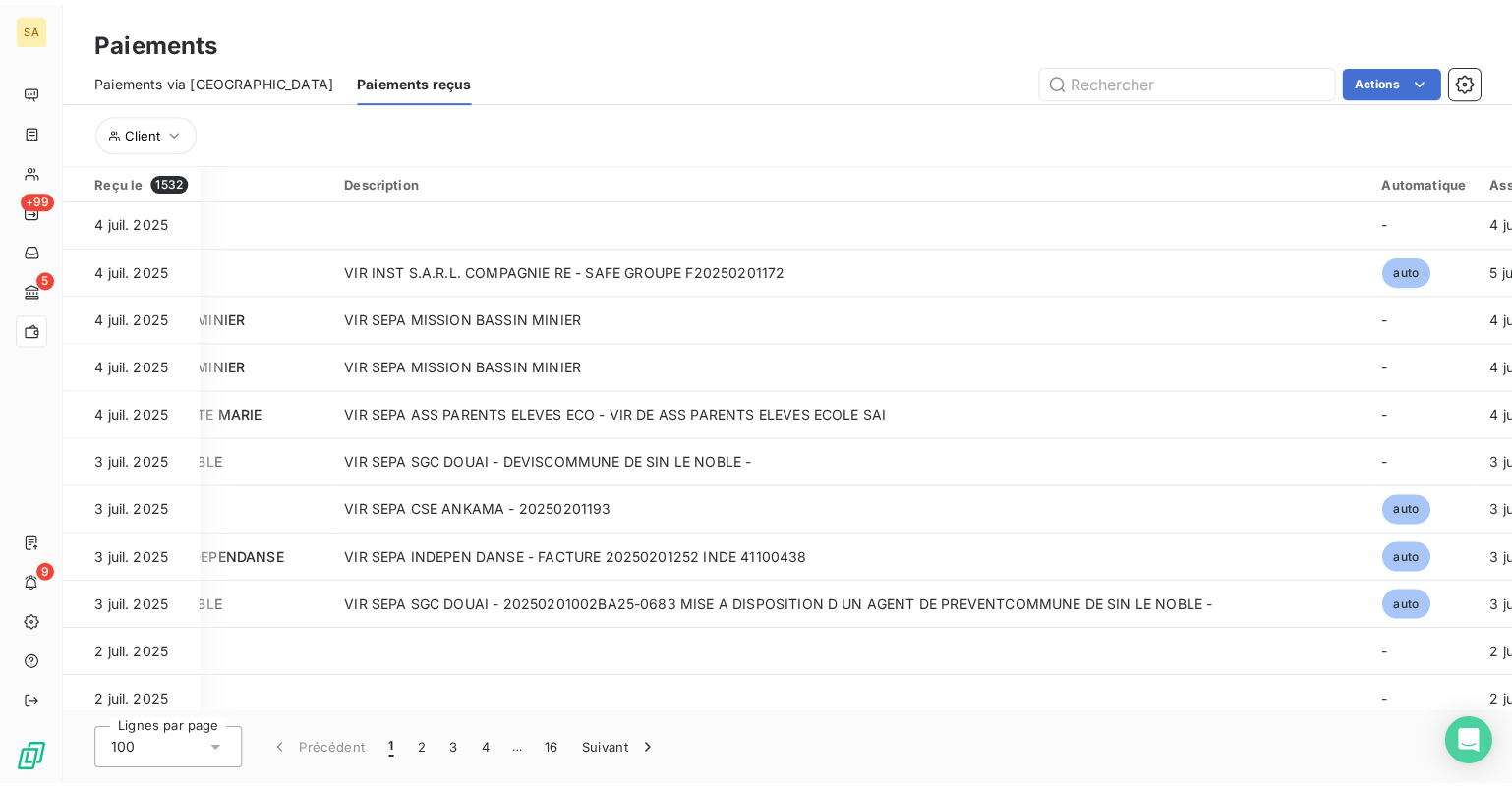 scroll, scrollTop: 0, scrollLeft: 138, axis: horizontal 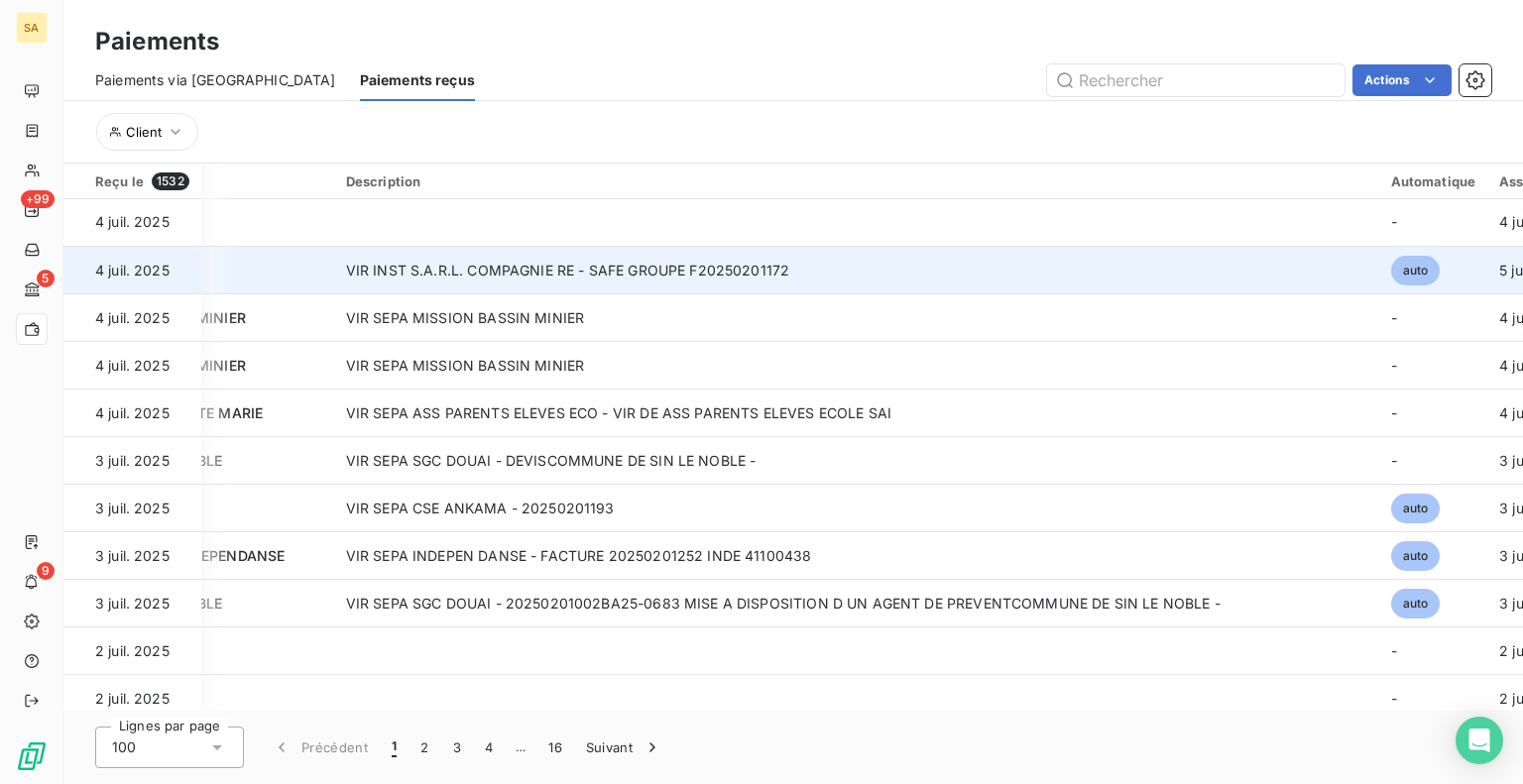 click on "VIR INST S.A.R.L. COMPAGNIE RE - SAFE GROUPE F20250201172" at bounding box center [857, 271] 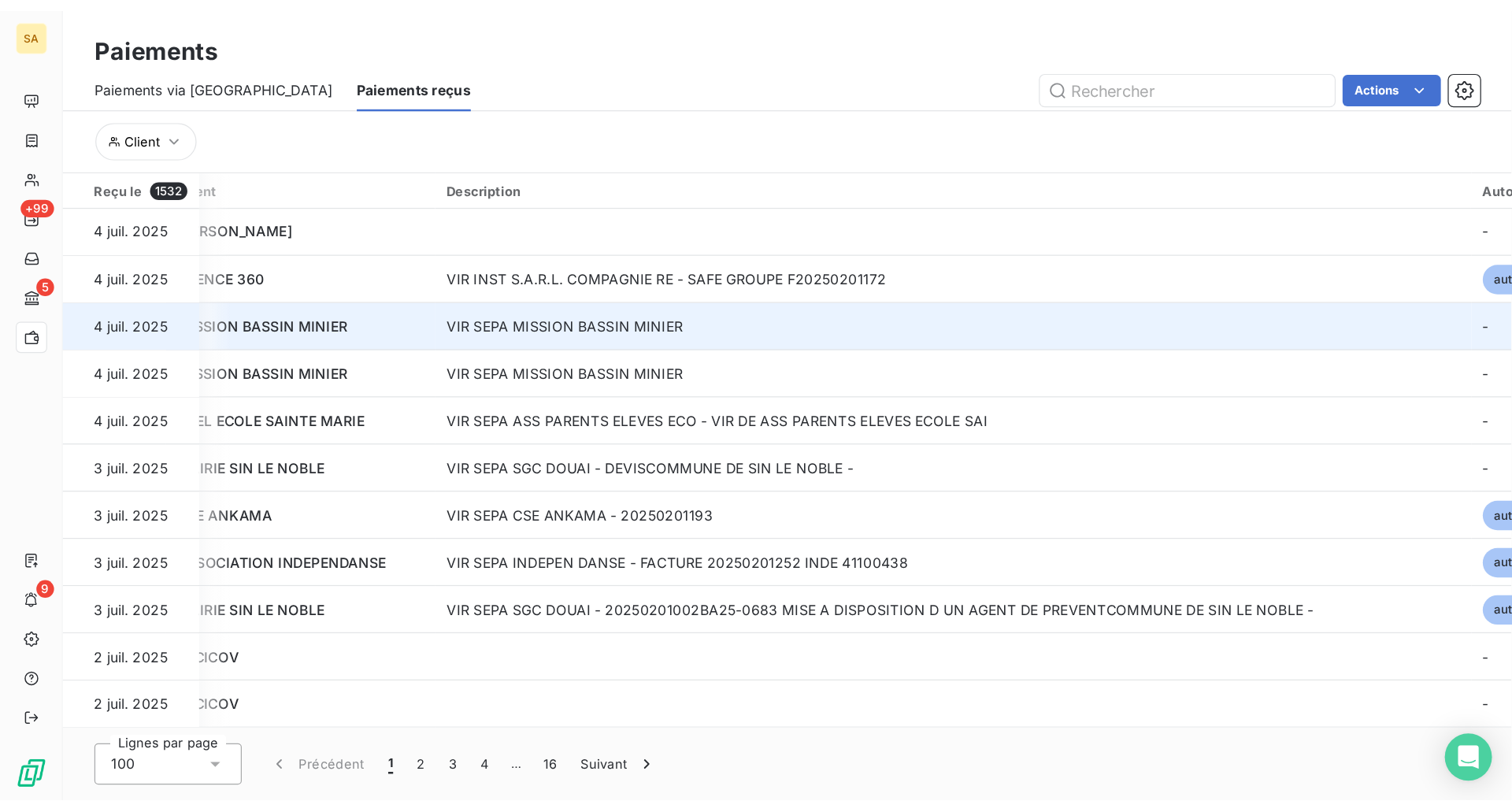 scroll, scrollTop: 0, scrollLeft: 27, axis: horizontal 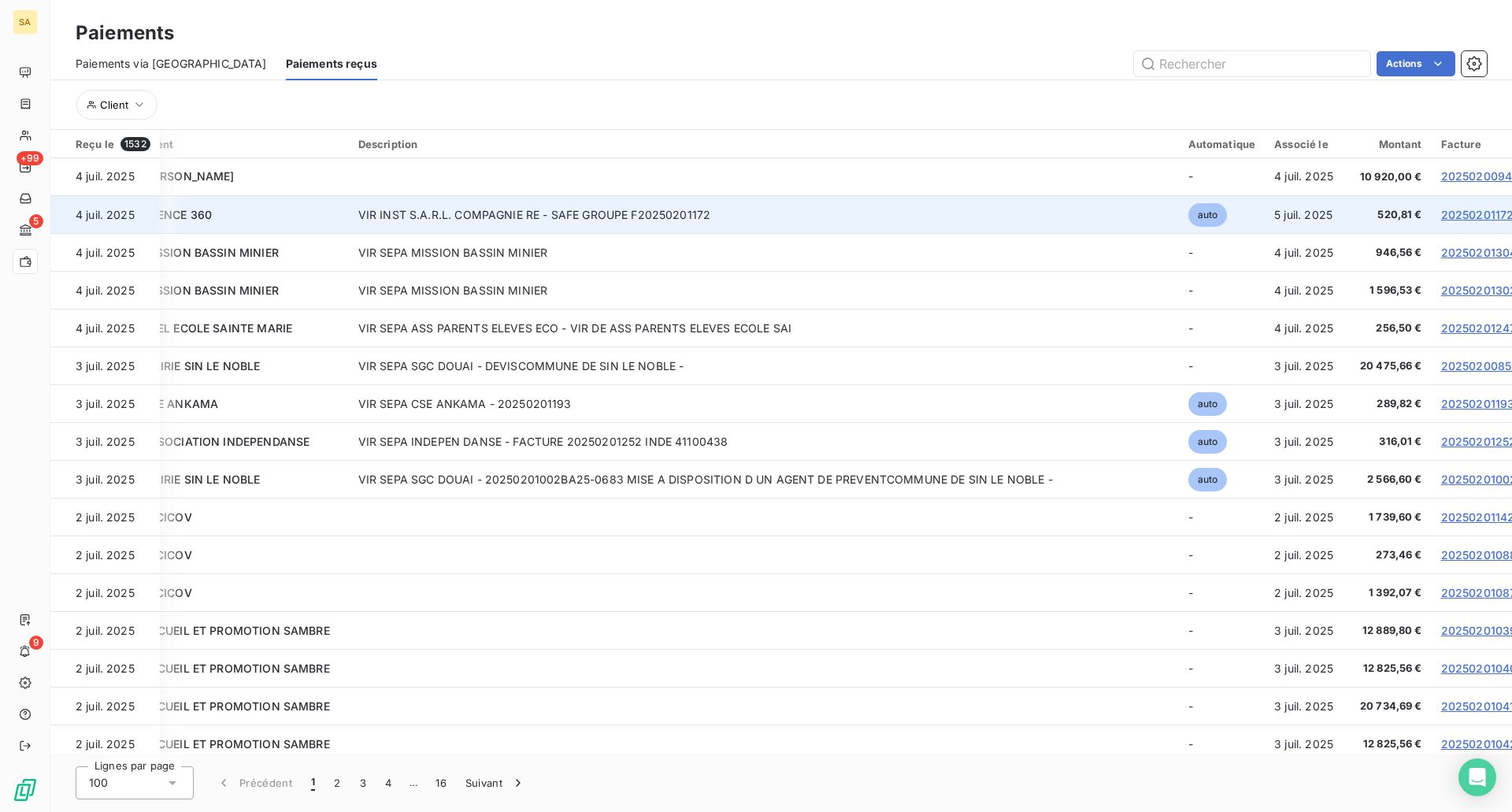 click on "VIR INST S.A.R.L. COMPAGNIE RE - SAFE GROUPE F20250201172" at bounding box center [764, 215] 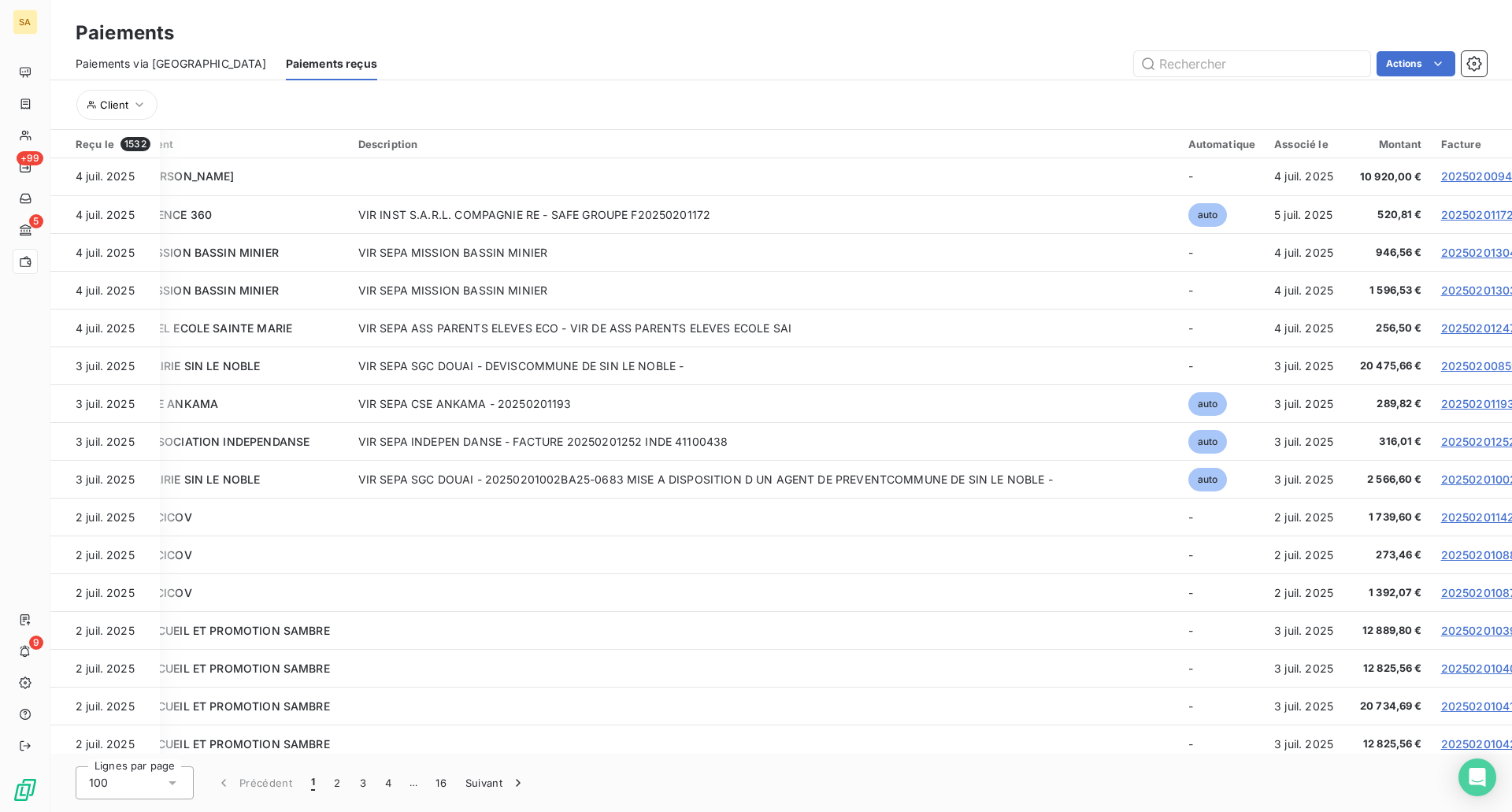 scroll, scrollTop: 0, scrollLeft: 0, axis: both 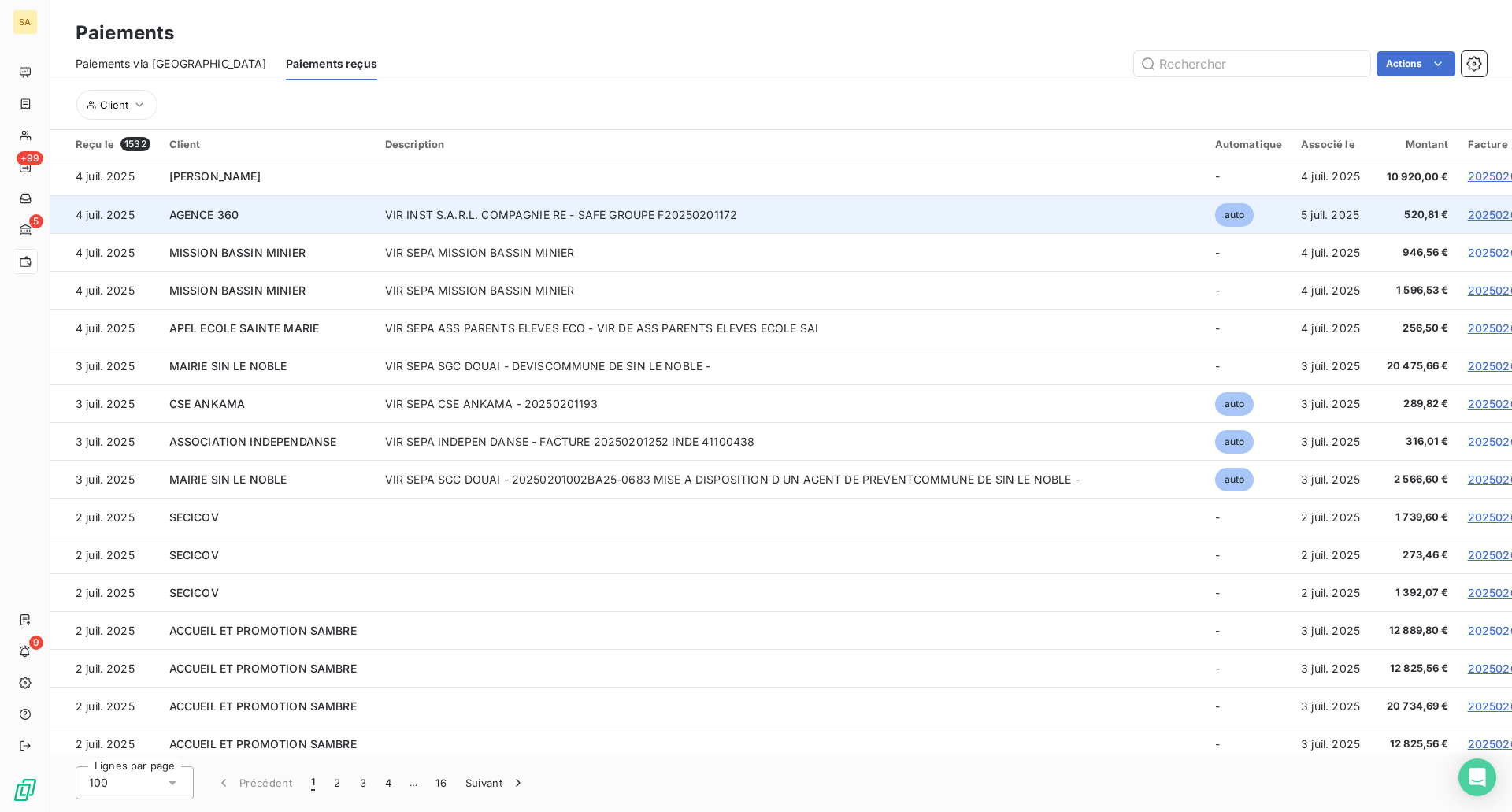 click on "VIR INST S.A.R.L. COMPAGNIE RE - SAFE GROUPE F20250201172" at bounding box center [791, 215] 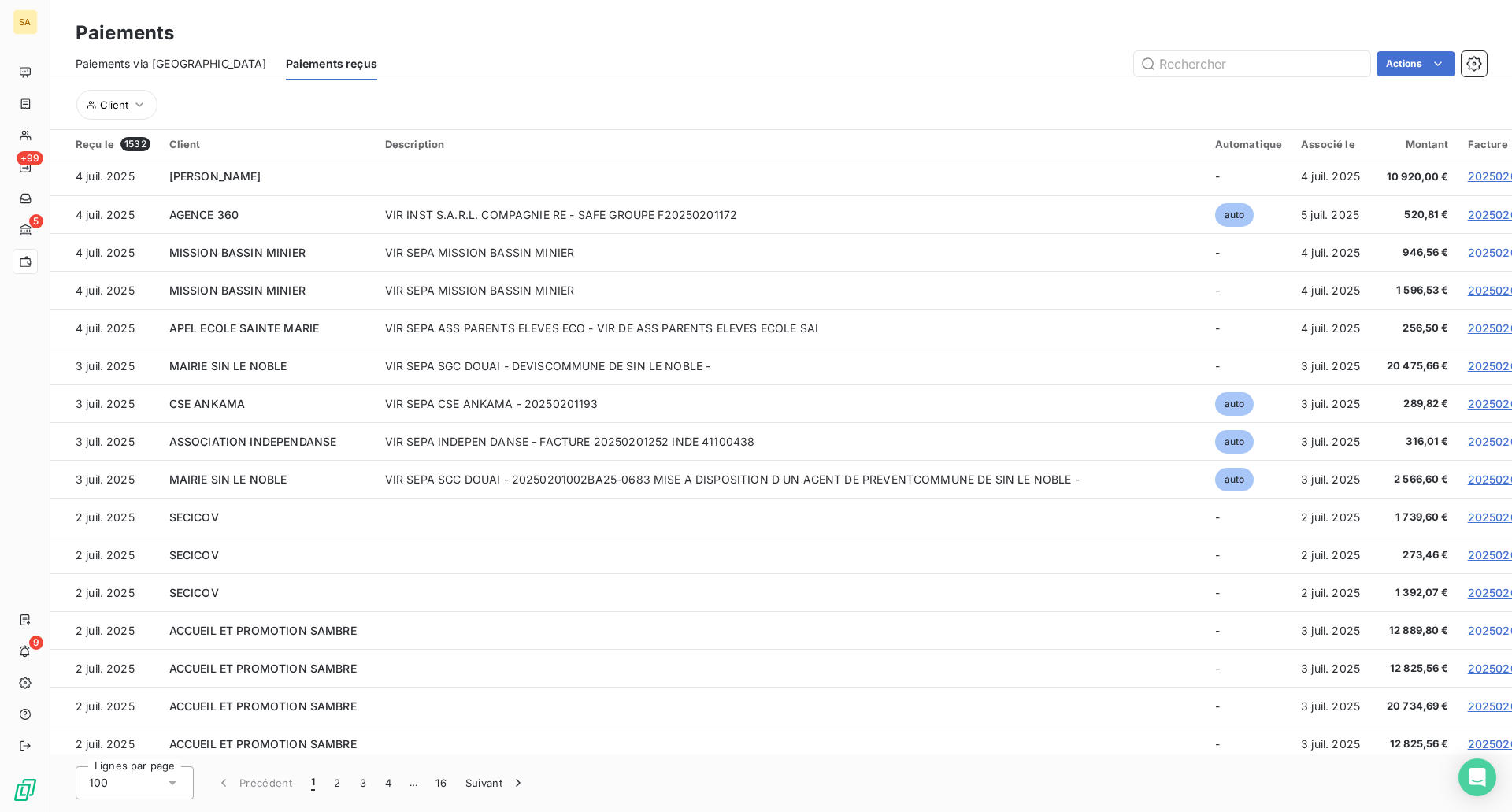 scroll, scrollTop: 0, scrollLeft: 27, axis: horizontal 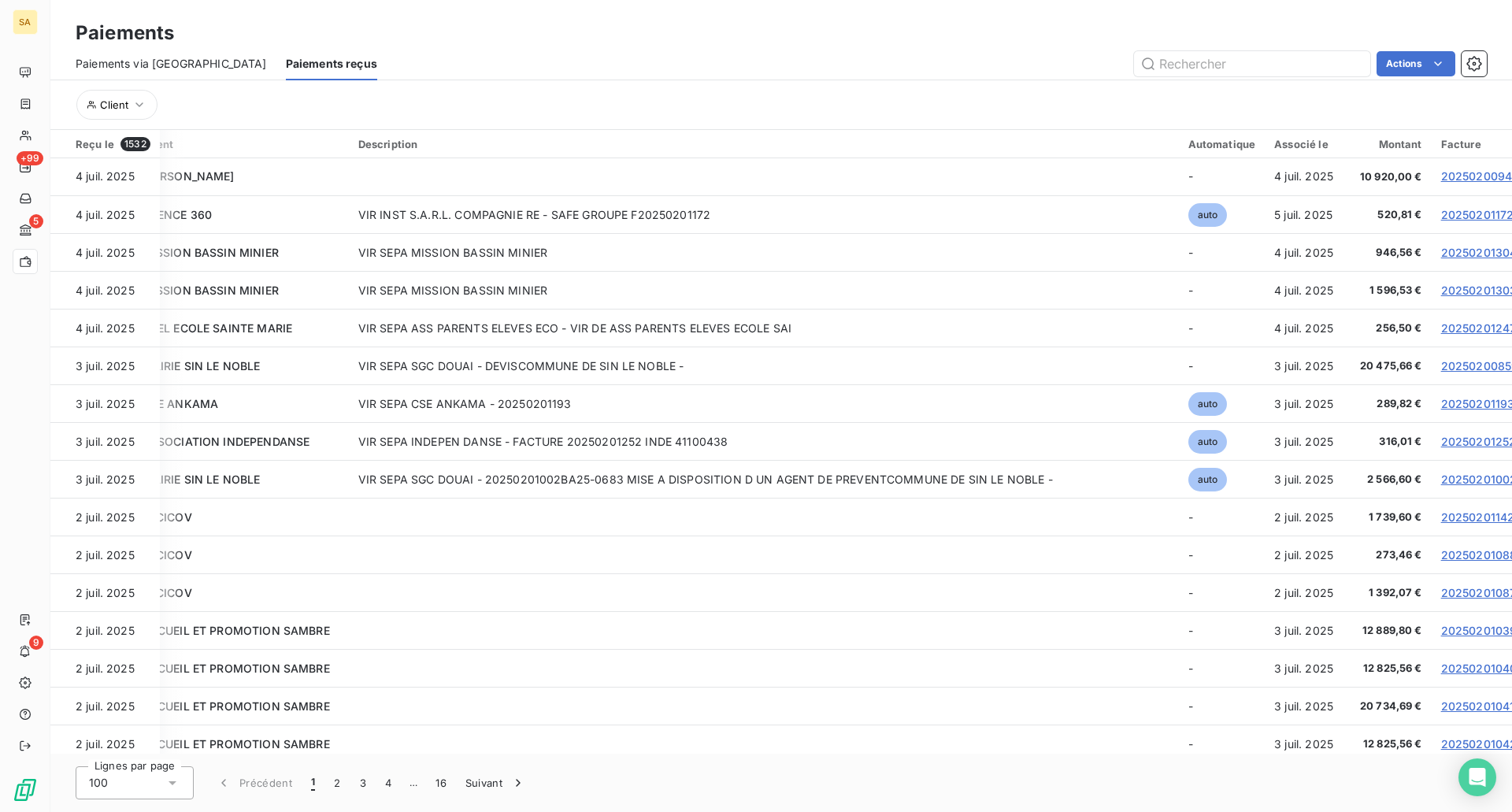 click on "Paiements via le Portail" at bounding box center [171, 64] 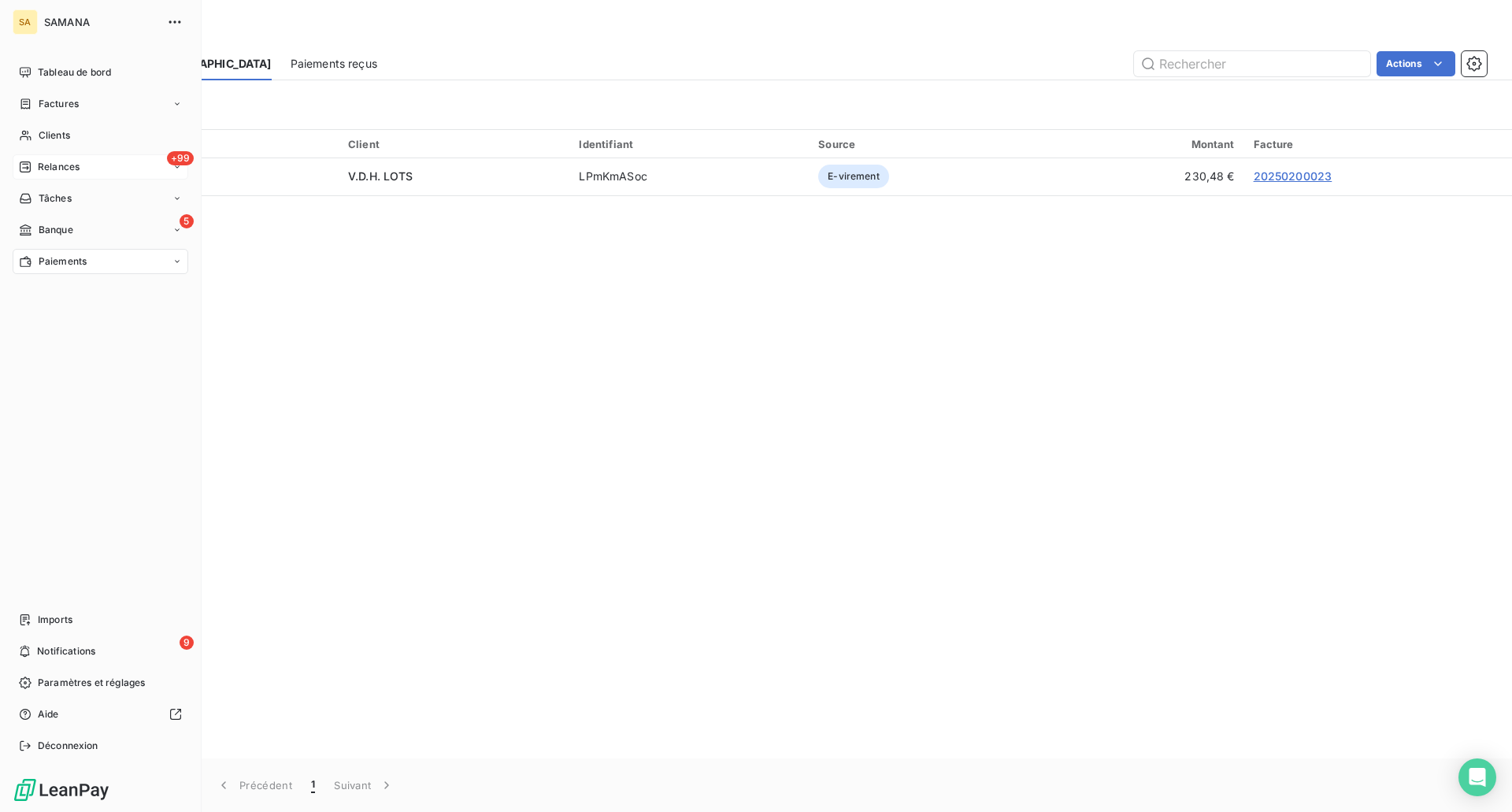 click on "Relances" at bounding box center [58, 167] 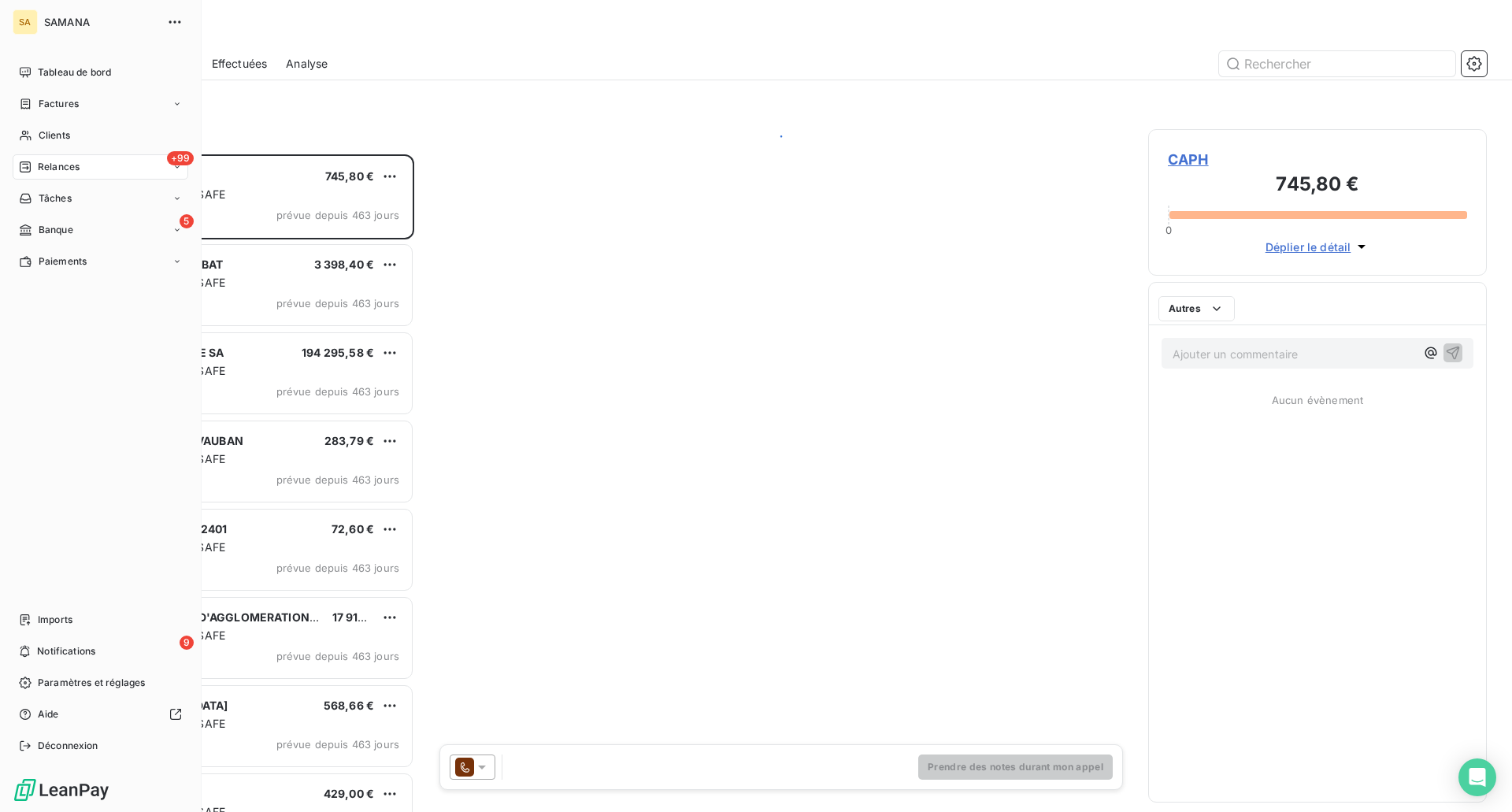 scroll, scrollTop: 13, scrollLeft: 13, axis: both 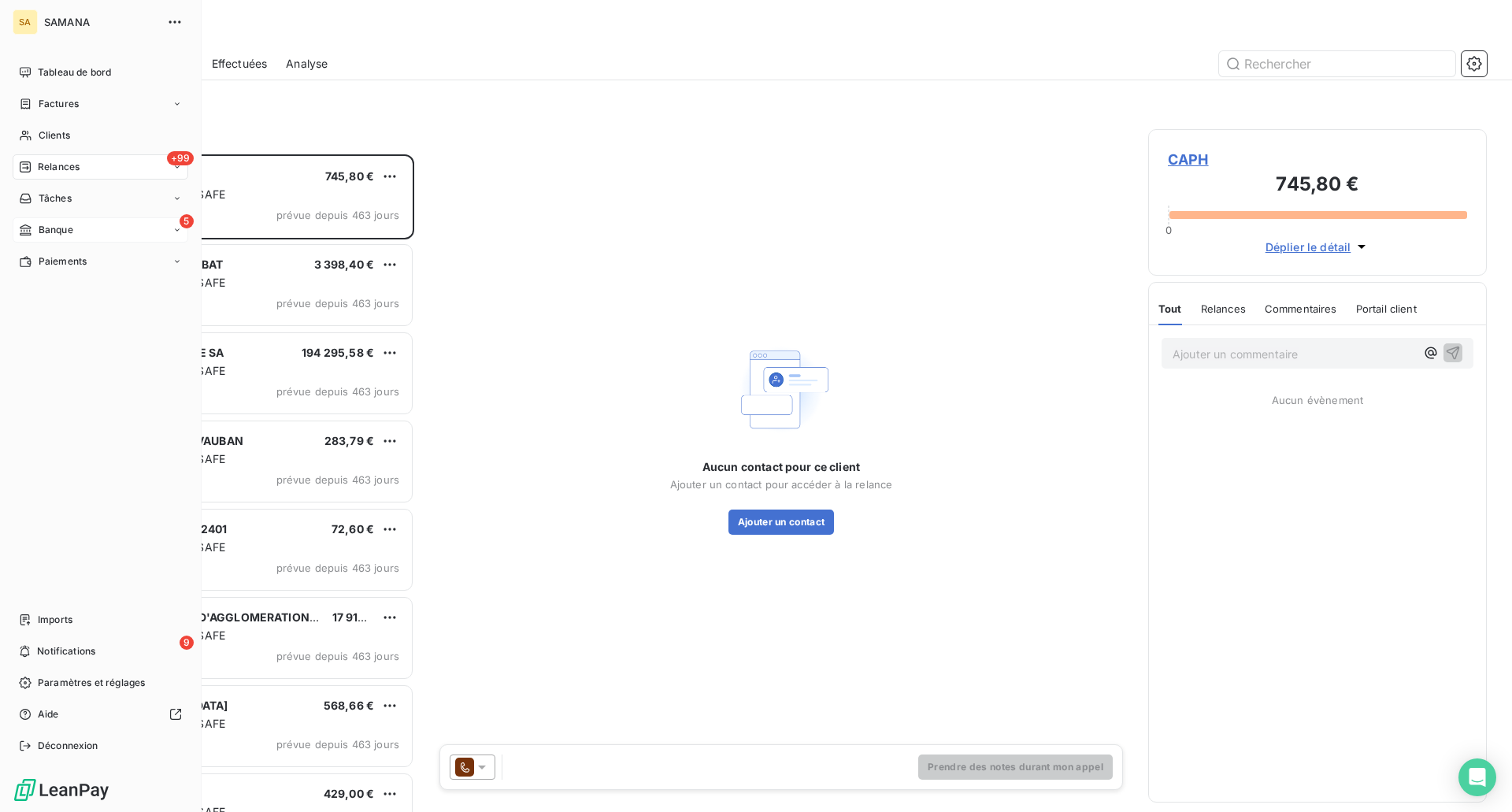 click on "5 Banque" at bounding box center [100, 230] 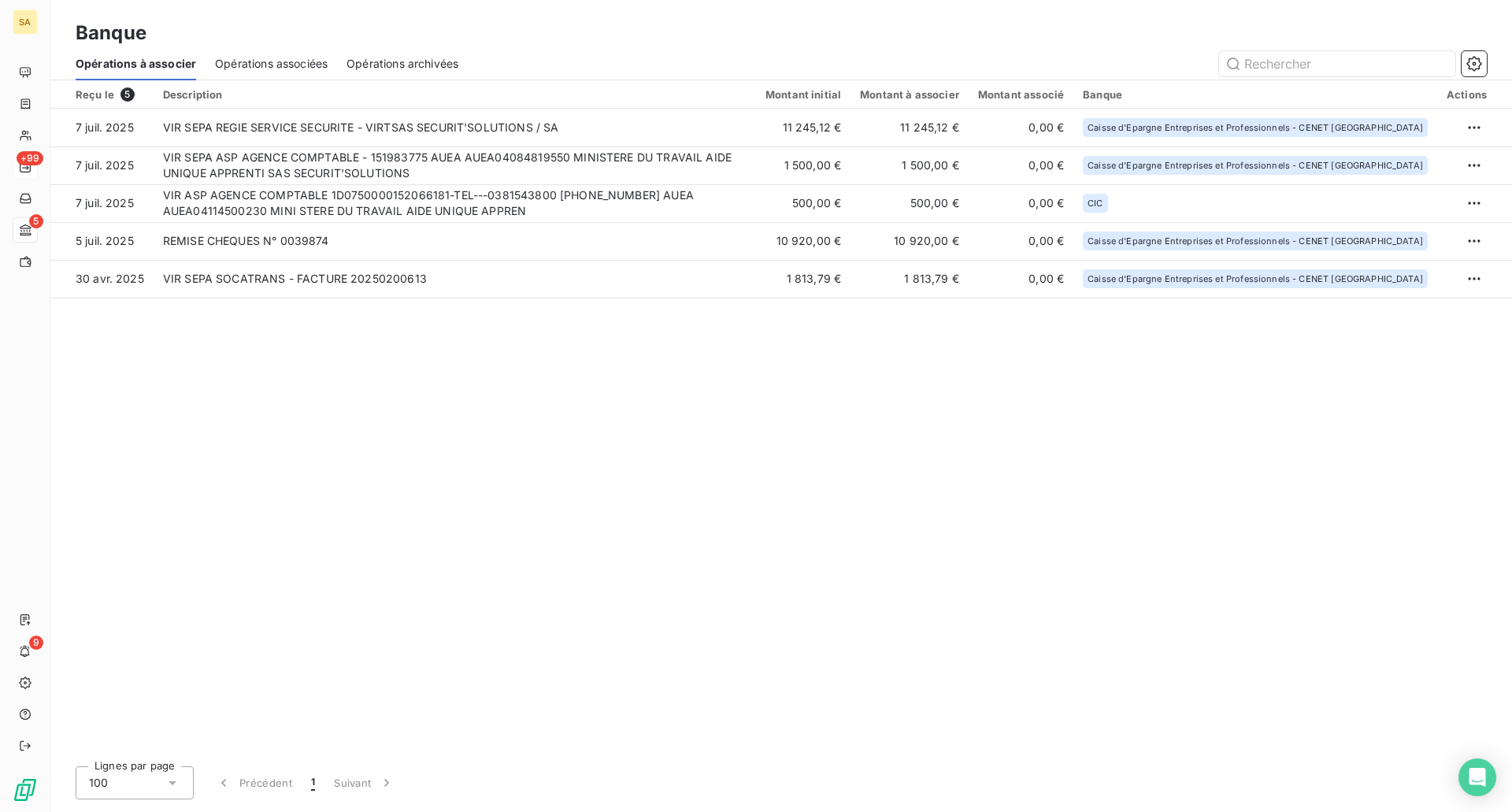 click on "Reçu le 5 Description Montant initial Montant à associer Montant associé Banque Actions 7 juil. 2025 VIR SEPA REGIE SERVICE SECURITE - VIRTSAS SECURIT'SOLUTIONS / SA 11 245,12 € 11 245,12 € 0,00 € Caisse d'Epargne Entreprises et Professionnels - CENET Hauts de France 7 juil. 2025 VIR SEPA ASP AGENCE COMPTABLE - 151983775 AUEA AUEA04084819550 MINISTERE DU TRAVAIL AIDE UNIQUE APPRENTI SAS SECURIT'SOLUTIONS 1 500,00 € 1 500,00 € 0,00 € Caisse d'Epargne Entreprises et Professionnels - CENET Hauts de France 7 juil. 2025 VIR ASP AGENCE COMPTABLE 1D0750000152066181-TEL---0381543800 152066181 AUEA AUEA04114500230 MINI STERE DU TRAVAIL AIDE UNIQUE APPREN 500,00 € 500,00 € 0,00 € CIC 5 juil. 2025 REMISE CHEQUES N° 0039874 10 920,00 € 10 920,00 € 0,00 € Caisse d'Epargne Entreprises et Professionnels - CENET Hauts de France 30 avr. 2025 VIR SEPA SOCATRANS - FACTURE 20250200613 1 813,79 € 1 813,79 € 0,00 €" at bounding box center (781, 417) 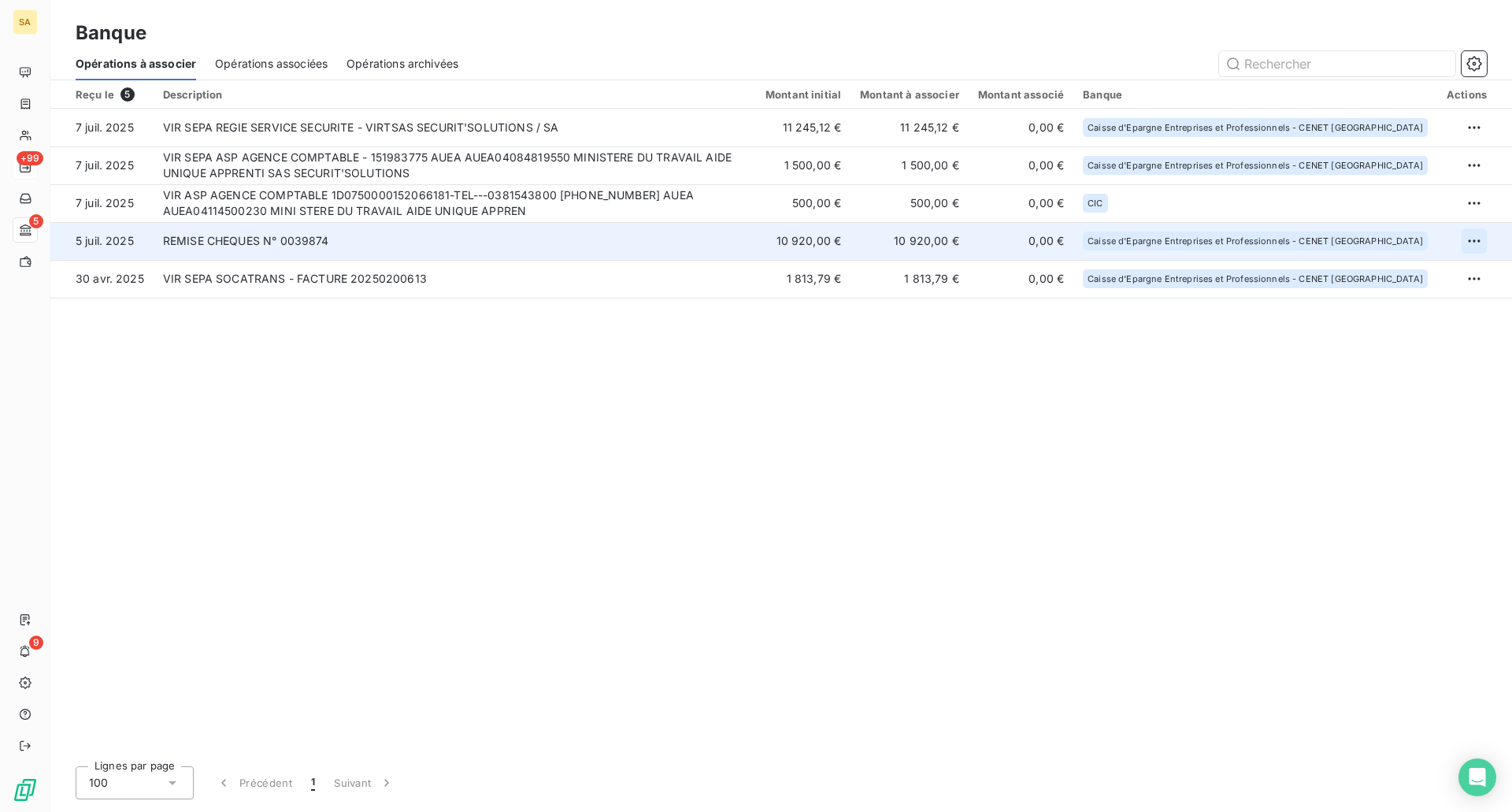 click on "SA +99 5 9 Banque Opérations à associer Opérations associées Opérations archivées Reçu le 5 Description Montant initial Montant à associer Montant associé Banque Actions 7 juil. 2025 VIR SEPA REGIE SERVICE SECURITE - VIRTSAS SECURIT'SOLUTIONS / SA 11 245,12 € 11 245,12 € 0,00 € Caisse d'Epargne Entreprises et Professionnels - CENET Hauts de France 7 juil. 2025 VIR SEPA ASP AGENCE COMPTABLE - 151983775 AUEA AUEA04084819550 MINISTERE DU TRAVAIL AIDE UNIQUE APPRENTI SAS SECURIT'SOLUTIONS 1 500,00 € 1 500,00 € 0,00 € Caisse d'Epargne Entreprises et Professionnels - CENET Hauts de France 7 juil. 2025 VIR ASP AGENCE COMPTABLE 1D0750000152066181-TEL---0381543800 152066181 AUEA AUEA04114500230 MINI STERE DU TRAVAIL AIDE UNIQUE APPREN 500,00 € 500,00 € 0,00 € CIC 5 juil. 2025 REMISE CHEQUES N° 0039874 10 920,00 € 10 920,00 € 0,00 € Caisse d'Epargne Entreprises et Professionnels - CENET Hauts de France 30 avr. 2025 1 813,79 € 1 813,79 € 100 1" at bounding box center [756, 406] 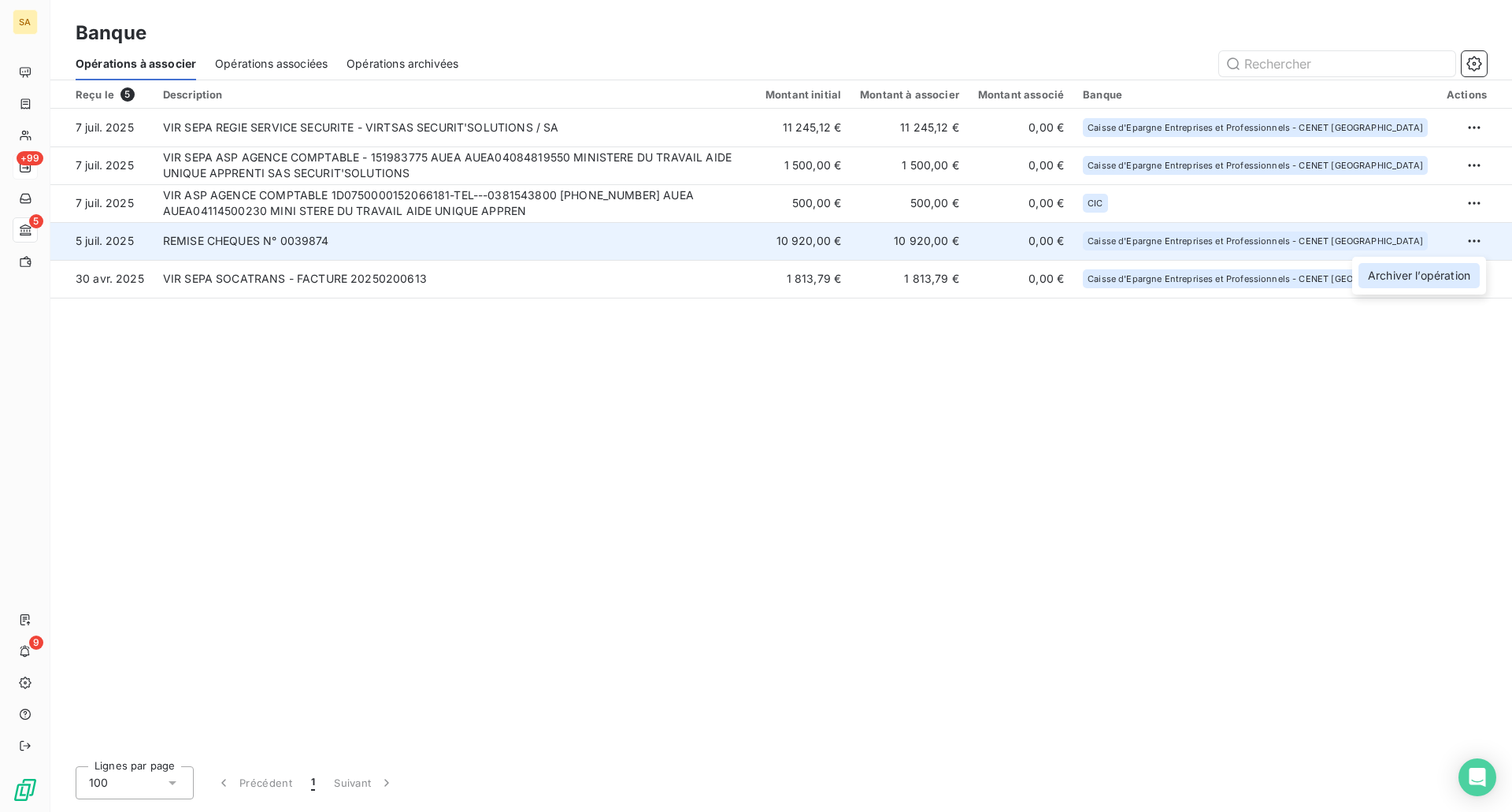 click on "Archiver l’opération" at bounding box center (1419, 276) 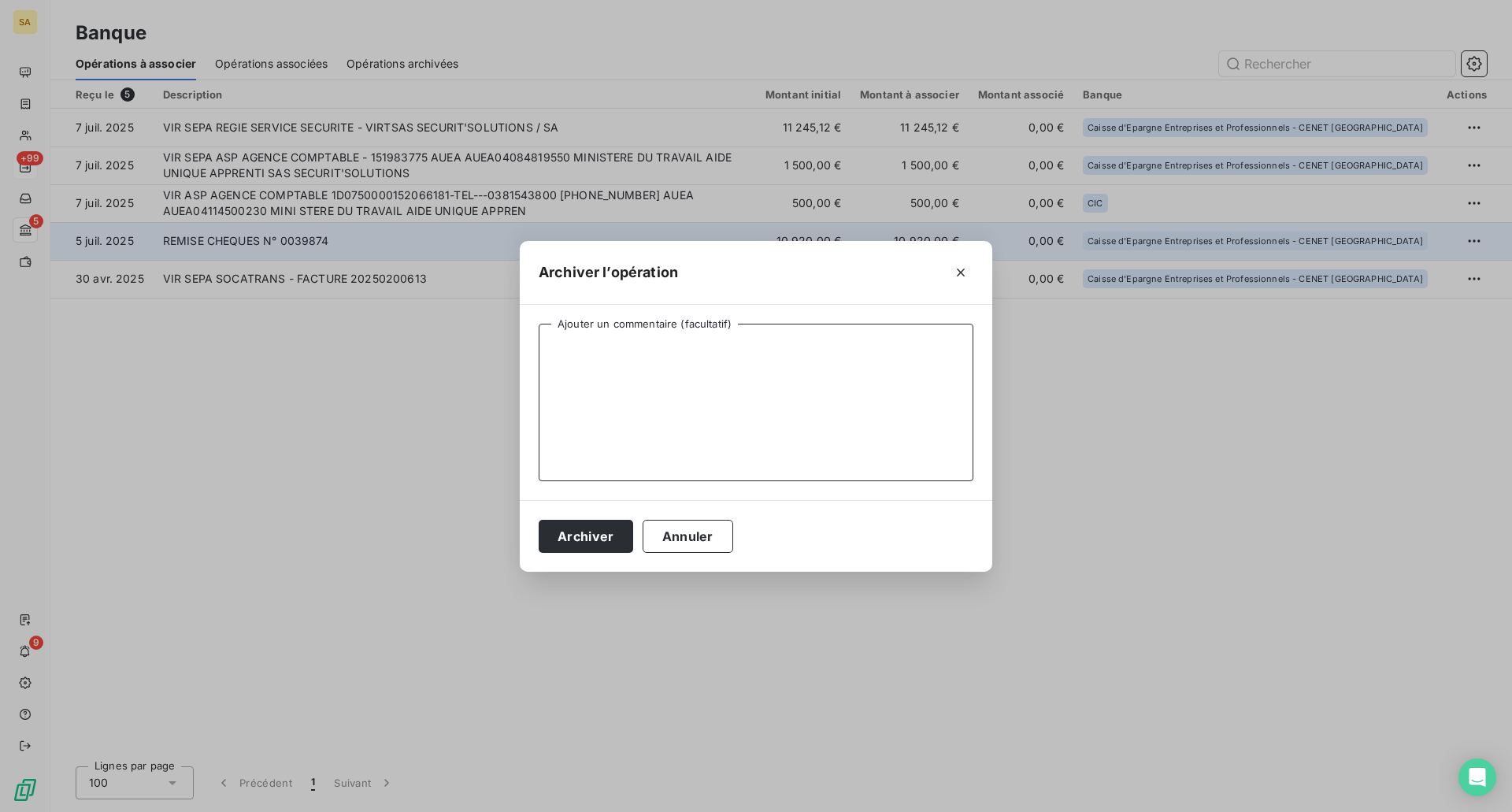 click on "Ajouter un commentaire (facultatif)" at bounding box center [756, 402] 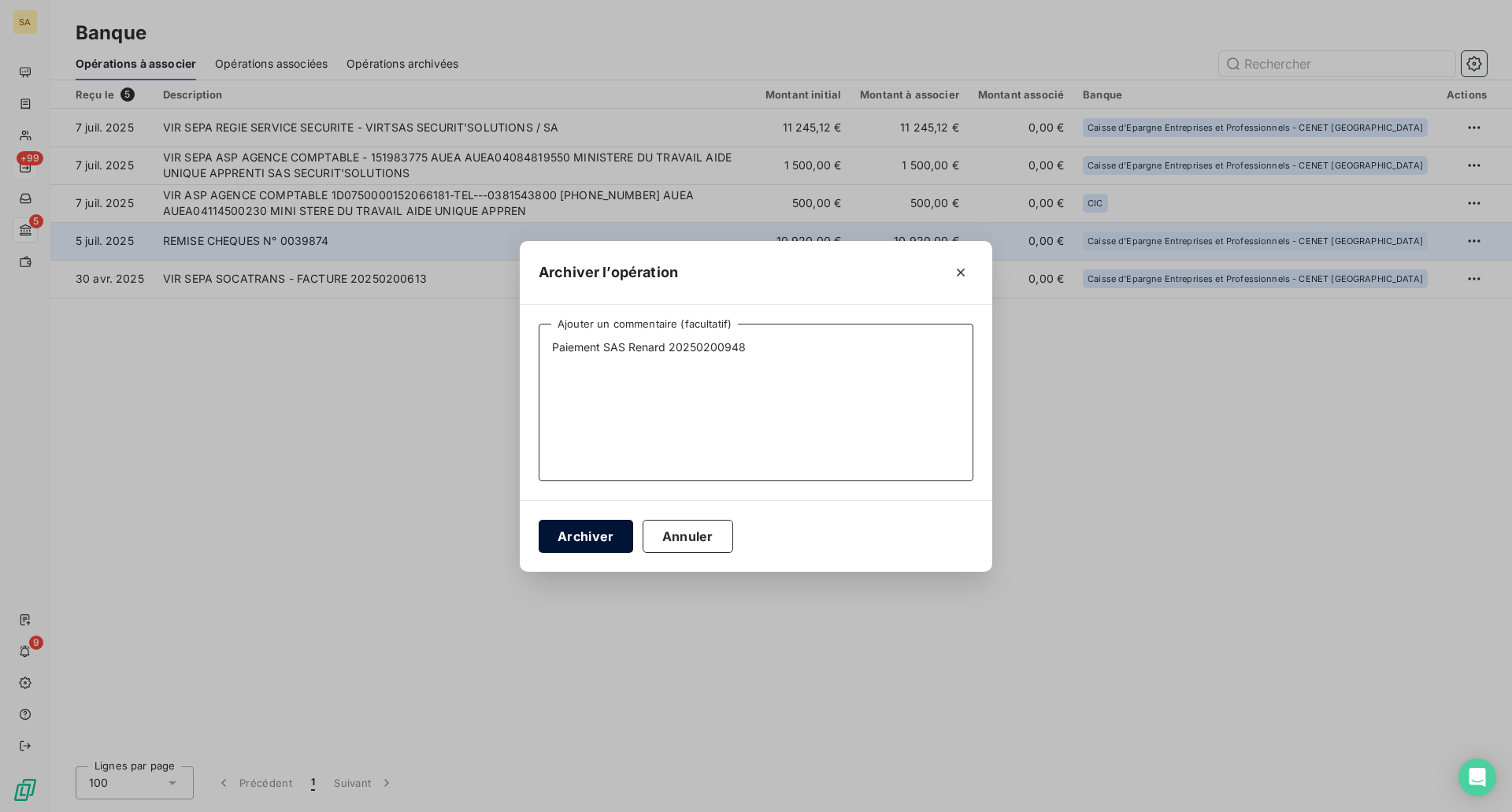 type on "Paiement SAS Renard 20250200948" 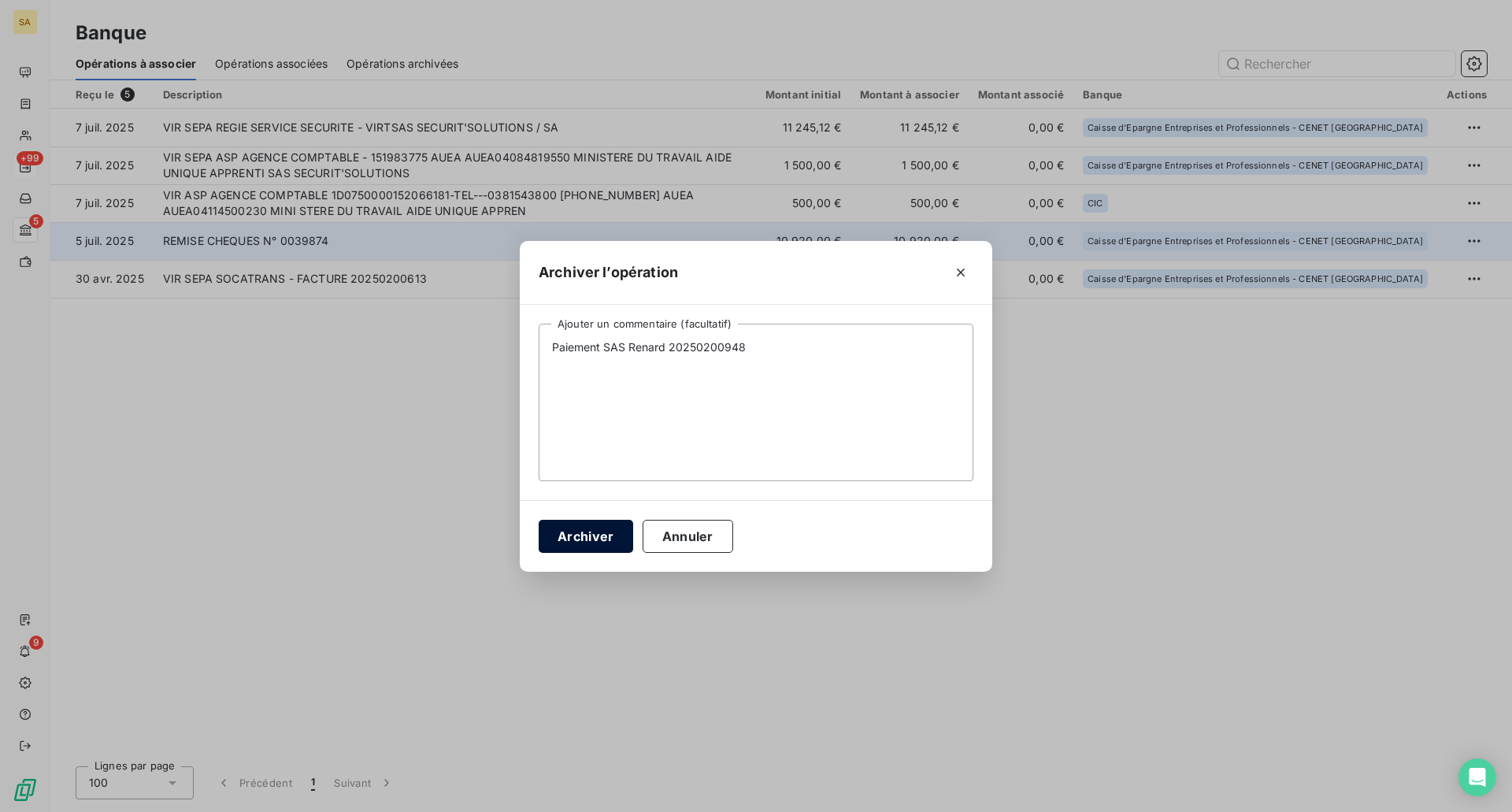 click on "Archiver" at bounding box center [586, 536] 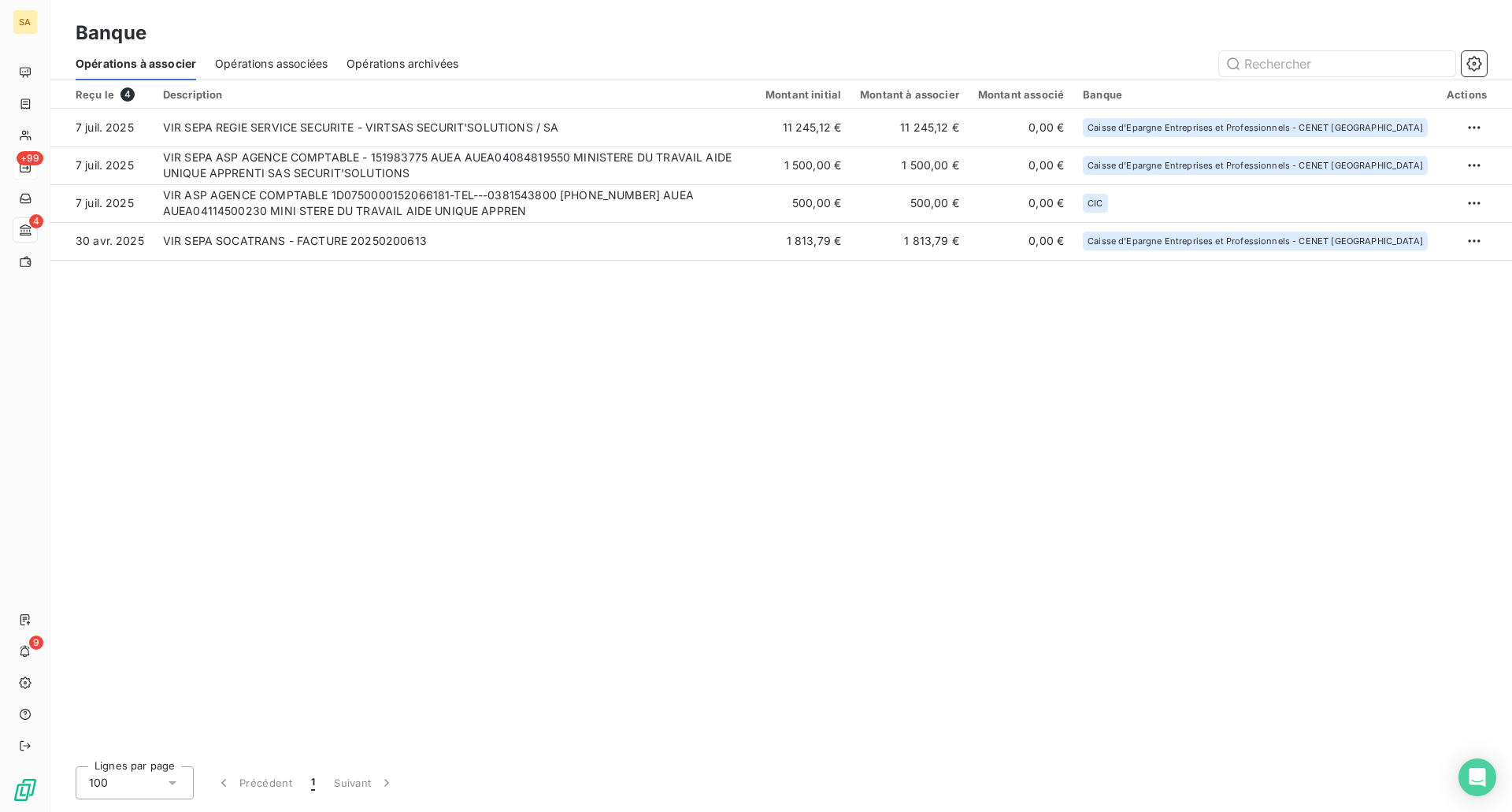 click on "Opérations archivées" at bounding box center [402, 64] 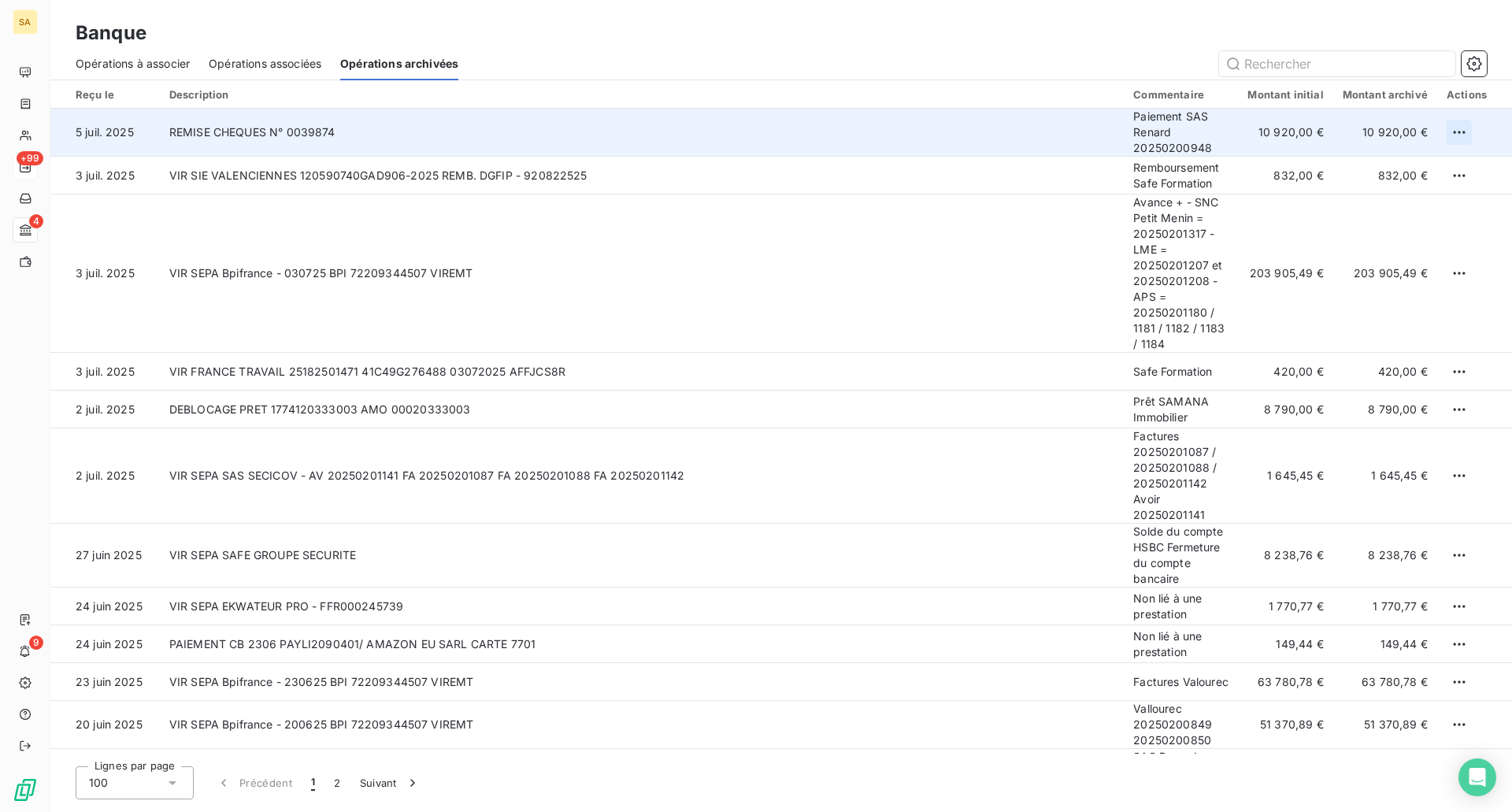 click on "SA +99 4 9 Banque Opérations à associer Opérations associées Opérations archivées Reçu le Description Commentaire Montant initial Montant archivé Actions 5 juil. 2025 REMISE CHEQUES N° 0039874 Paiement SAS Renard 20250200948 10 920,00 € 10 920,00 € 3 juil. 2025 VIR SIE VALENCIENNES 120590740GAD906-2025 REMB. DGFIP - 920822525 Remboursement Safe Formation
832,00 € 832,00 € 3 juil. 2025 VIR SEPA Bpifrance - 030725 BPI 72209344507 VIREMT Avance +
- SNC Petit Menin = 20250201317
- LME = 20250201207 et 20250201208
- APS = 20250201180 / 1181 / 1182 / 1183 / 1184 203 905,49 € 203 905,49 € 3 juil. 2025 VIR FRANCE TRAVAIL 25182501471 41C49G276488 03072025 AFFJCS8R Safe Formation 420,00 € 420,00 € 2 juil. 2025 DEBLOCAGE PRET 1774120333003 AMO 00020333003 Prêt SAMANA Immobilier
8 790,00 € 8 790,00 € 2 juil. 2025 VIR SEPA SAS SECICOV - AV 20250201141 FA 20250201087 FA 20250201088 FA 20250201142 1 645,45 € 1 645,45 € 27 juin 2025 8 238,76 € 100 1" at bounding box center [756, 406] 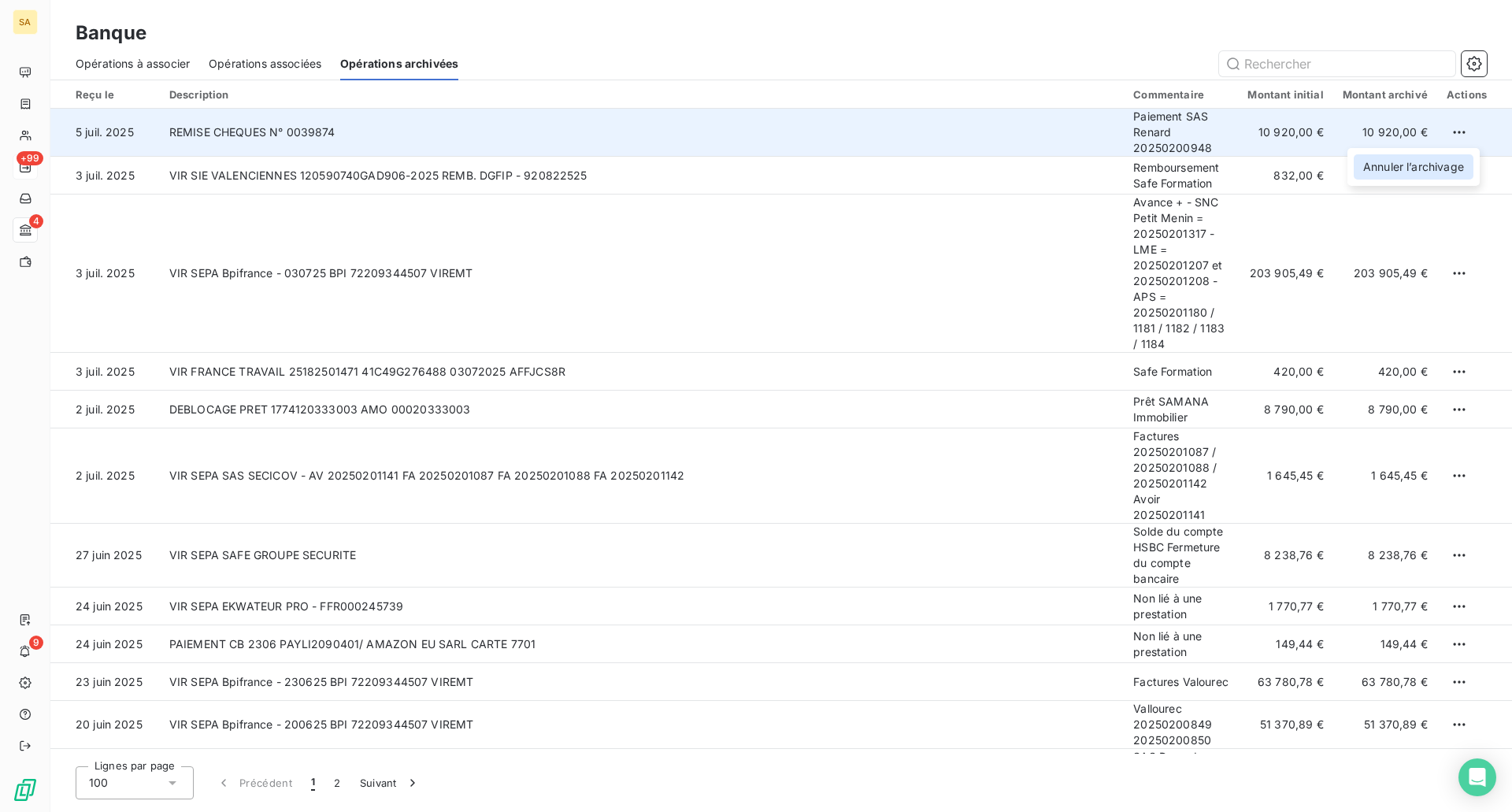 click on "Annuler l’archivage" at bounding box center (1414, 167) 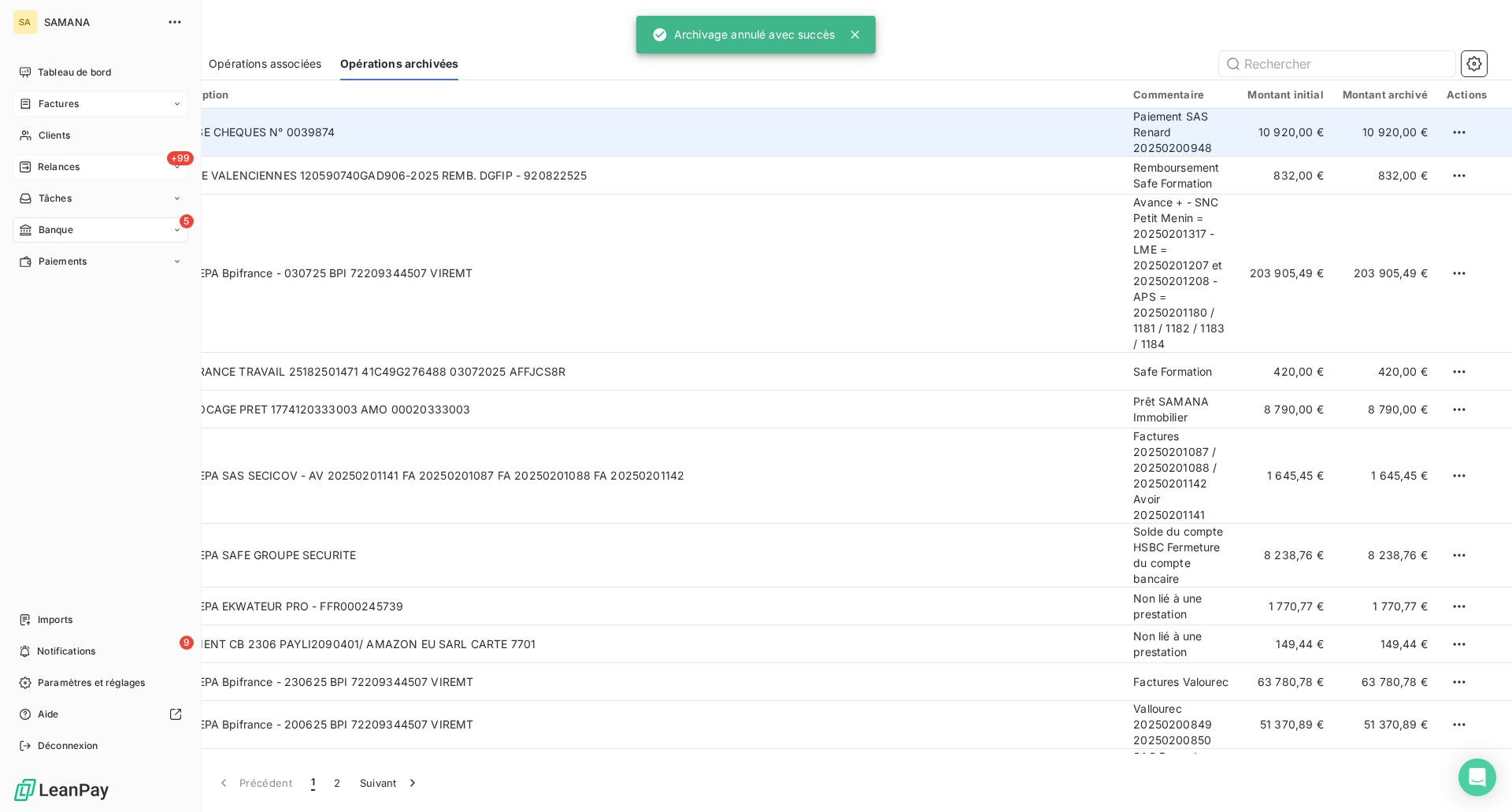 click on "Factures" at bounding box center [58, 104] 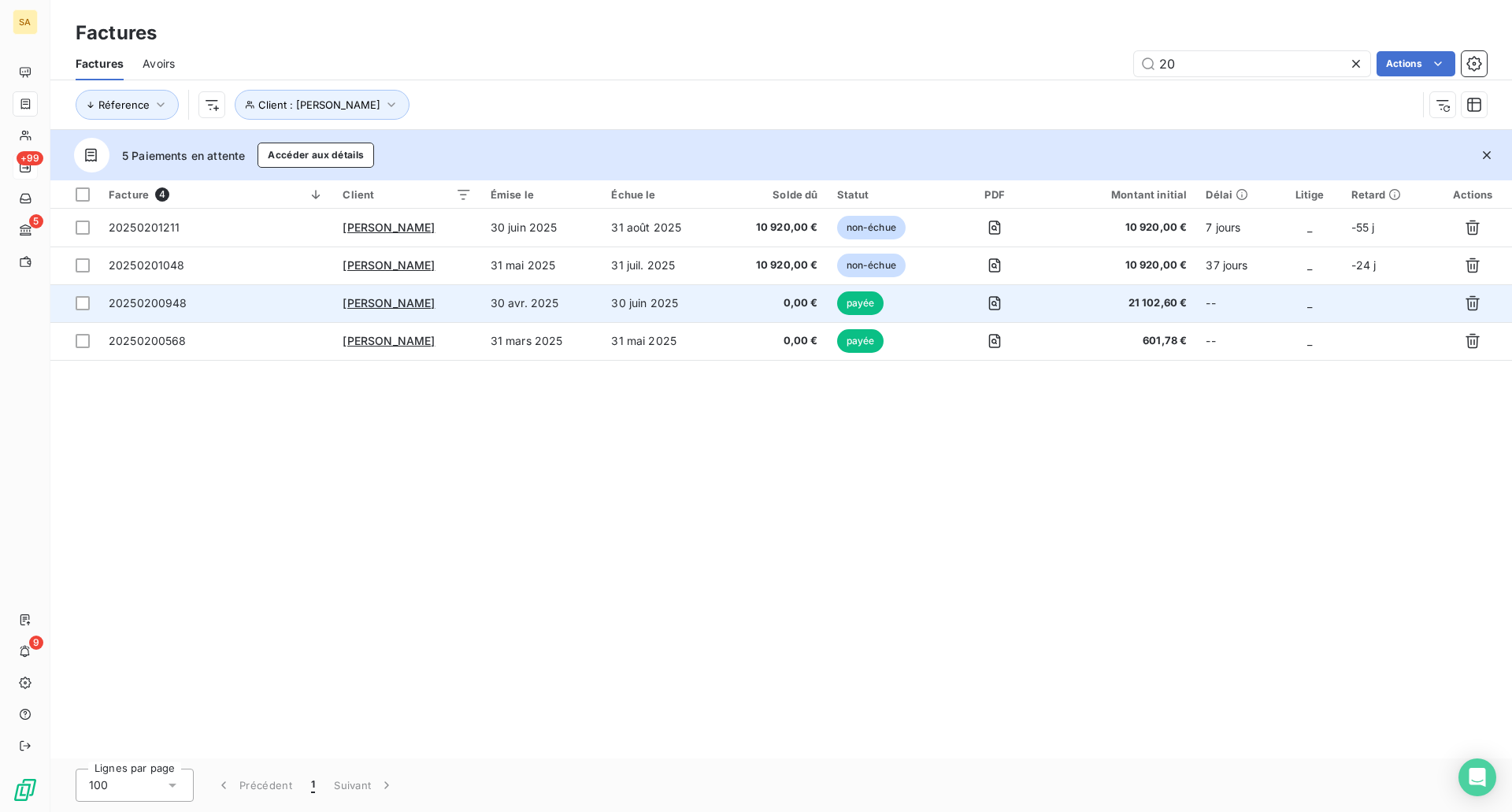 type on "20" 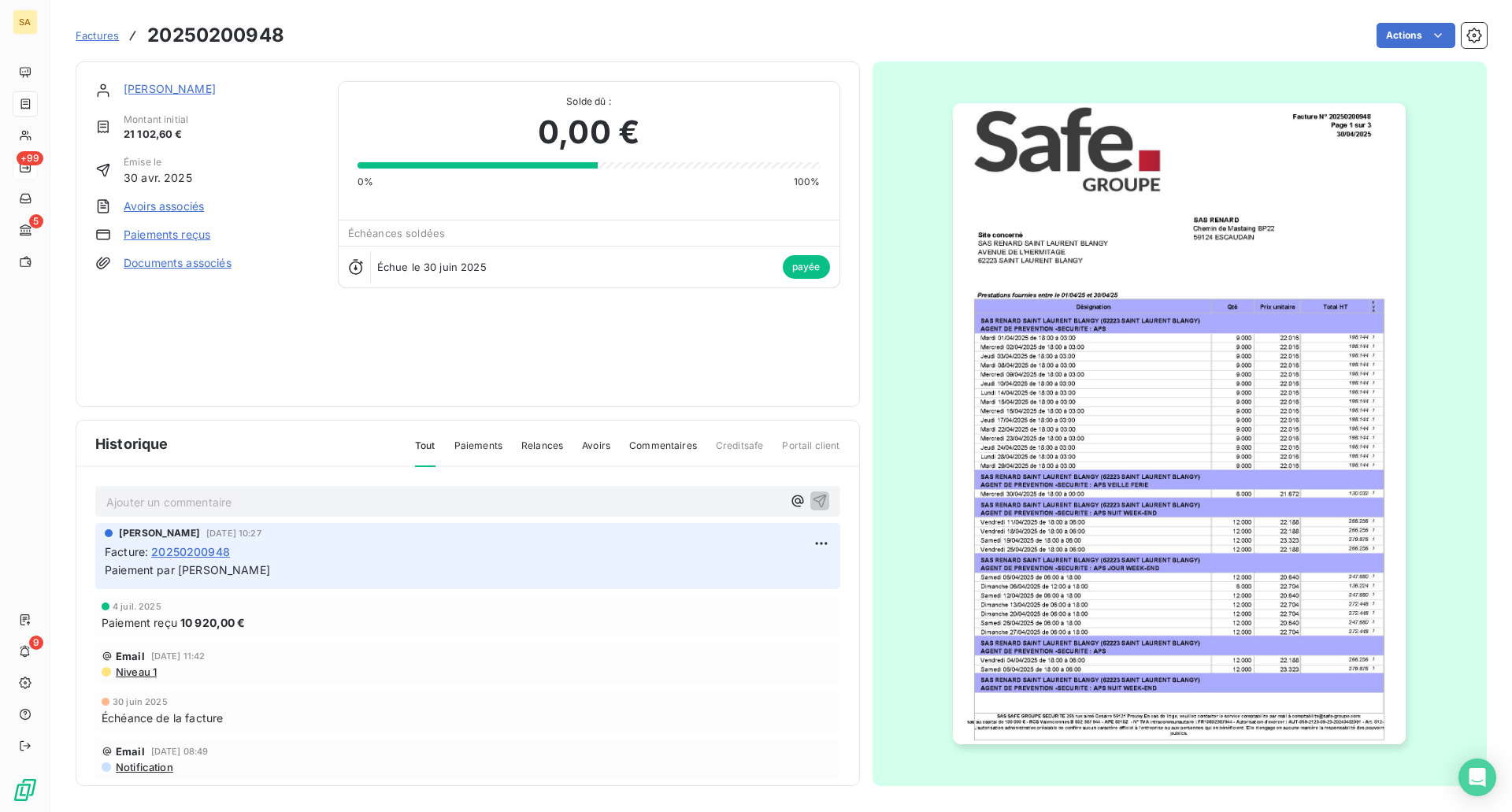 click on "Paiement reçu 10 920,00 €" at bounding box center [468, 622] 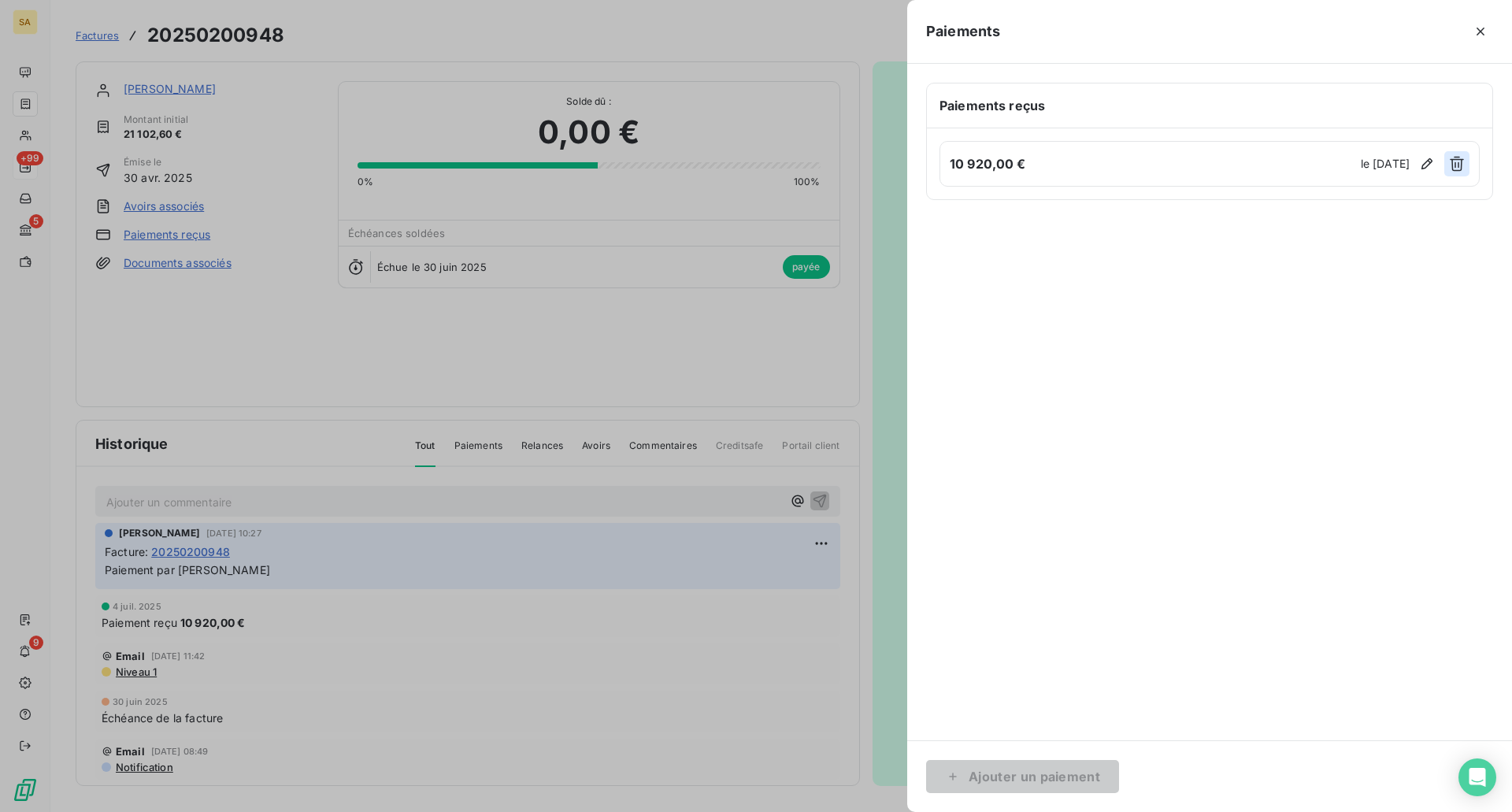 click 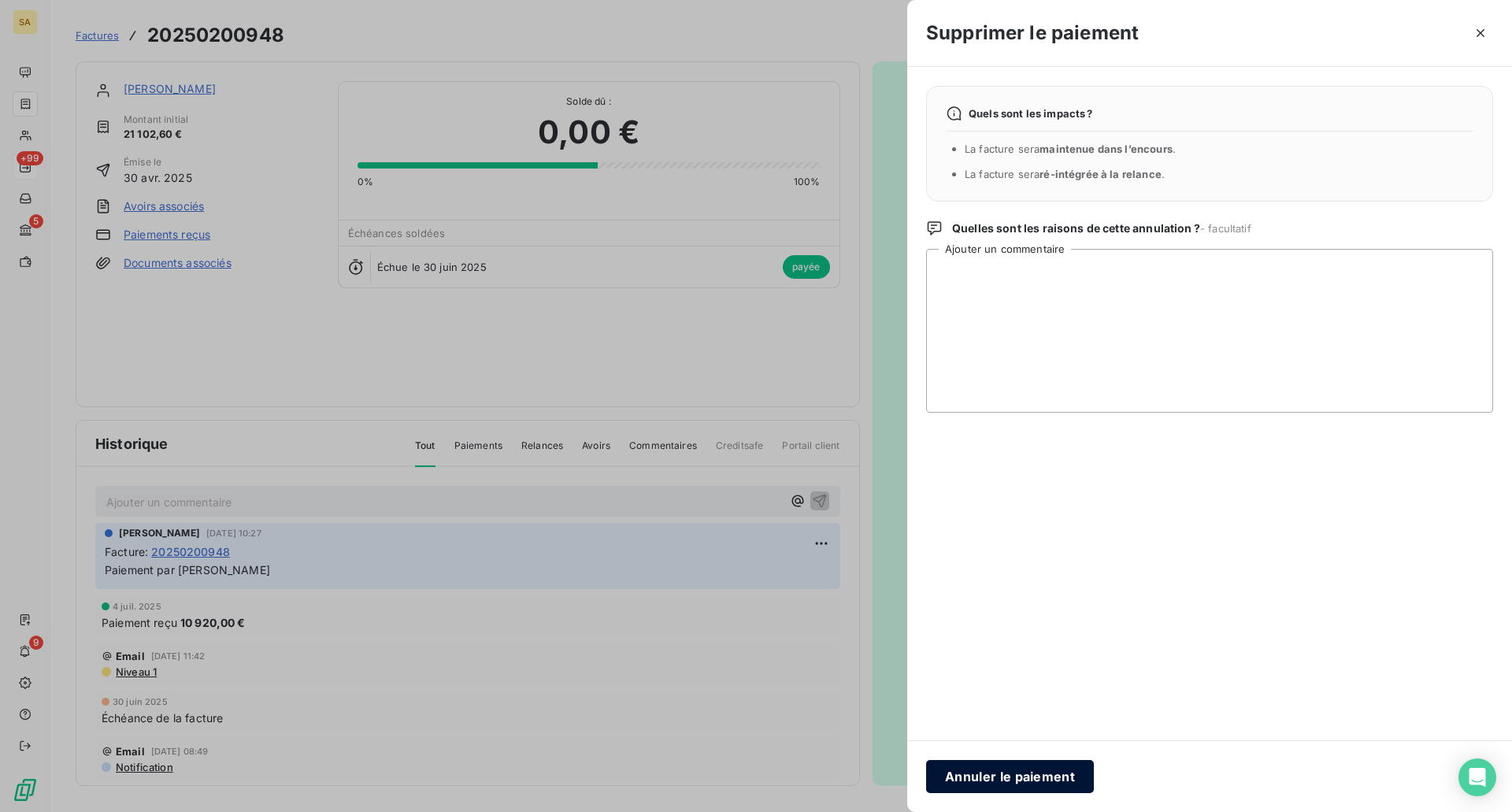 click on "Annuler le paiement" at bounding box center (1010, 777) 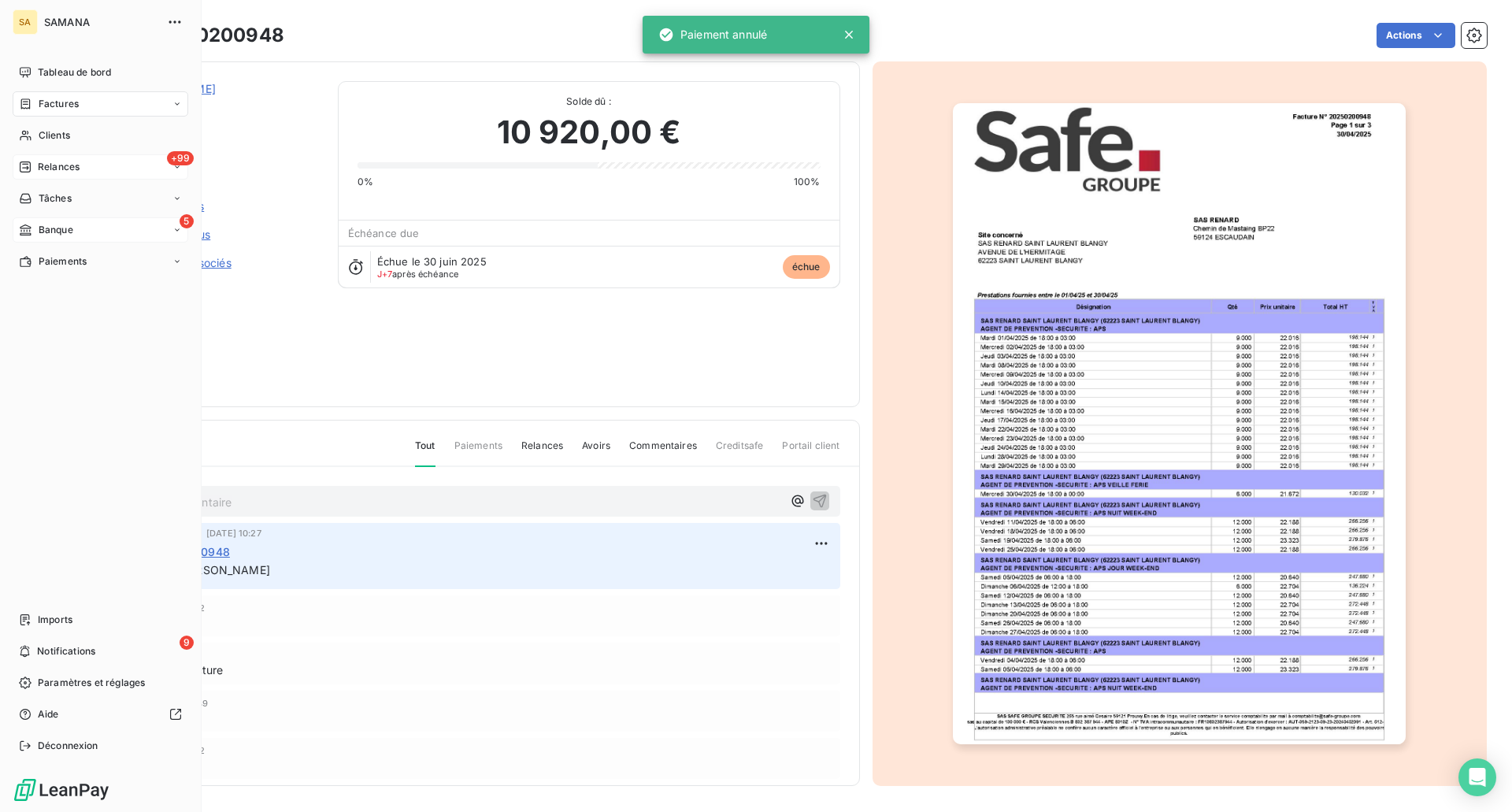 click on "5 Banque" at bounding box center [100, 230] 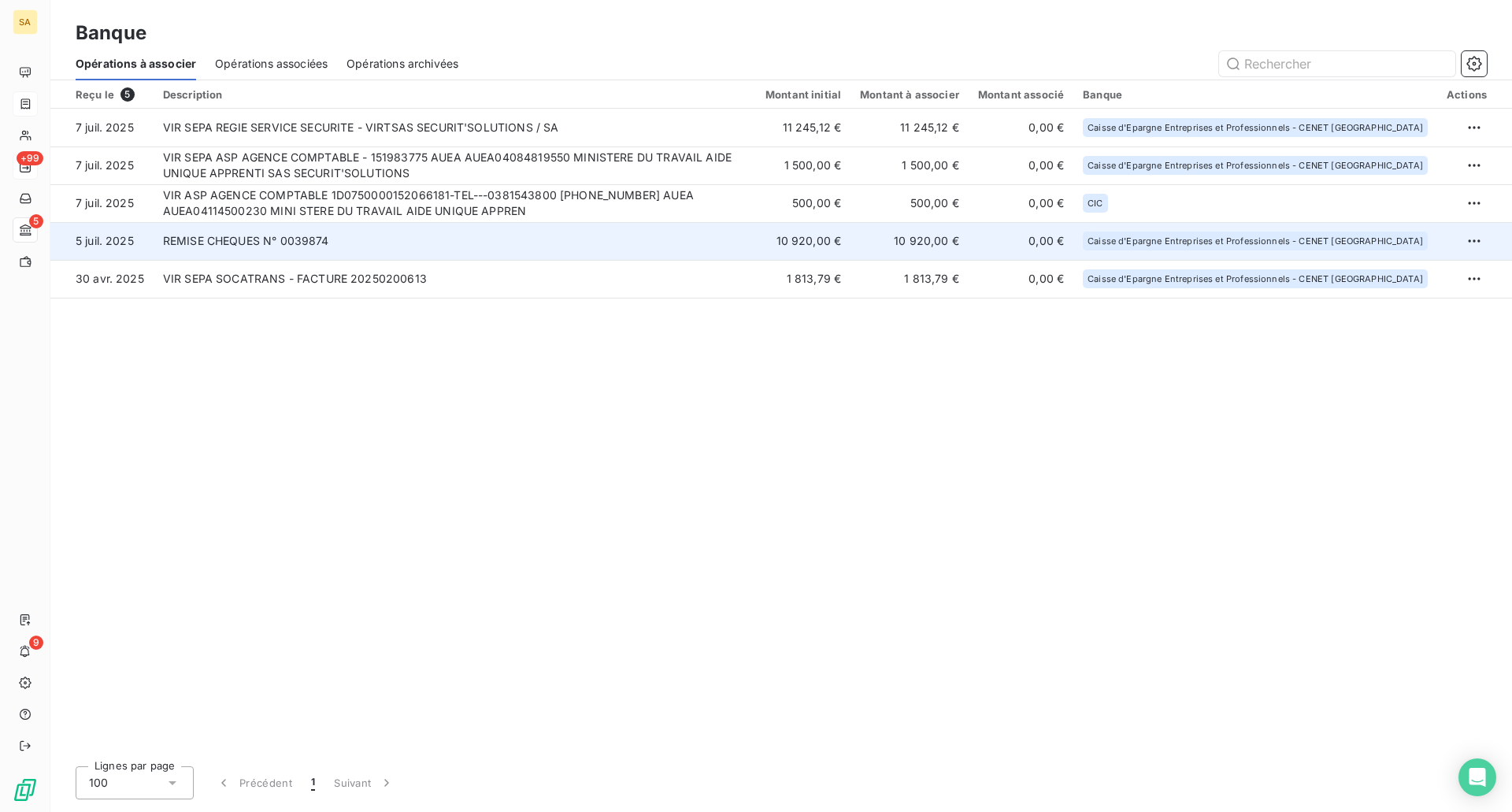 click on "REMISE CHEQUES N° 0039874" at bounding box center [454, 241] 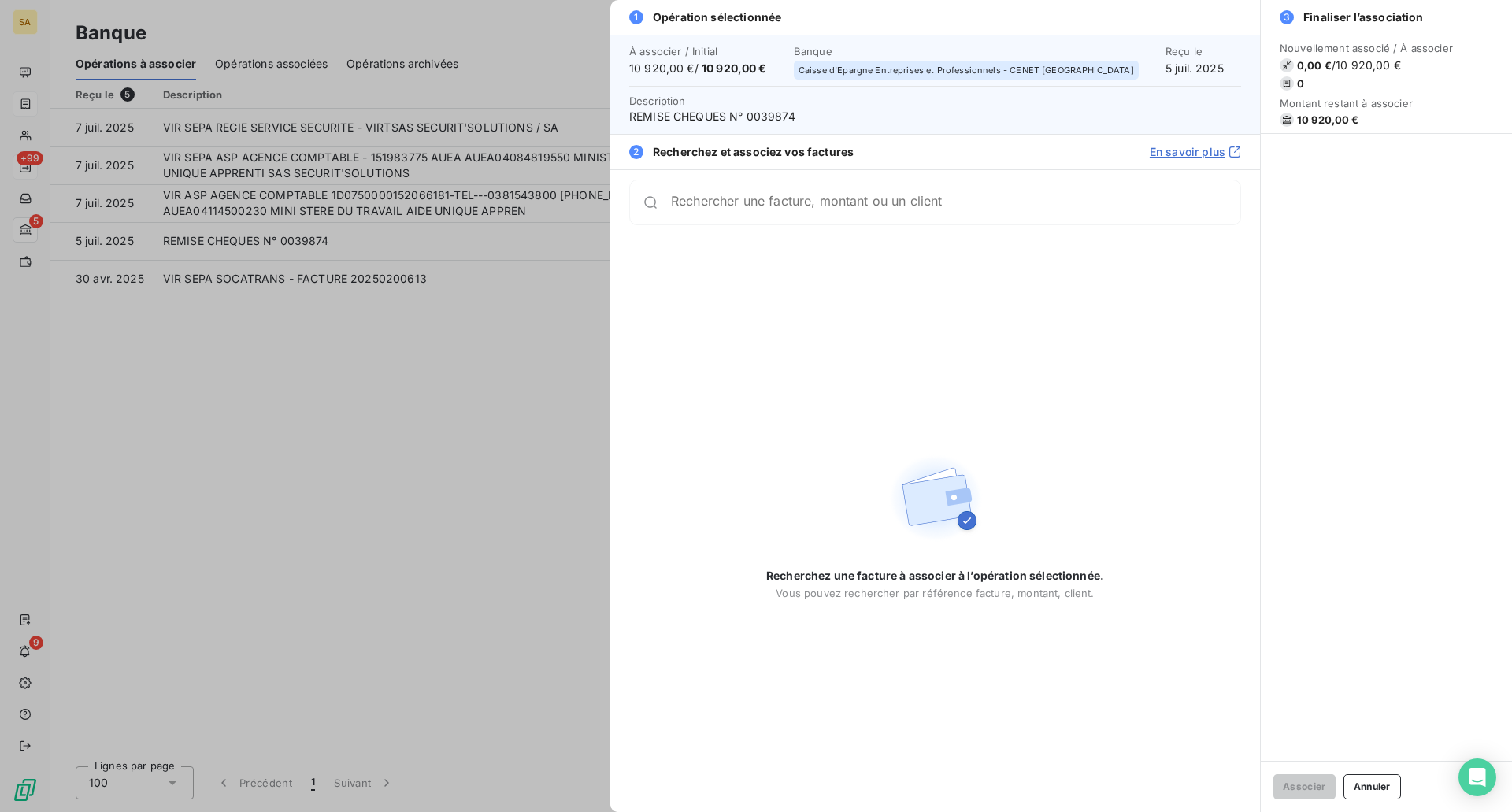 click on "Rechercher une facture, montant ou un client" at bounding box center (955, 202) 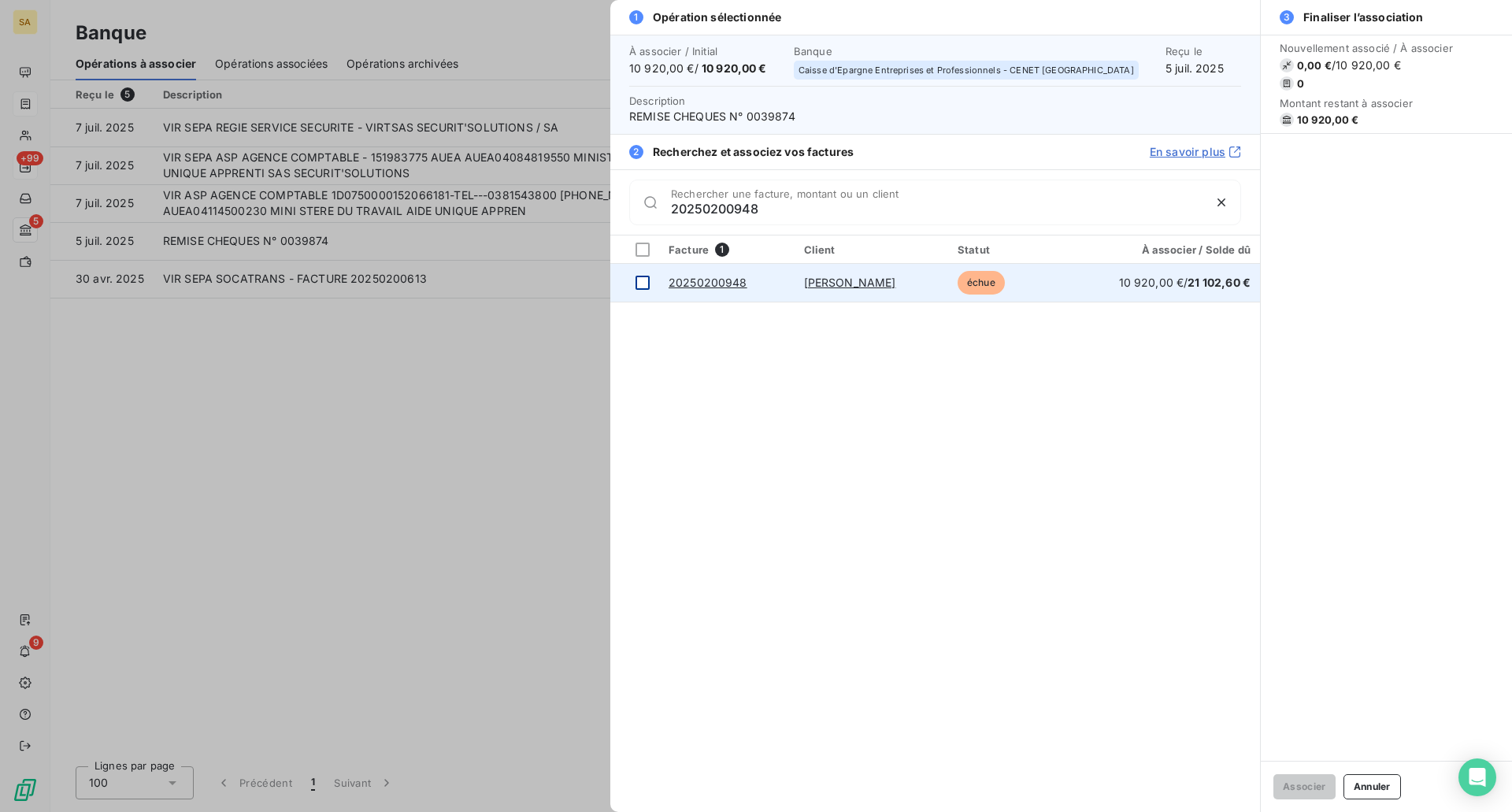 type on "20250200948" 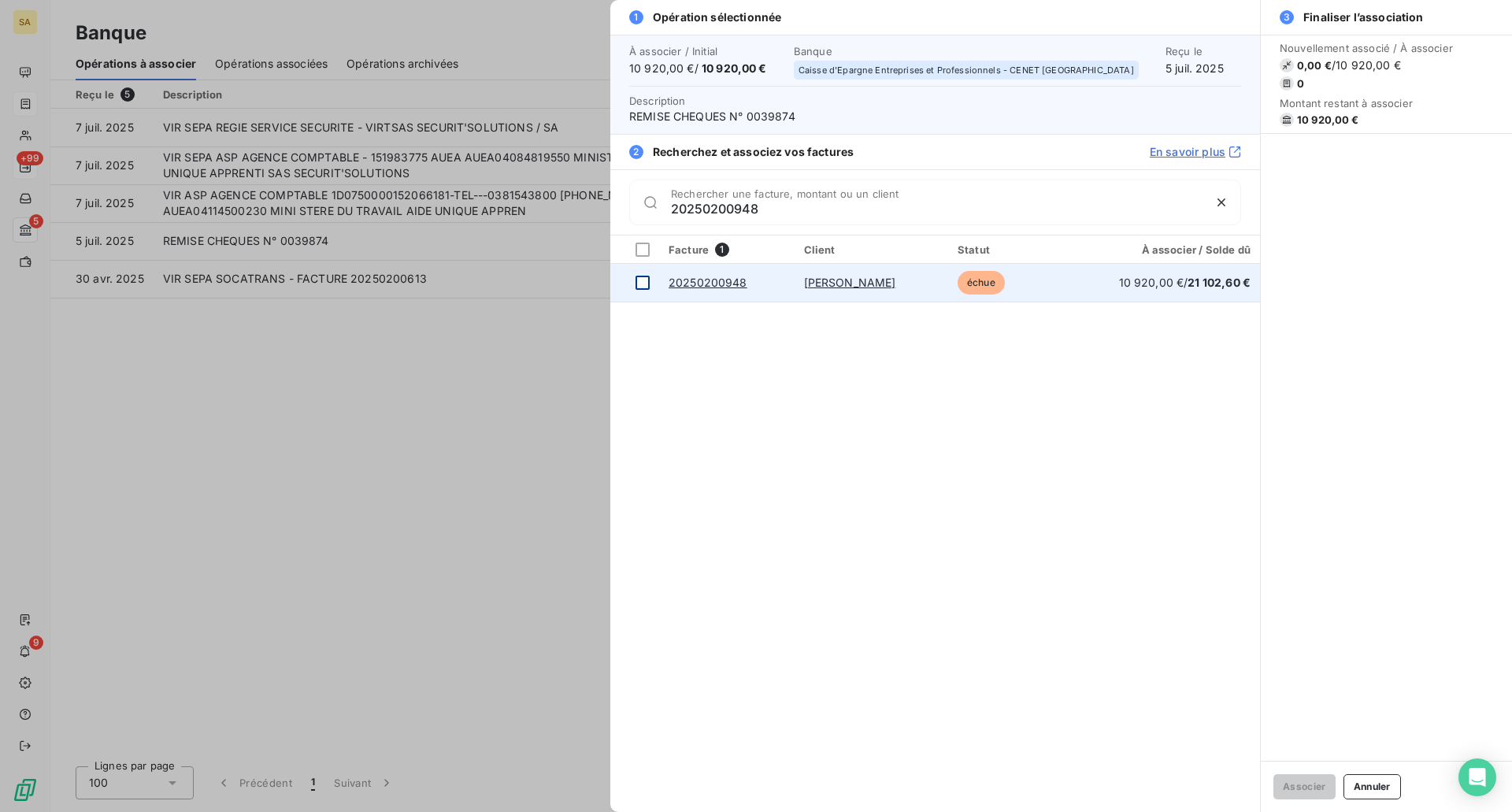 click at bounding box center (643, 283) 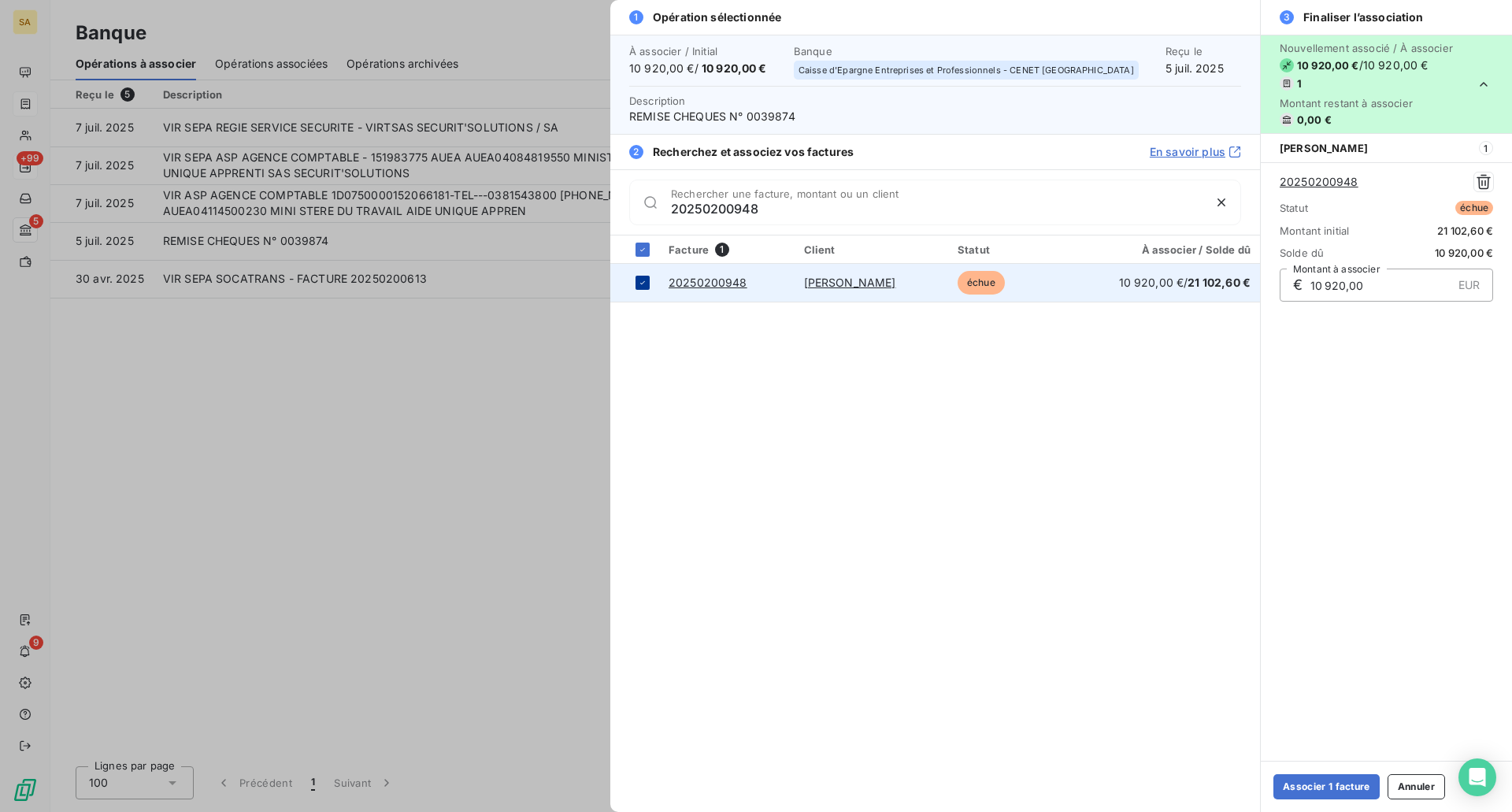 type 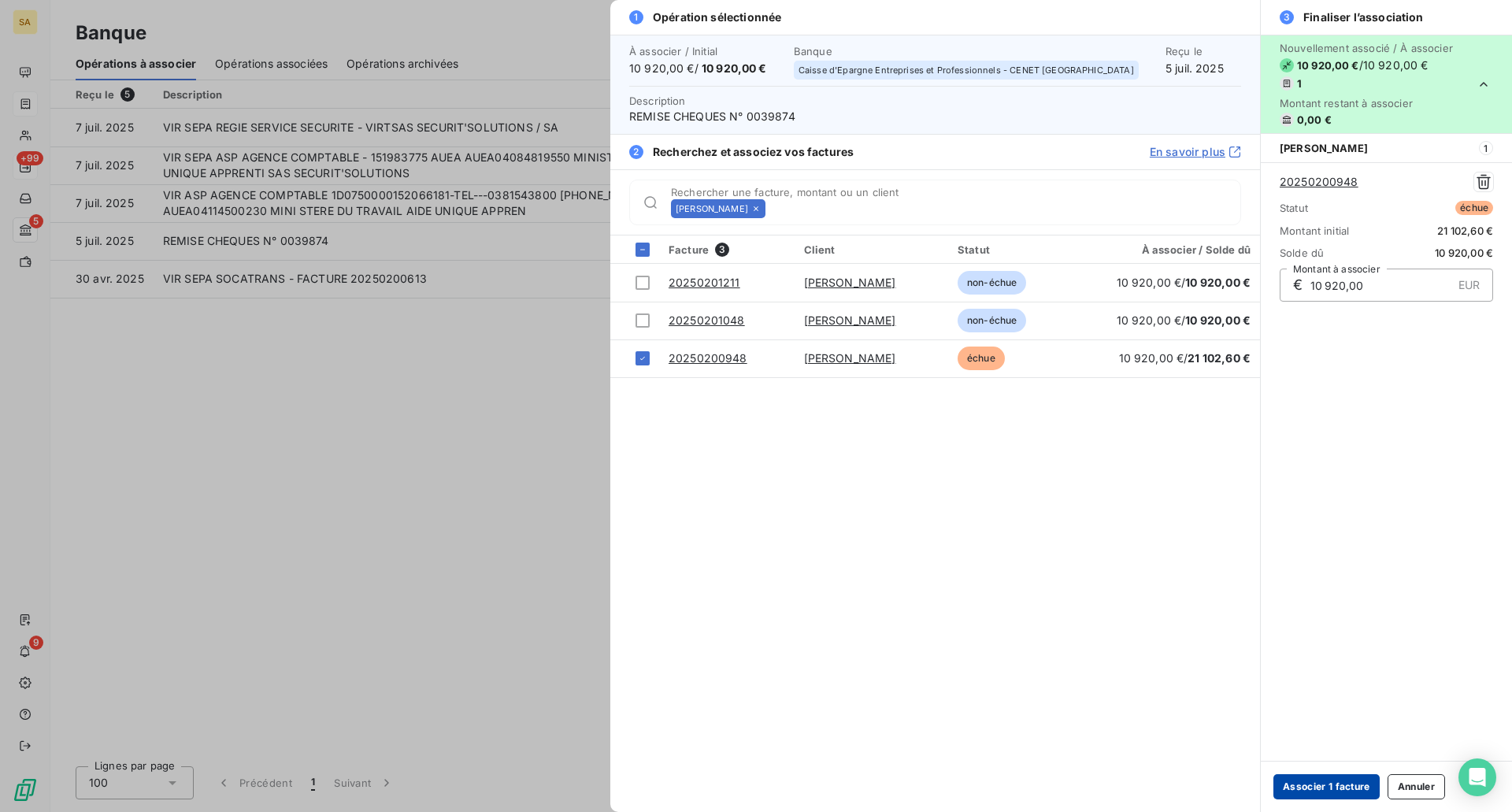 click on "Associer 1 facture" at bounding box center (1326, 787) 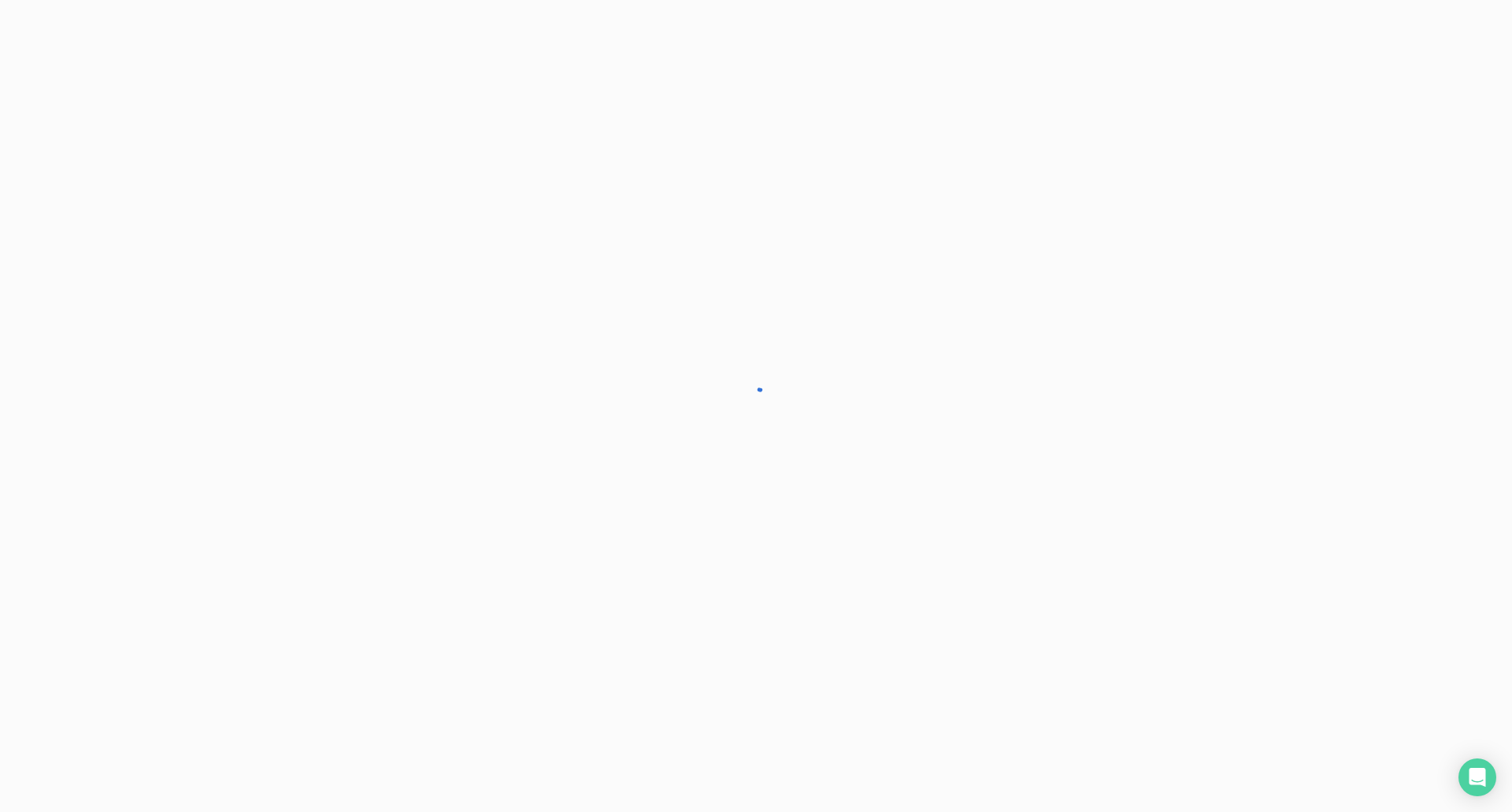 scroll, scrollTop: 0, scrollLeft: 0, axis: both 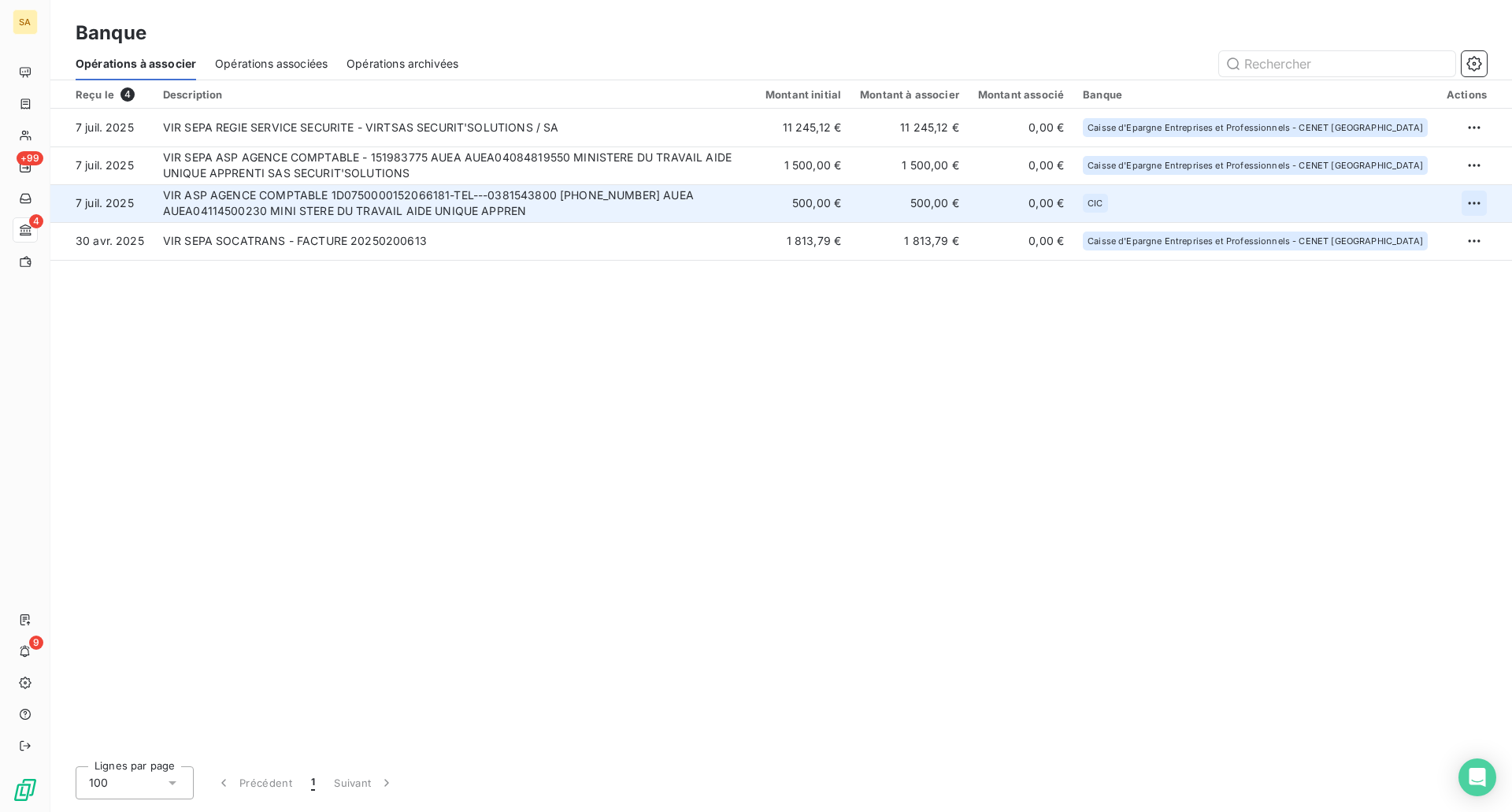 click on "SA +99 4 9 Banque Opérations à associer Opérations associées Opérations archivées Reçu le 4 Description Montant initial Montant à associer Montant associé Banque Actions [DATE] VIR SEPA REGIE SERVICE SECURITE - VIRTSAS SECURIT'SOLUTIONS / SA 11 245,12 € 11 245,12 € 0,00 € Caisse d'Epargne Entreprises et Professionnels - CENET [GEOGRAPHIC_DATA] [DATE] VIR SEPA ASP AGENCE COMPTABLE - 151983775 AUEA AUEA04084819550 MINISTERE DU TRAVAIL AIDE UNIQUE APPRENTI SAS SECURIT'SOLUTIONS 1 500,00 € 1 500,00 € 0,00 € Caisse d'Epargne Entreprises et Professionnels - CENET [GEOGRAPHIC_DATA] [DATE] VIR ASP AGENCE COMPTABLE 1D0750000152066181-TEL---0381543800 [PHONE_NUMBER] AUEA AUEA04114500230 MINI STERE DU TRAVAIL AIDE UNIQUE APPREN 500,00 € 500,00 € 0,00 € CIC [DATE] VIR SEPA SOCATRANS - FACTURE 20250200613 1 813,79 € 1 813,79 € 0,00 € Caisse d'Epargne Entreprises et Professionnels - CENET [GEOGRAPHIC_DATA] Lignes par page 100 Précédent 1" at bounding box center (756, 406) 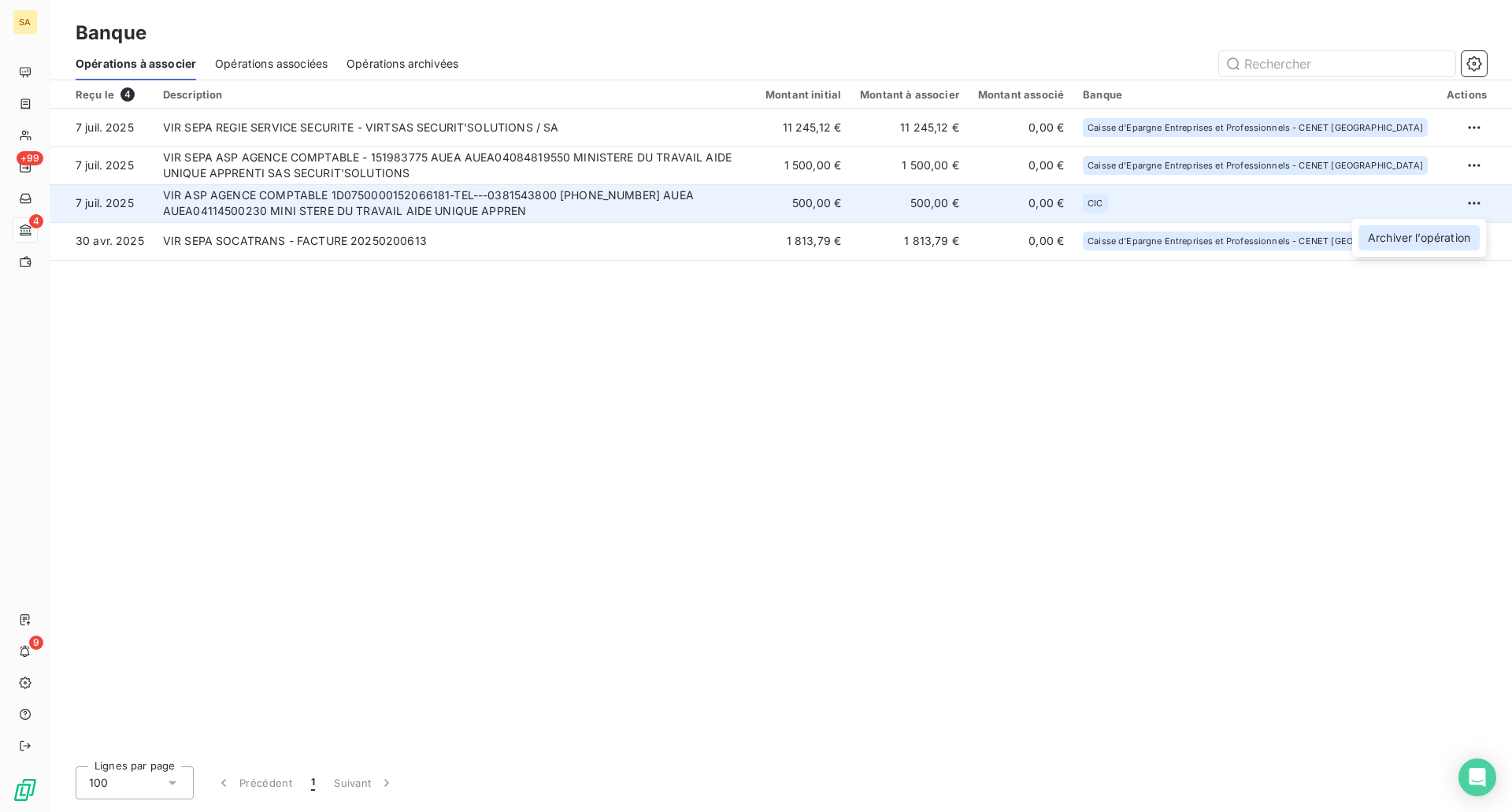 click on "Archiver l’opération" at bounding box center (1419, 238) 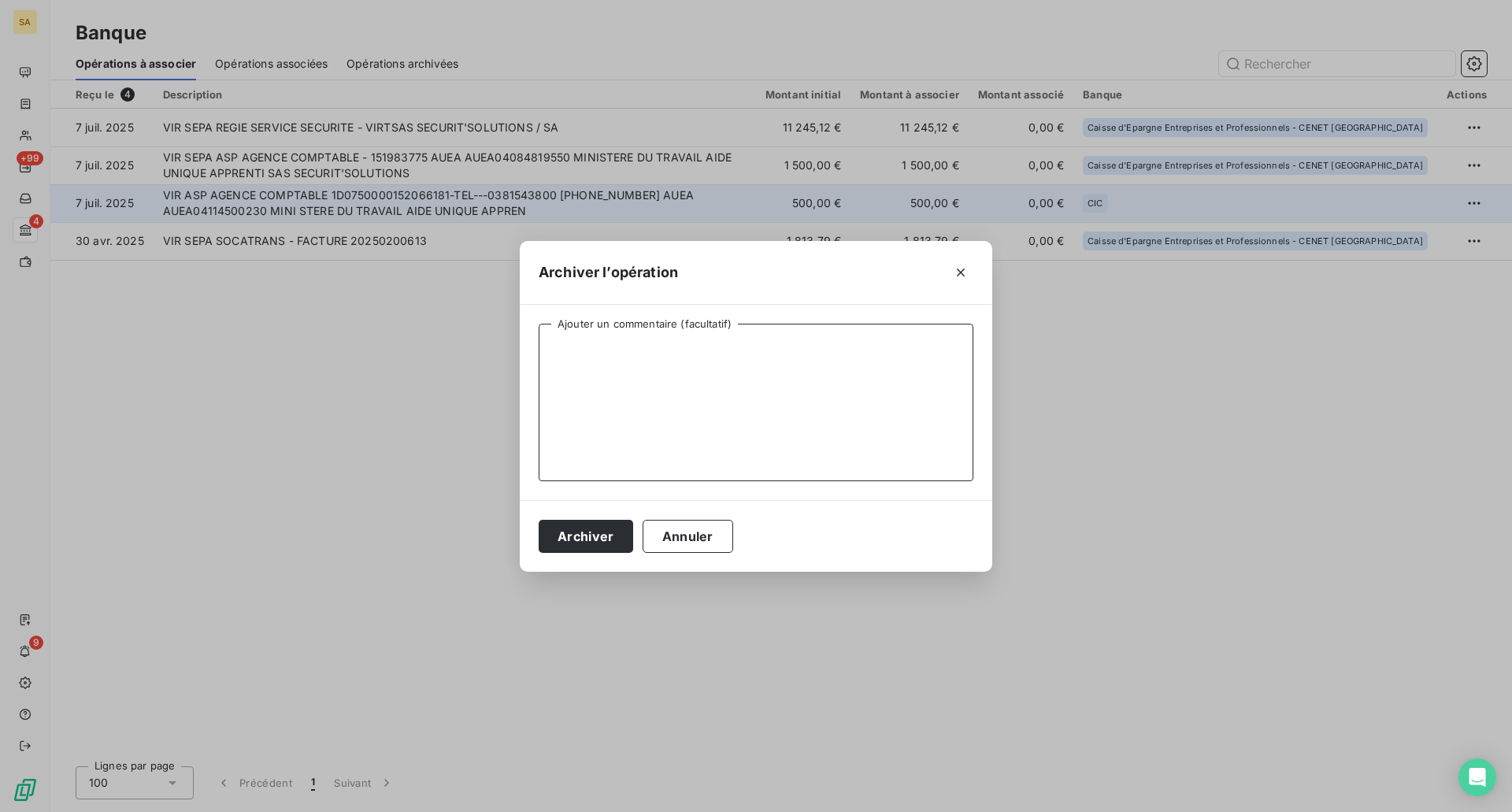 click on "Ajouter un commentaire (facultatif)" at bounding box center [756, 402] 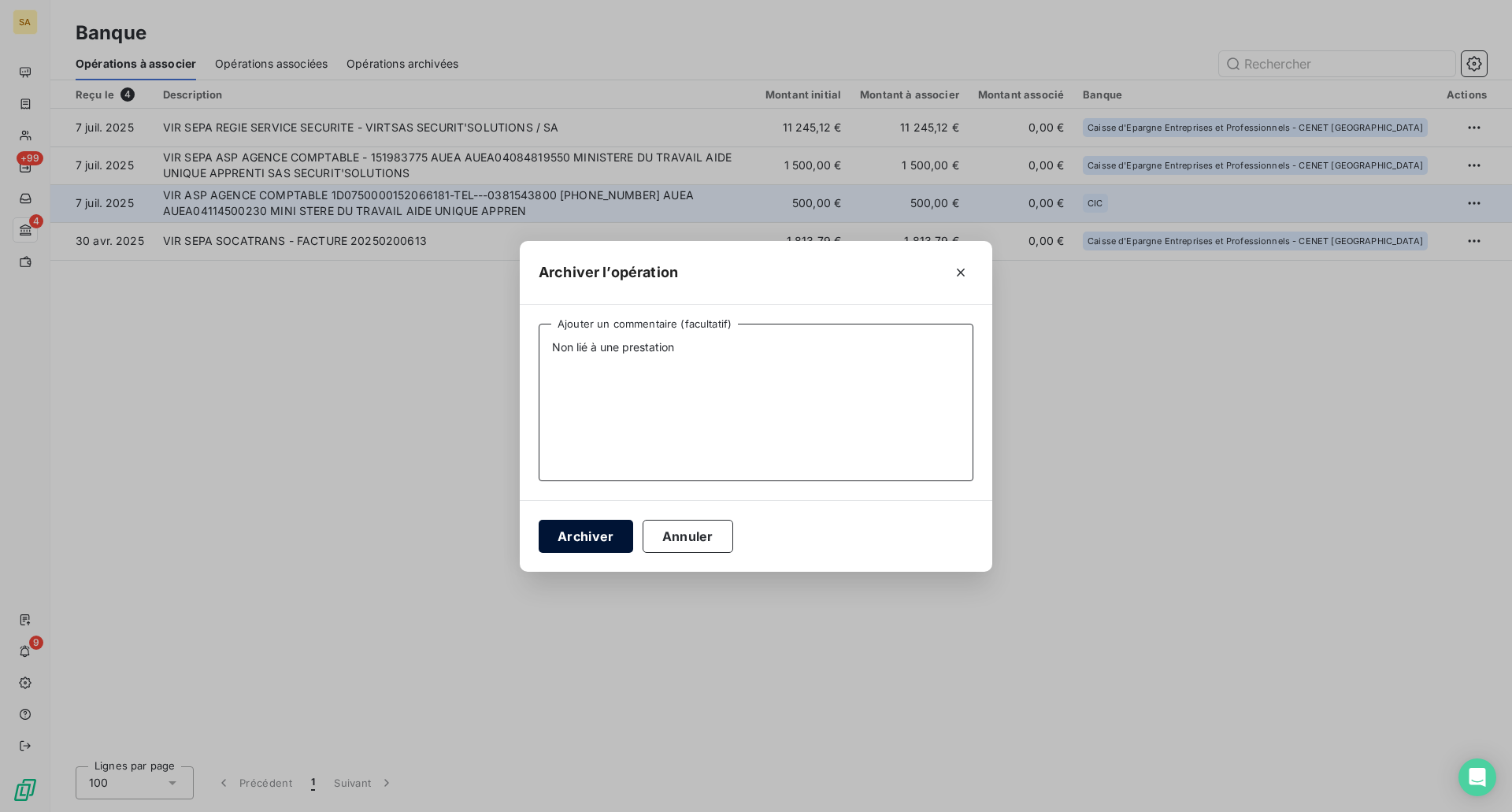 type on "Non lié à une prestation" 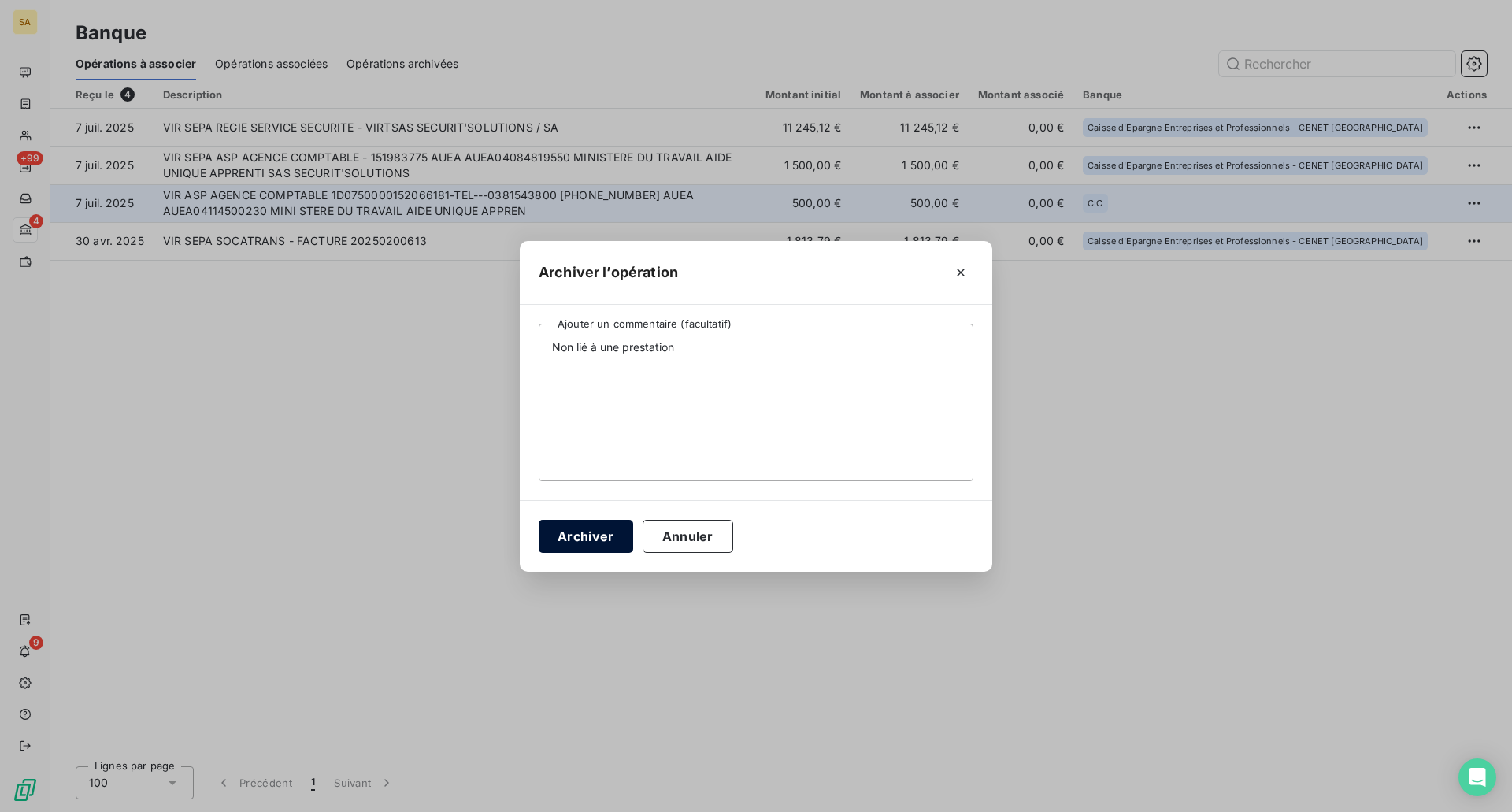 click on "Archiver" at bounding box center (586, 536) 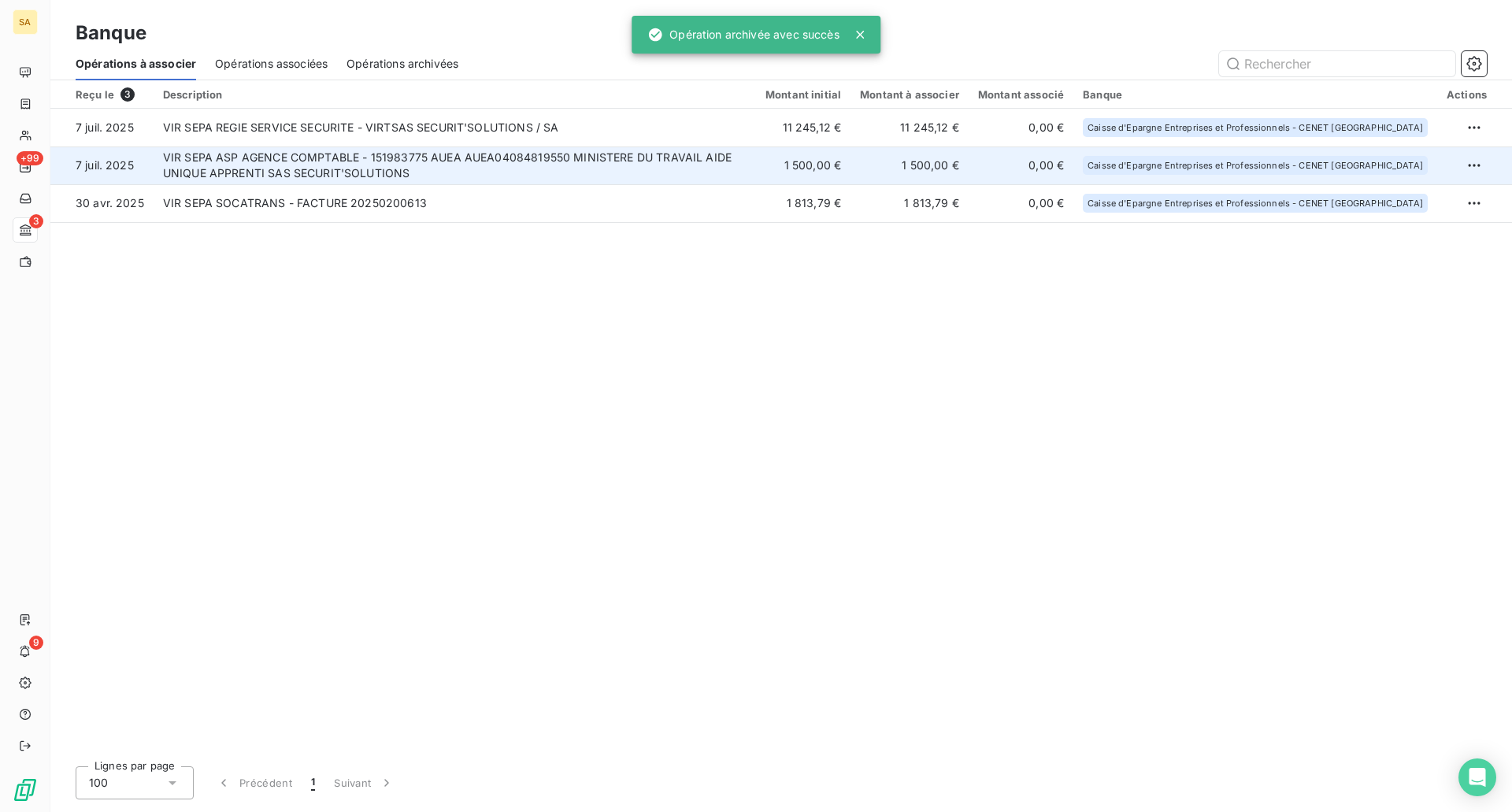 click on "VIR SEPA ASP AGENCE COMPTABLE - 151983775 AUEA AUEA04084819550 MINISTERE DU TRAVAIL AIDE UNIQUE APPRENTI SAS SECURIT'SOLUTIONS" at bounding box center (454, 165) 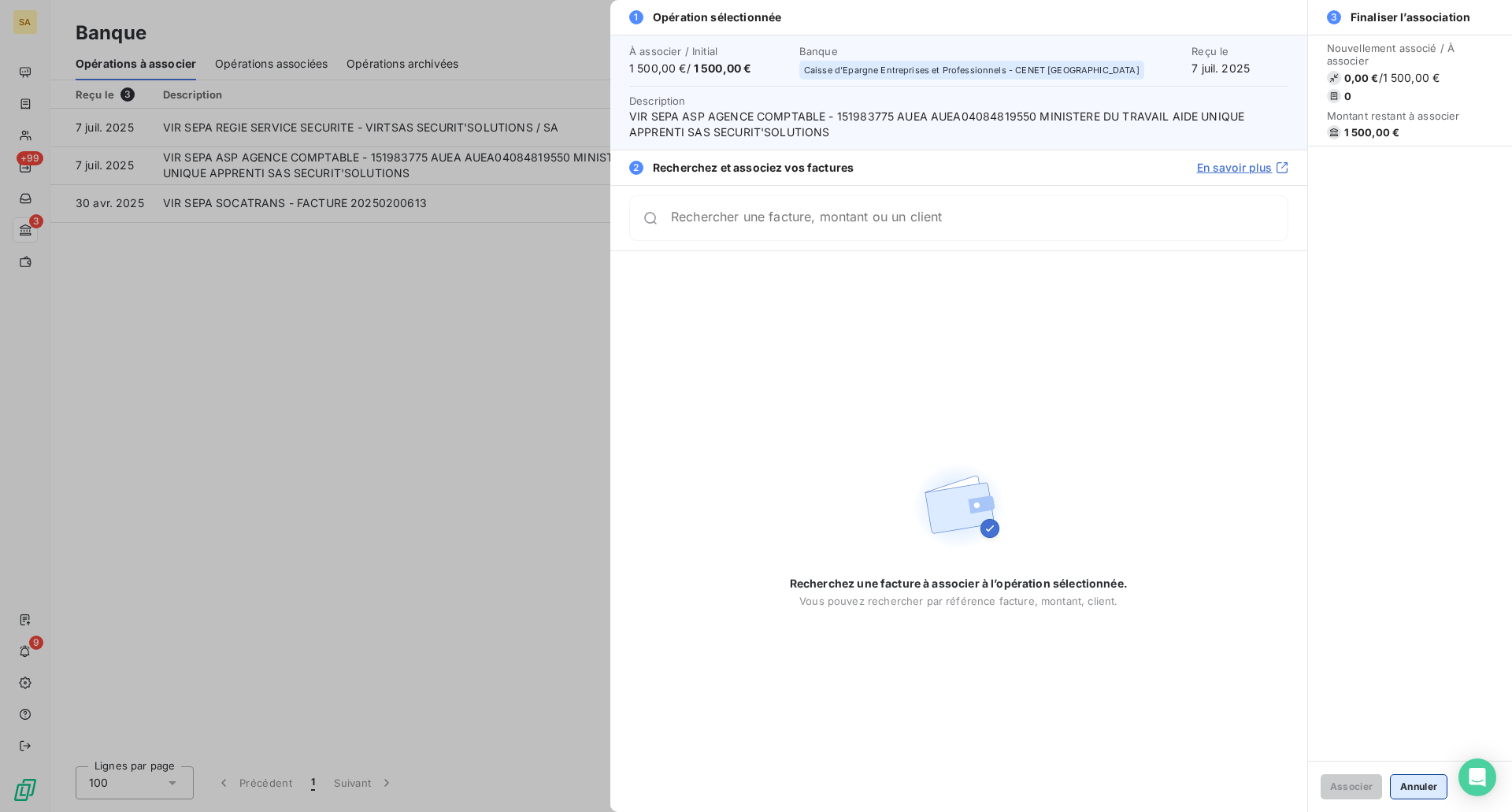 click on "Annuler" at bounding box center (1418, 787) 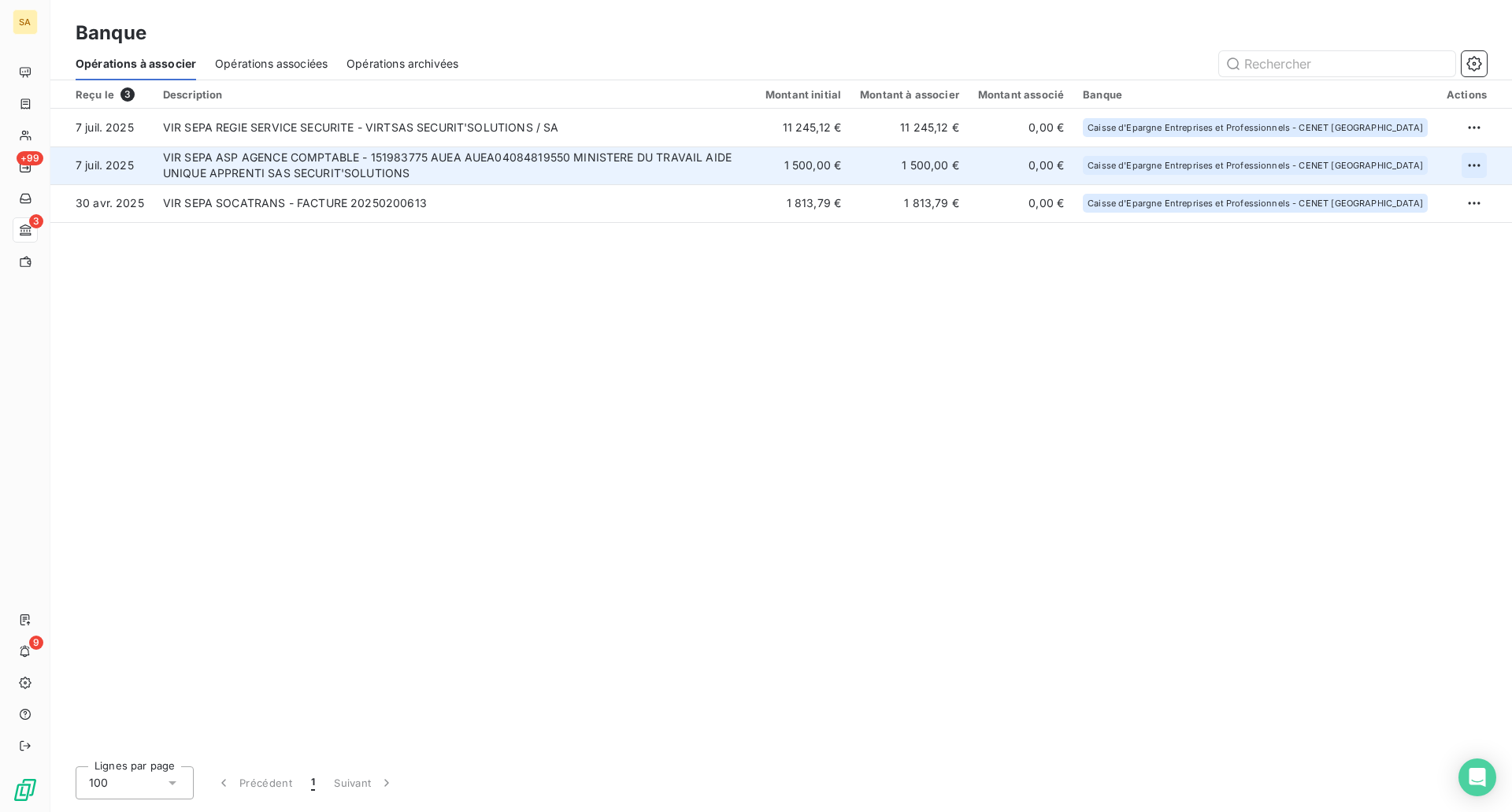 click on "SA +99 3 9 Banque Opérations à associer Opérations associées Opérations archivées Reçu le 3 Description Montant initial Montant à associer Montant associé Banque Actions 7 juil. 2025 VIR SEPA REGIE SERVICE SECURITE - VIRTSAS SECURIT'SOLUTIONS / SA 11 245,12 € 11 245,12 € 0,00 € Caisse d'Epargne Entreprises et Professionnels - CENET Hauts de France 7 juil. 2025 VIR SEPA ASP AGENCE COMPTABLE - 151983775 AUEA AUEA04084819550 MINISTERE DU TRAVAIL AIDE UNIQUE APPRENTI SAS SECURIT'SOLUTIONS 1 500,00 € 1 500,00 € 0,00 € Caisse d'Epargne Entreprises et Professionnels - CENET Hauts de France 30 avr. 2025 VIR SEPA SOCATRANS - FACTURE 20250200613 1 813,79 € 1 813,79 € 0,00 € Caisse d'Epargne Entreprises et Professionnels - CENET Hauts de France Lignes par page 100 Précédent 1 Suivant" at bounding box center (756, 406) 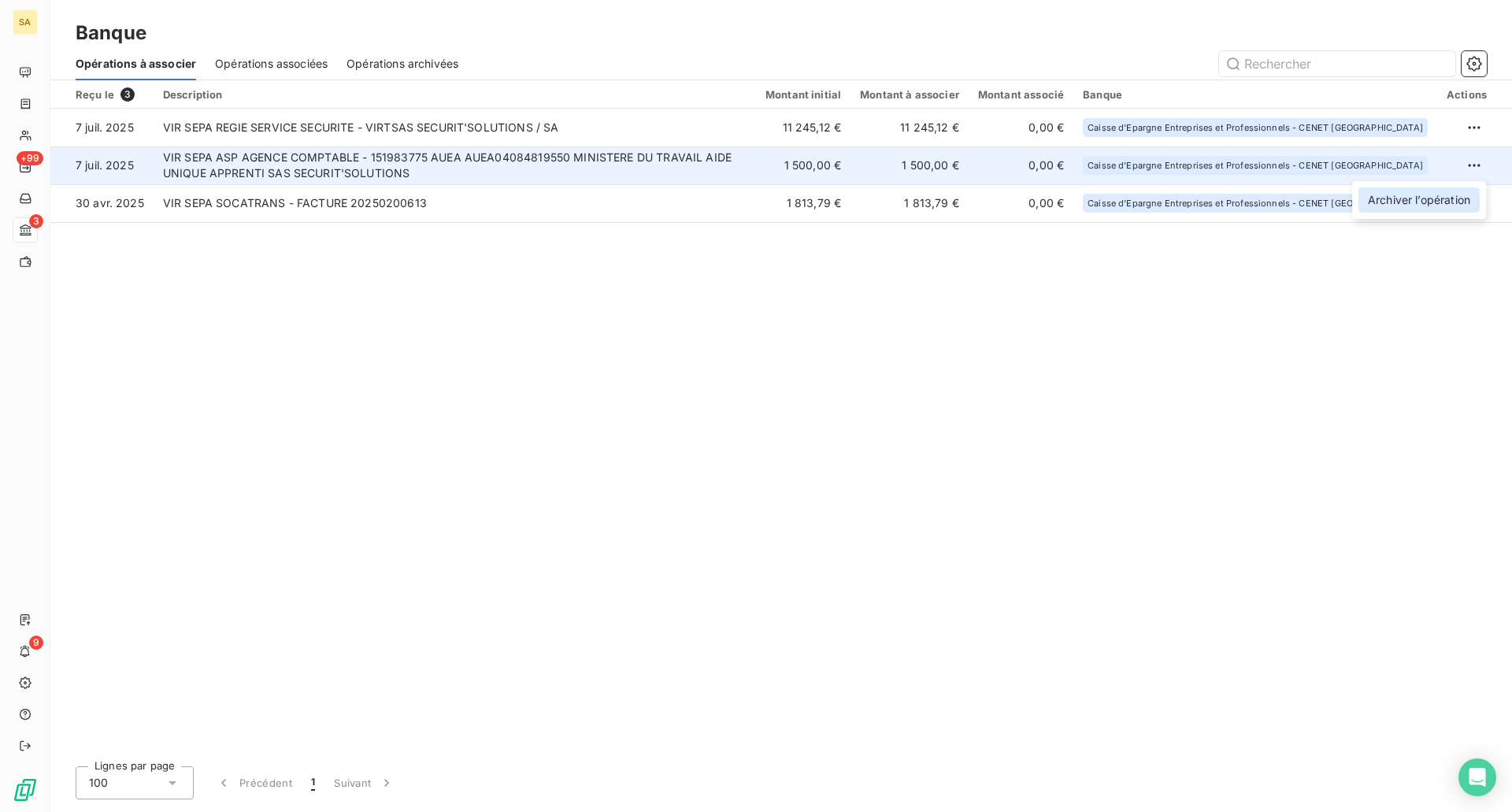 click on "Archiver l’opération" at bounding box center (1419, 200) 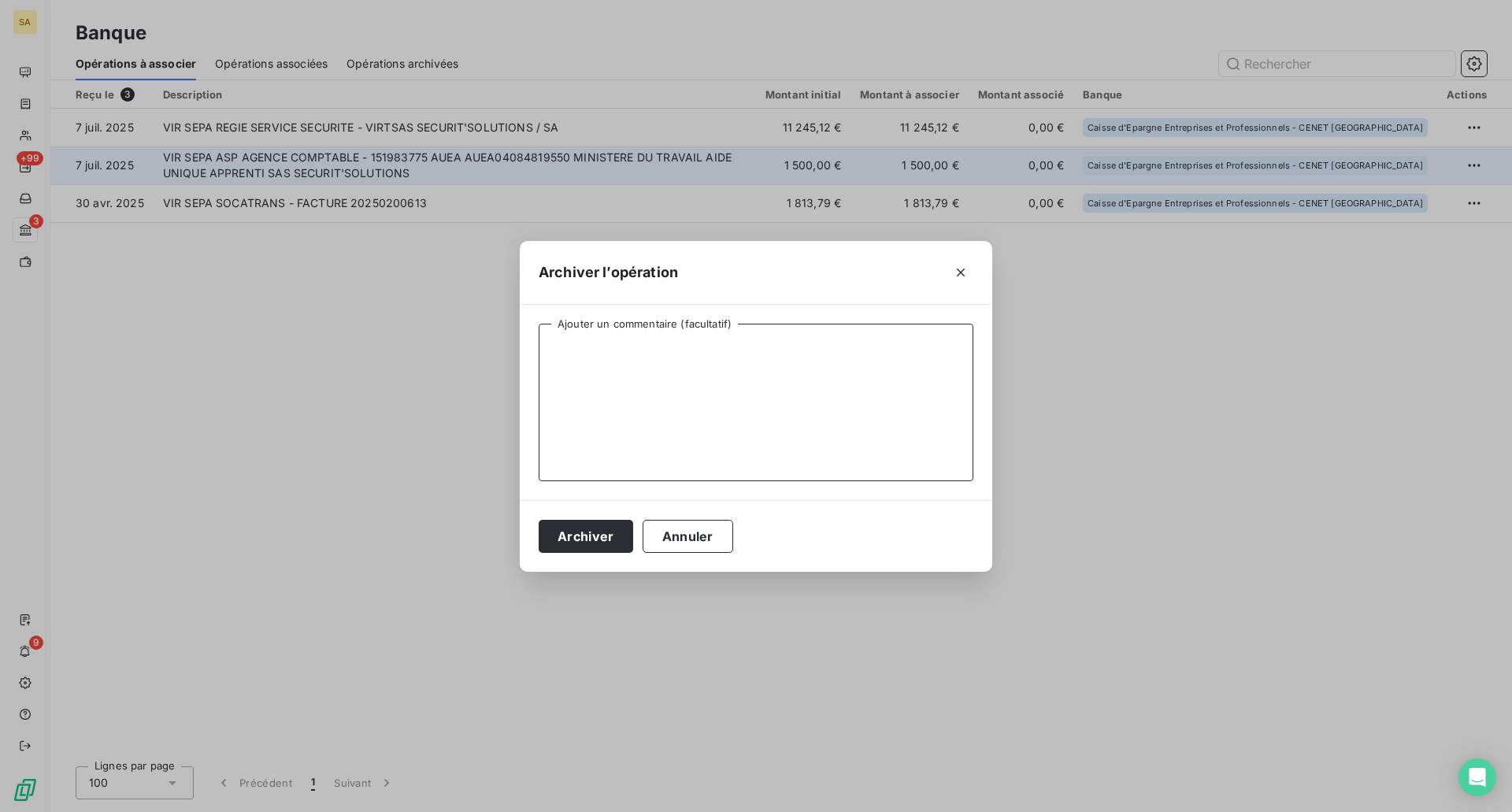 click on "Ajouter un commentaire (facultatif)" at bounding box center (756, 402) 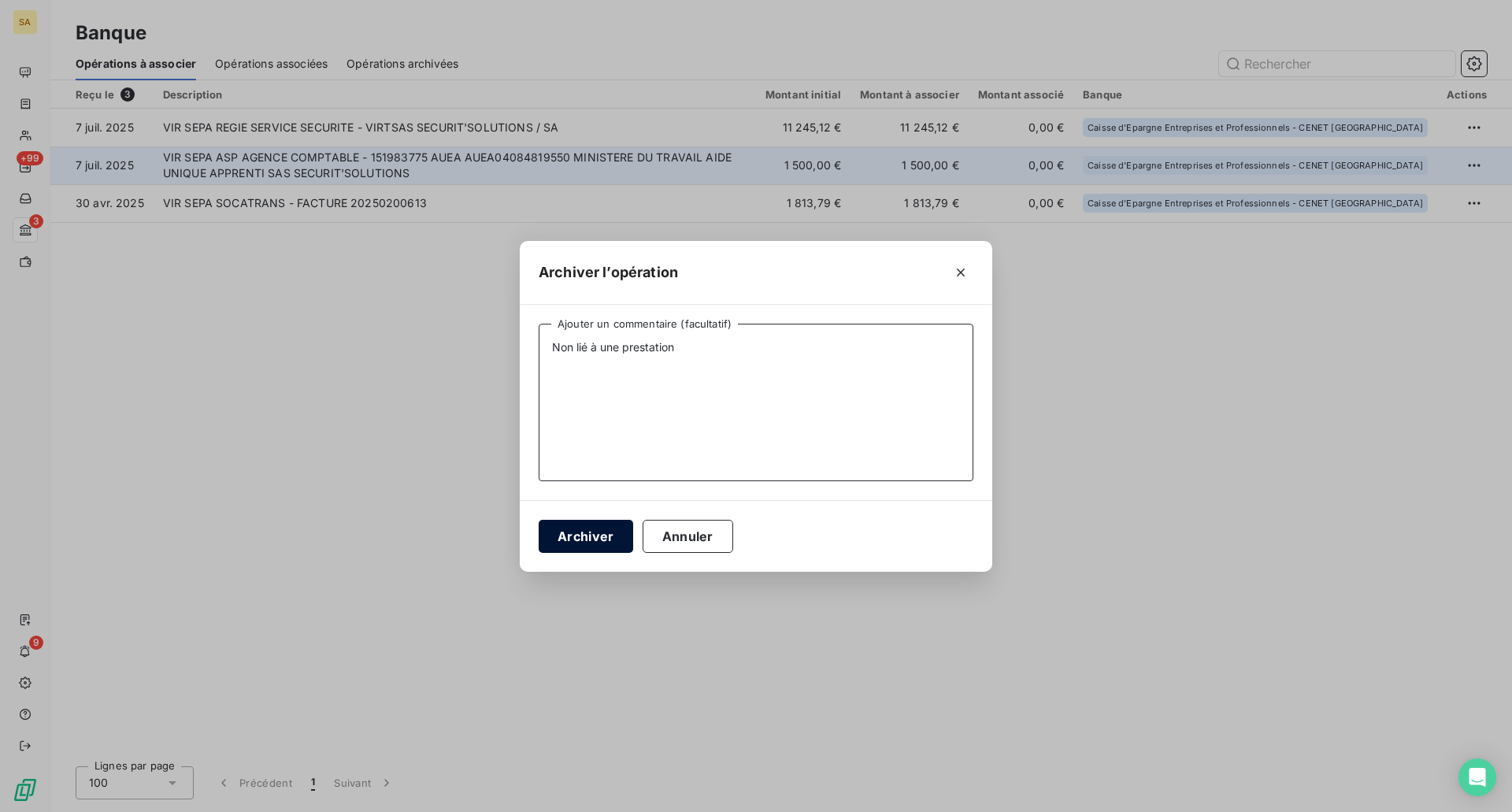 type on "Non lié à une prestation" 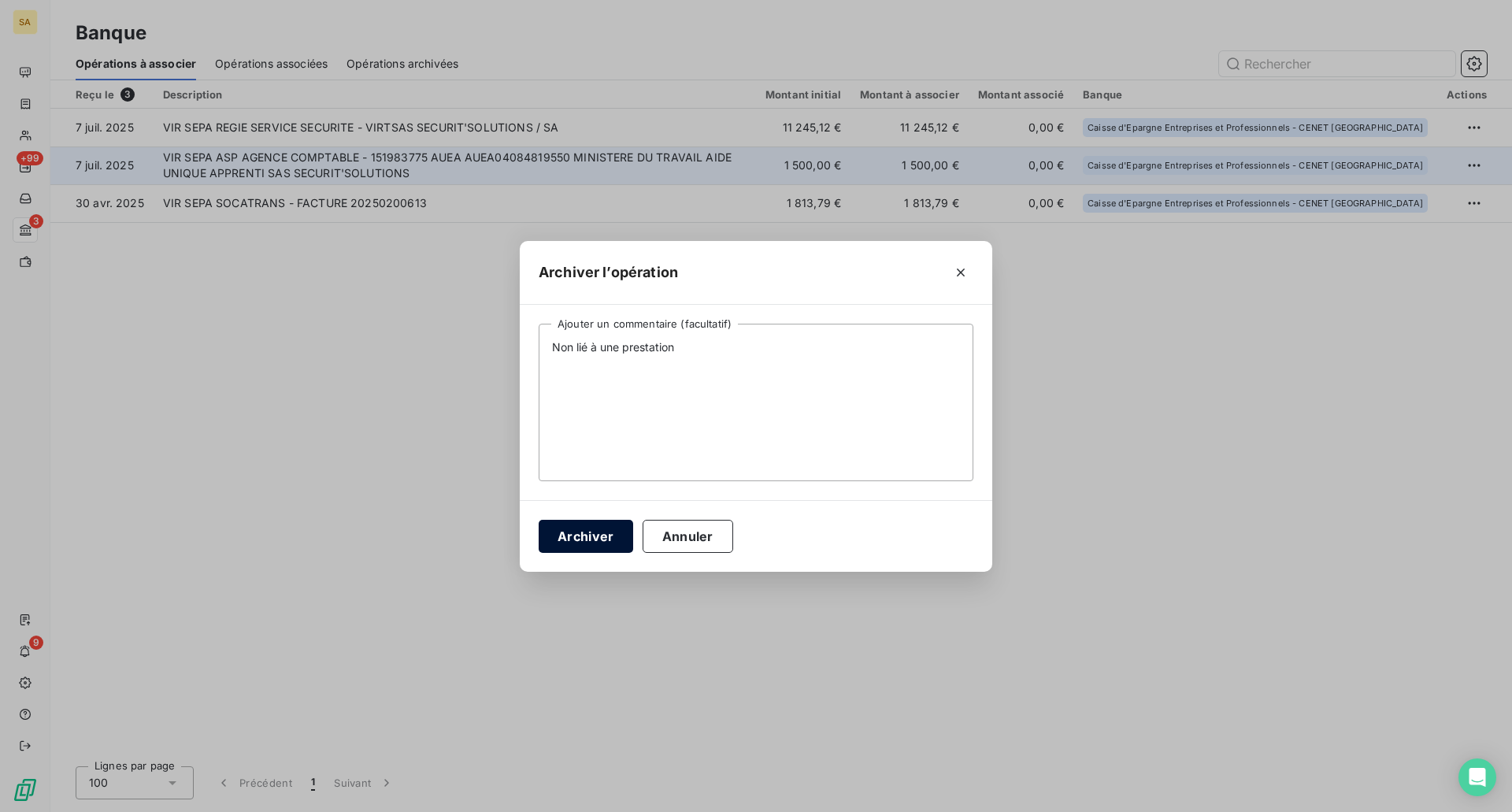 click on "Archiver" at bounding box center (586, 536) 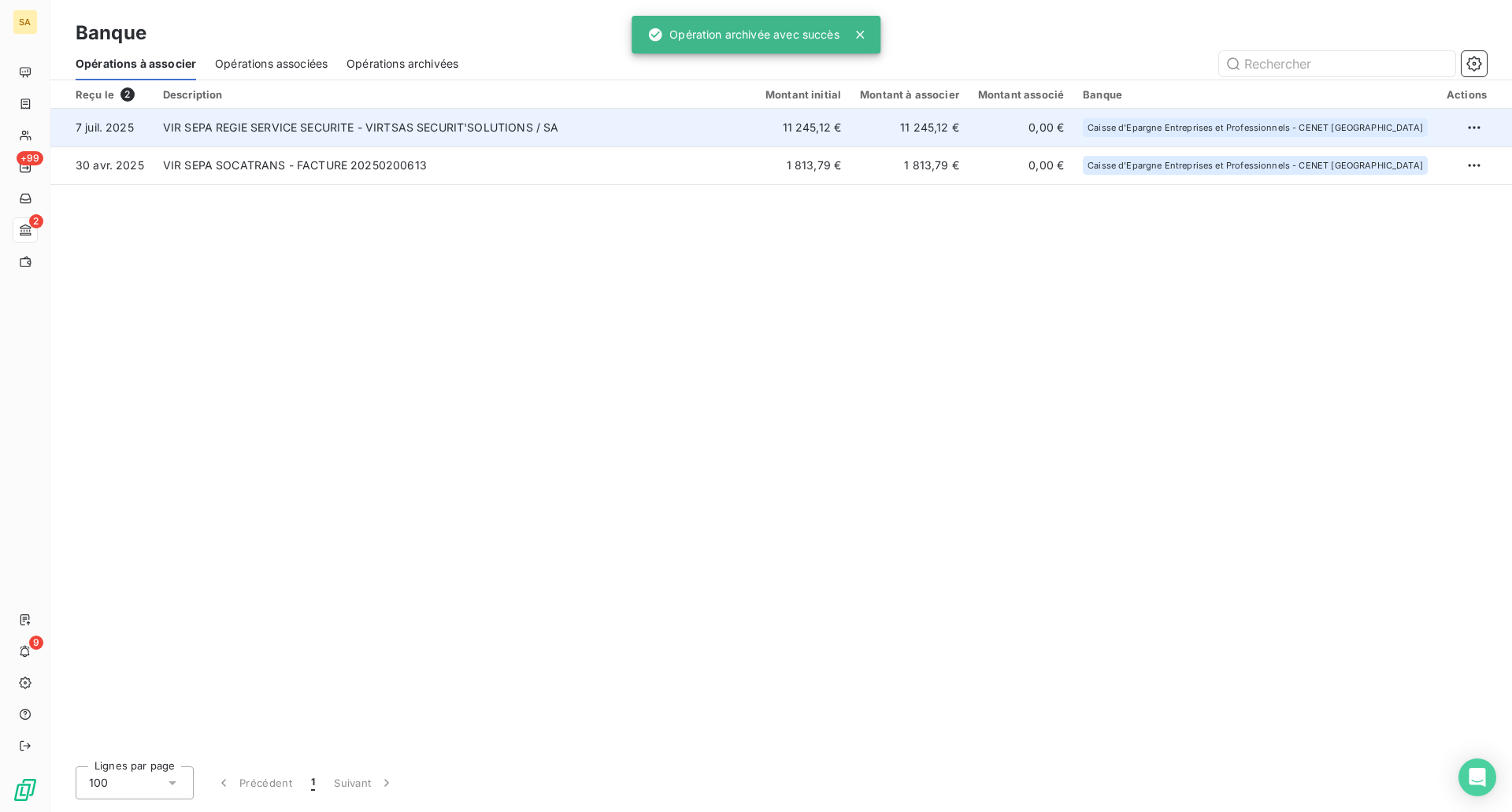 click on "VIR SEPA REGIE SERVICE SECURITE - VIRTSAS SECURIT'SOLUTIONS / SA" at bounding box center (454, 128) 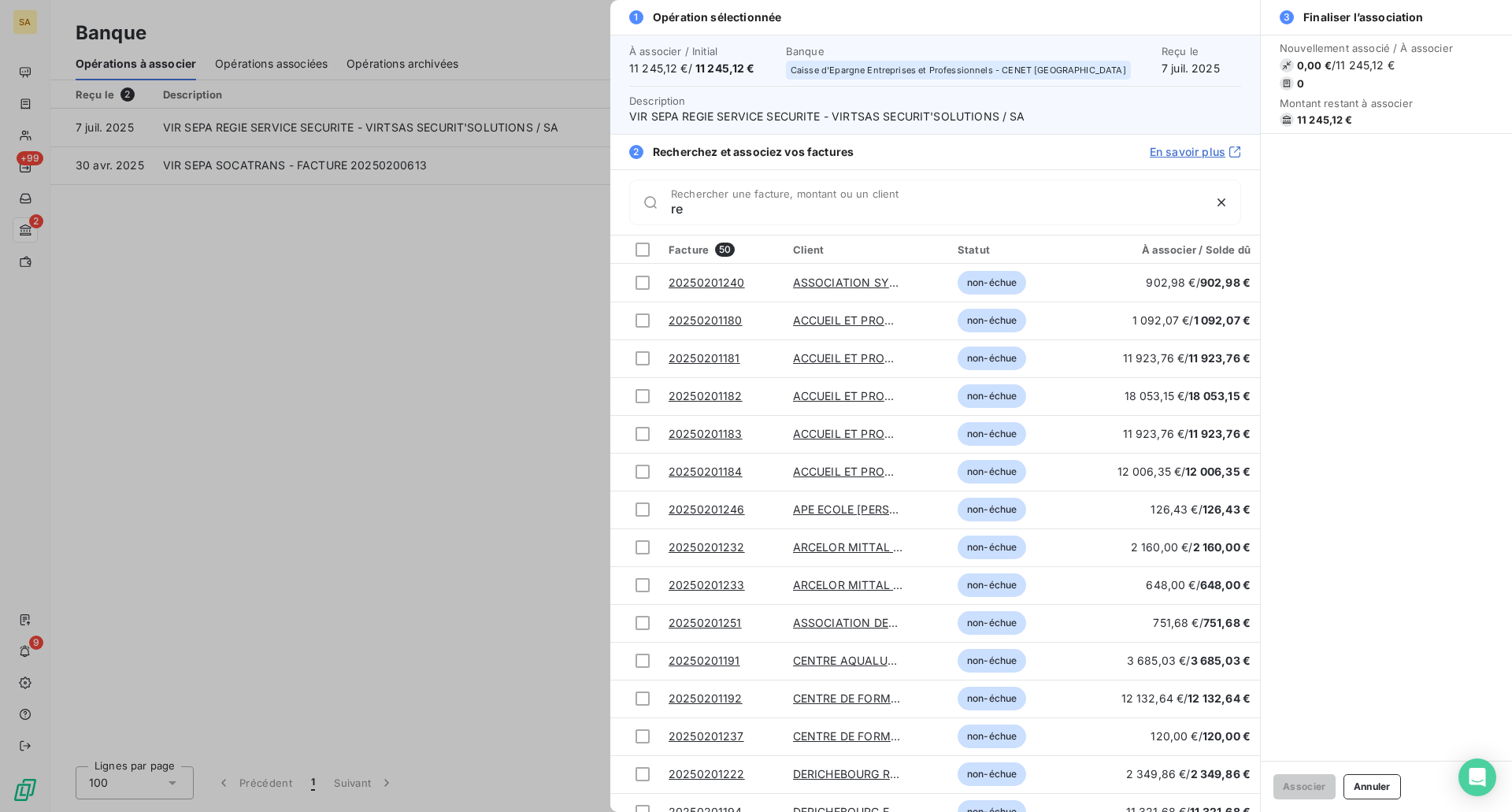type on "r" 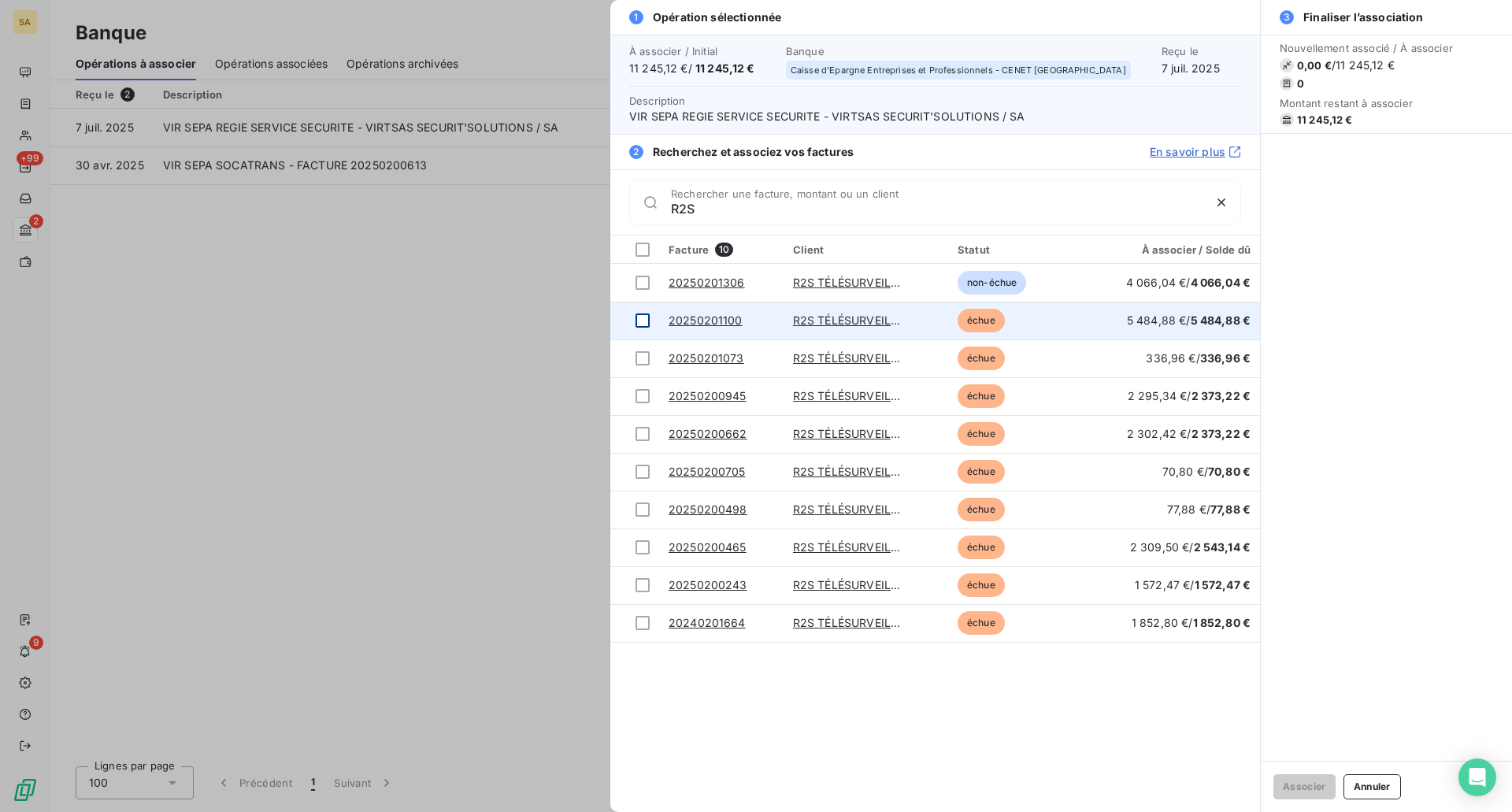 type on "R2S" 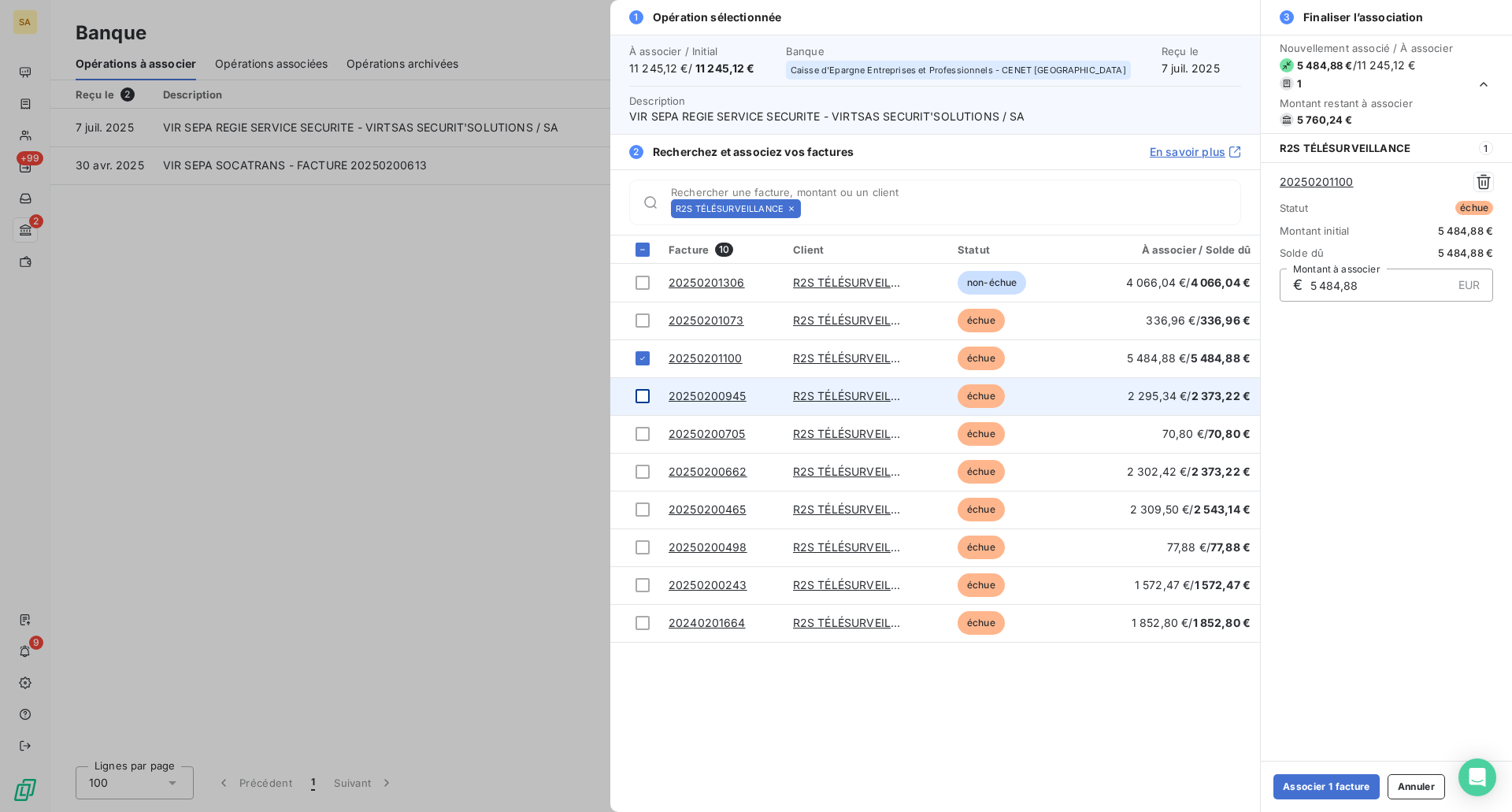 click at bounding box center [635, 396] 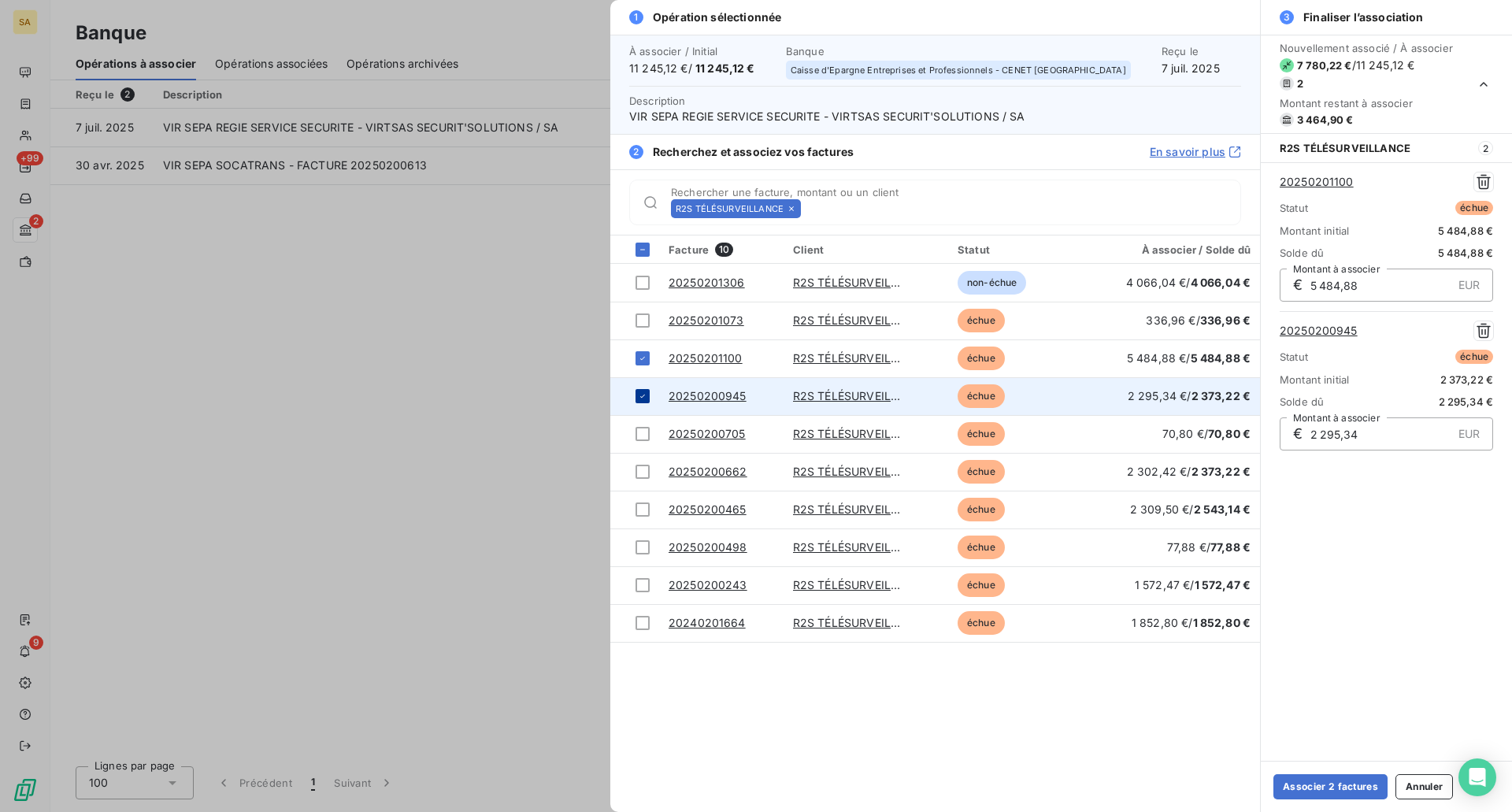 click at bounding box center [635, 396] 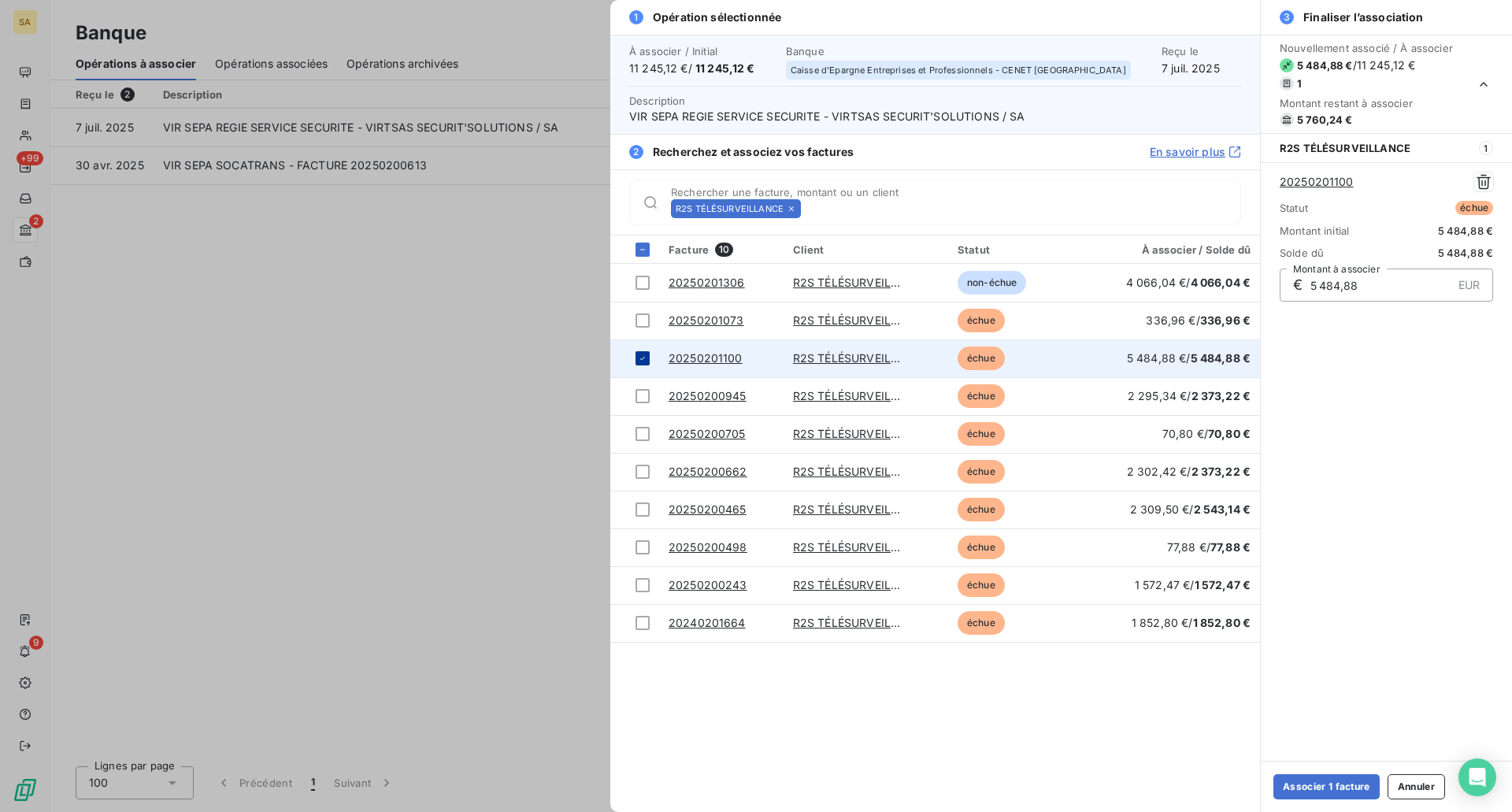 click at bounding box center [643, 358] 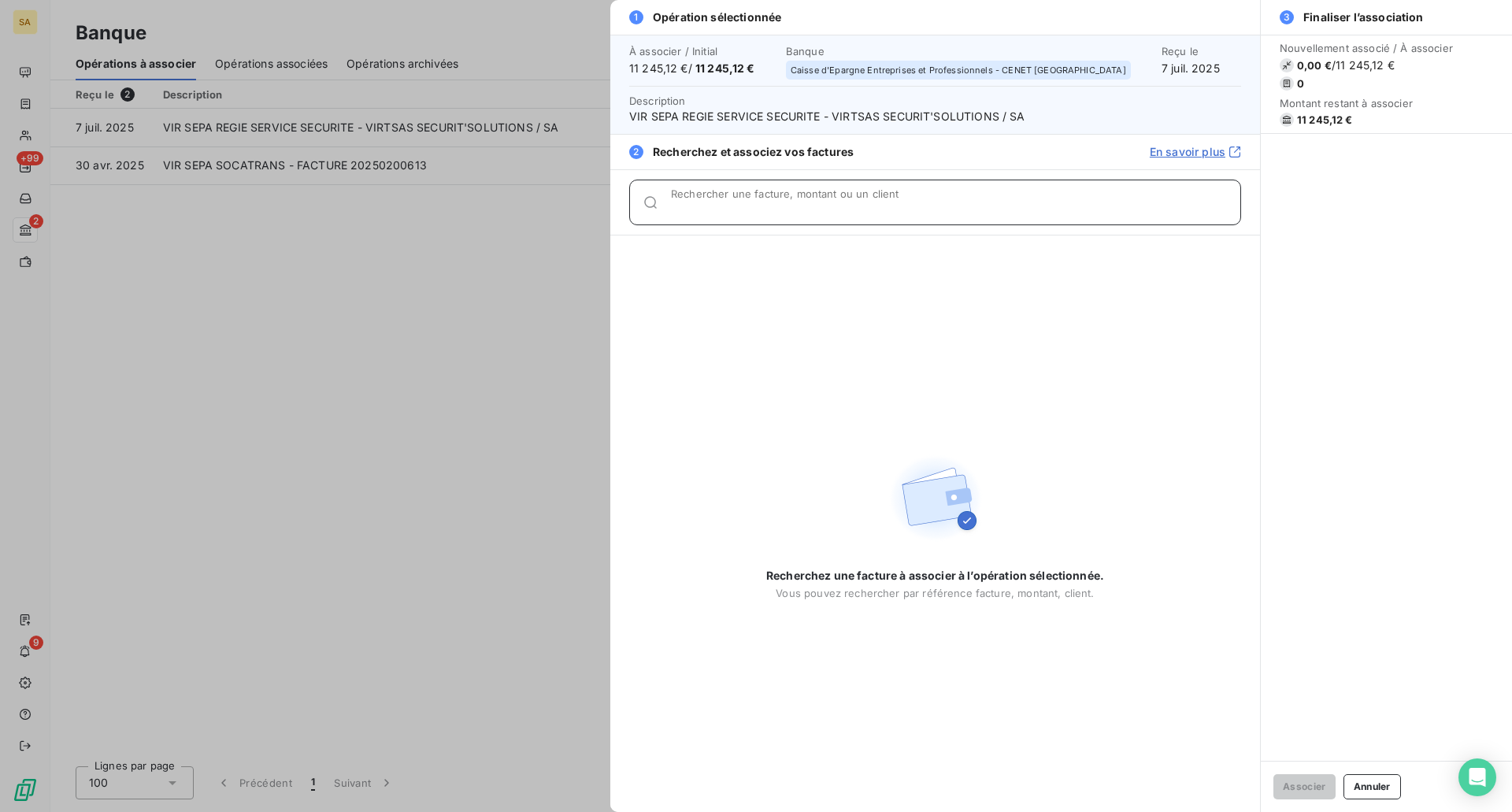 click on "Rechercher une facture, montant ou un client" at bounding box center (955, 209) 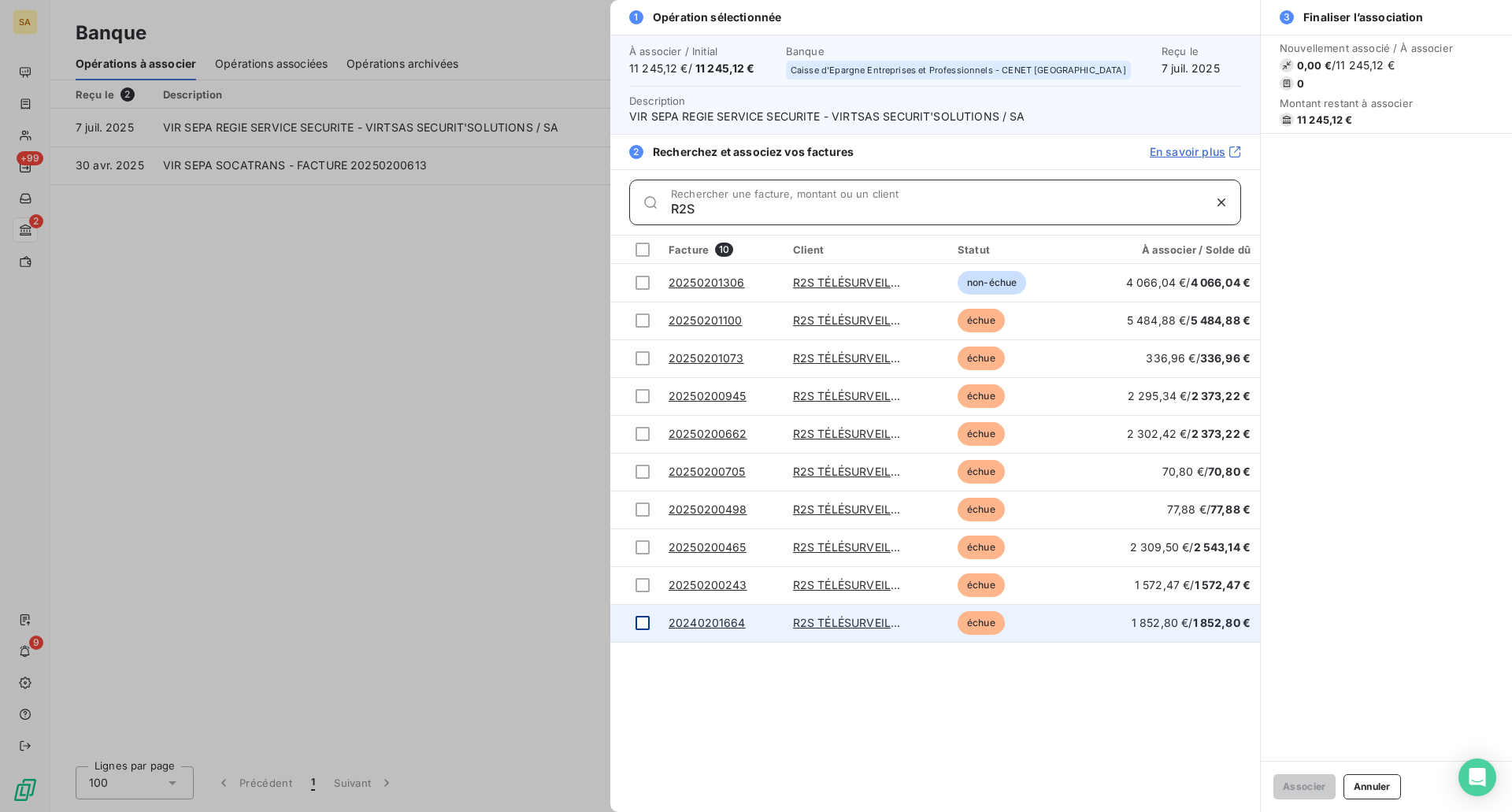 type on "R2S" 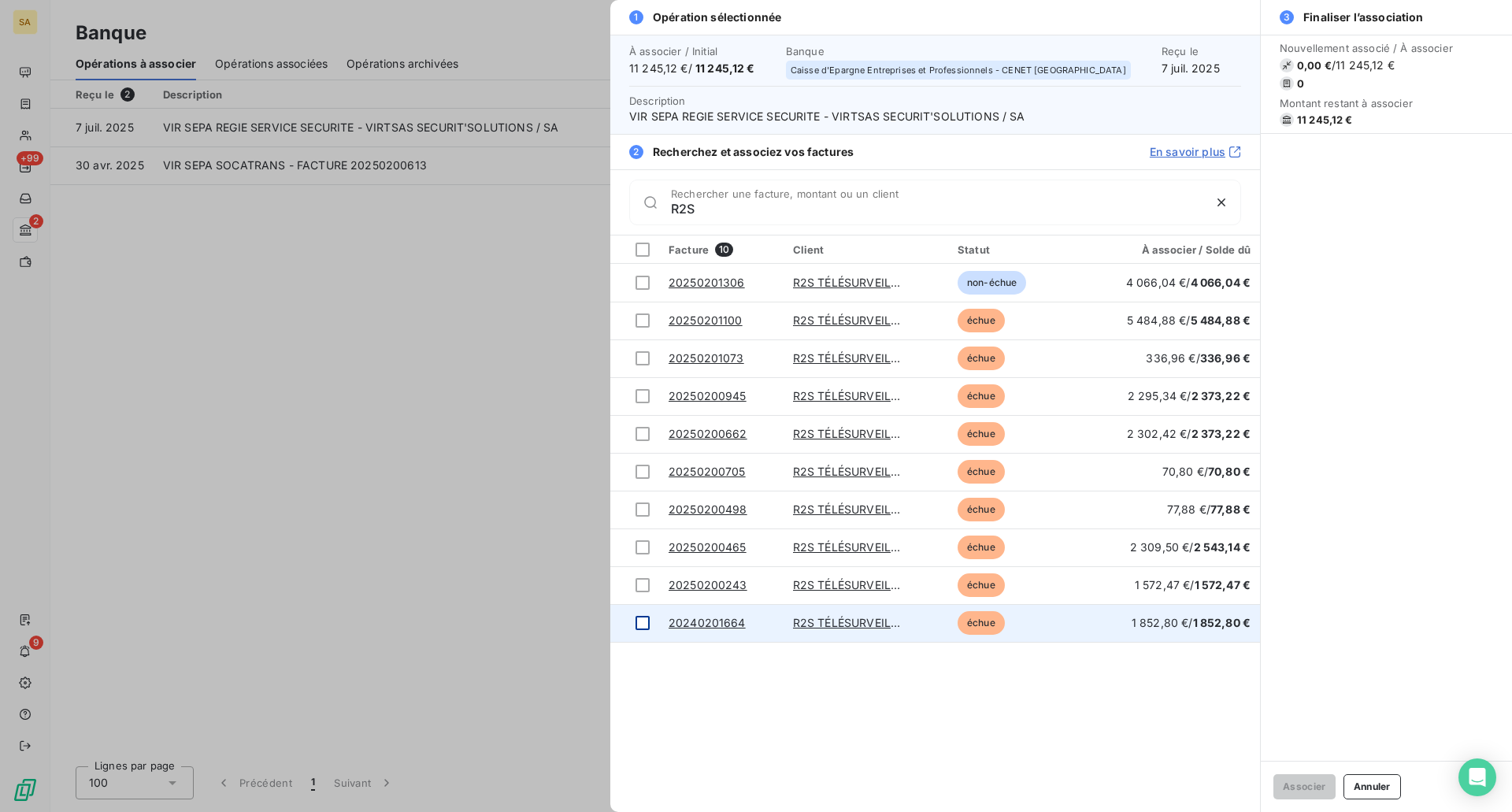 click at bounding box center (643, 623) 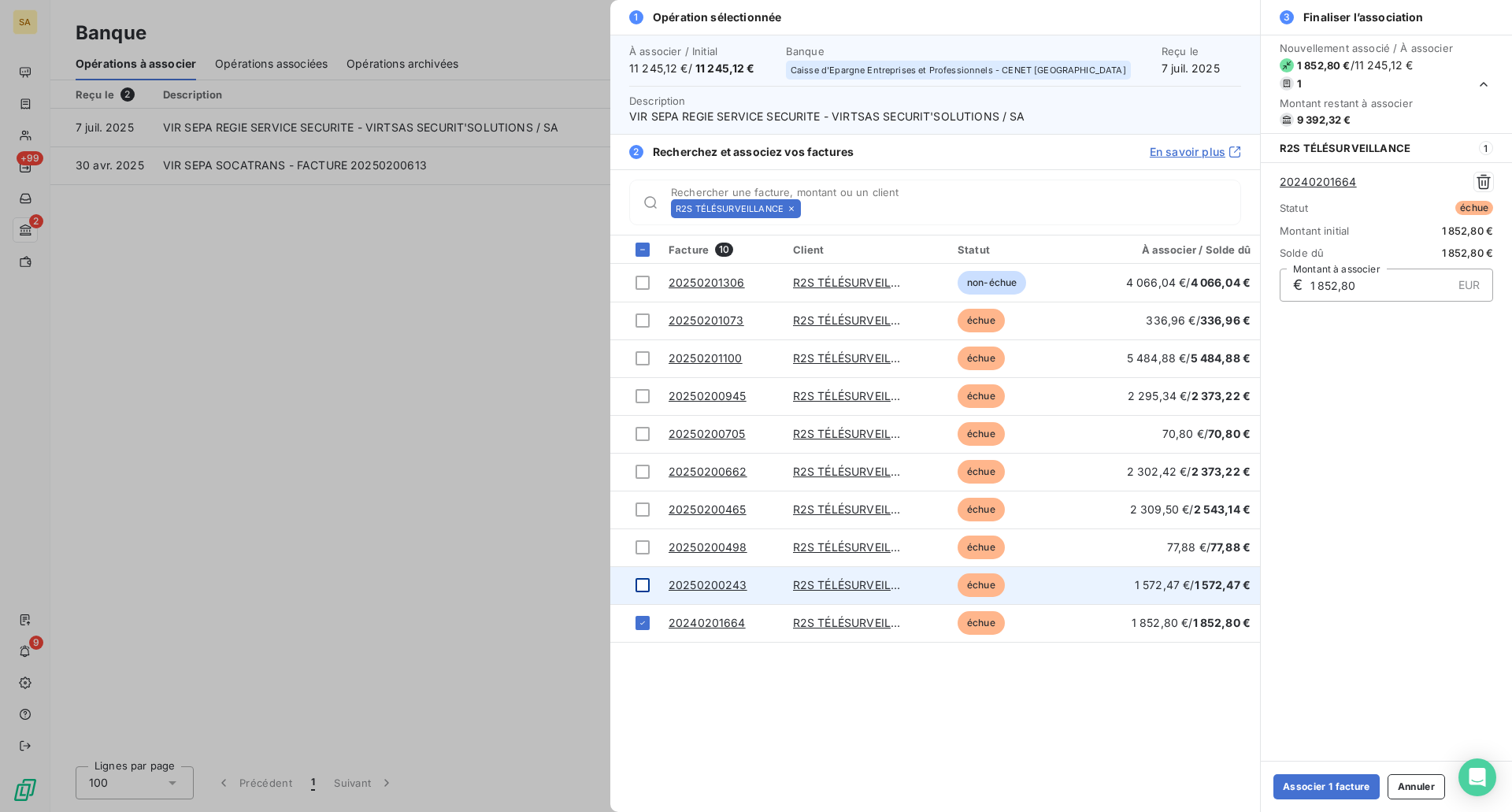 click at bounding box center [643, 585] 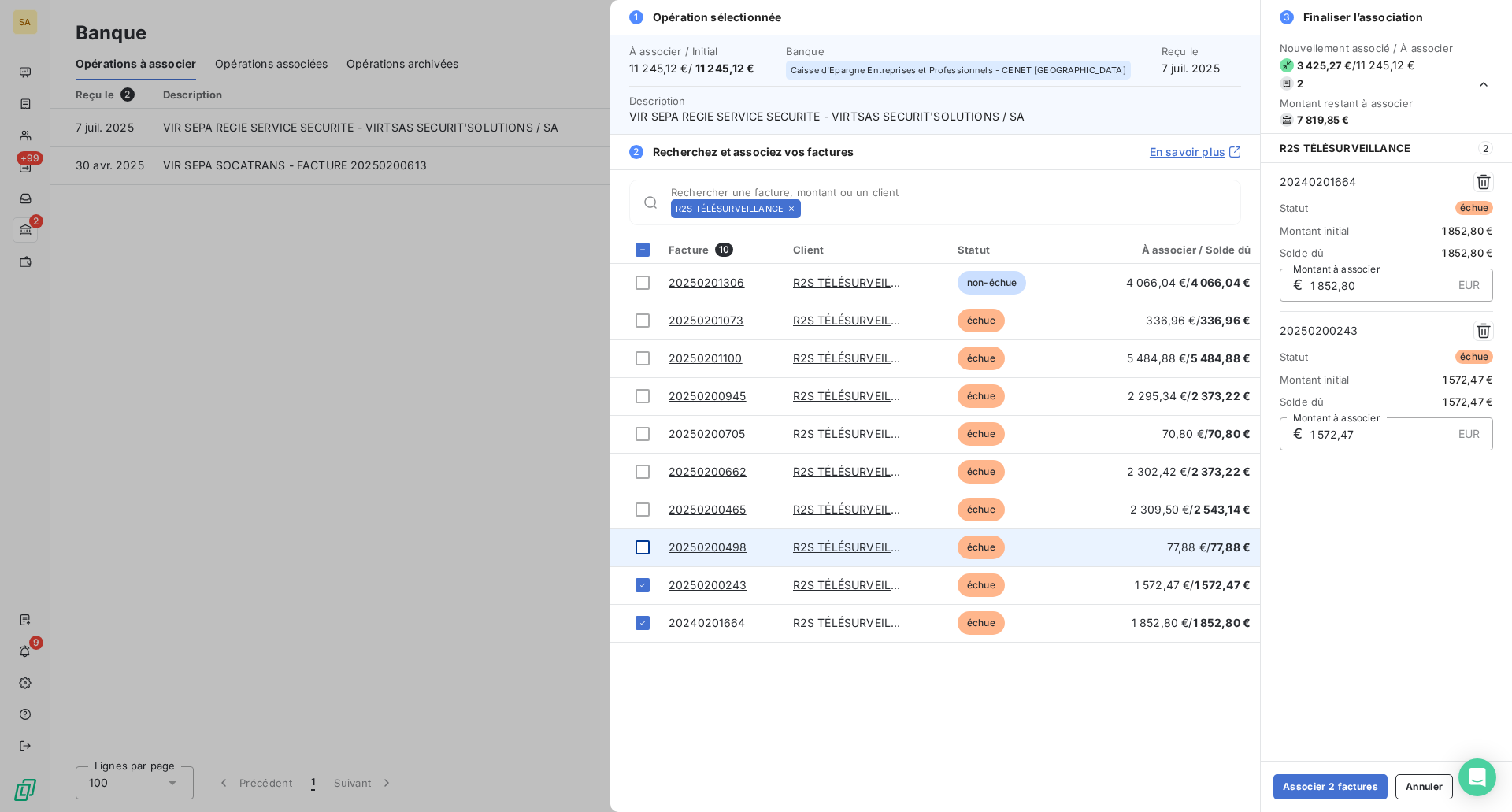 click at bounding box center (643, 547) 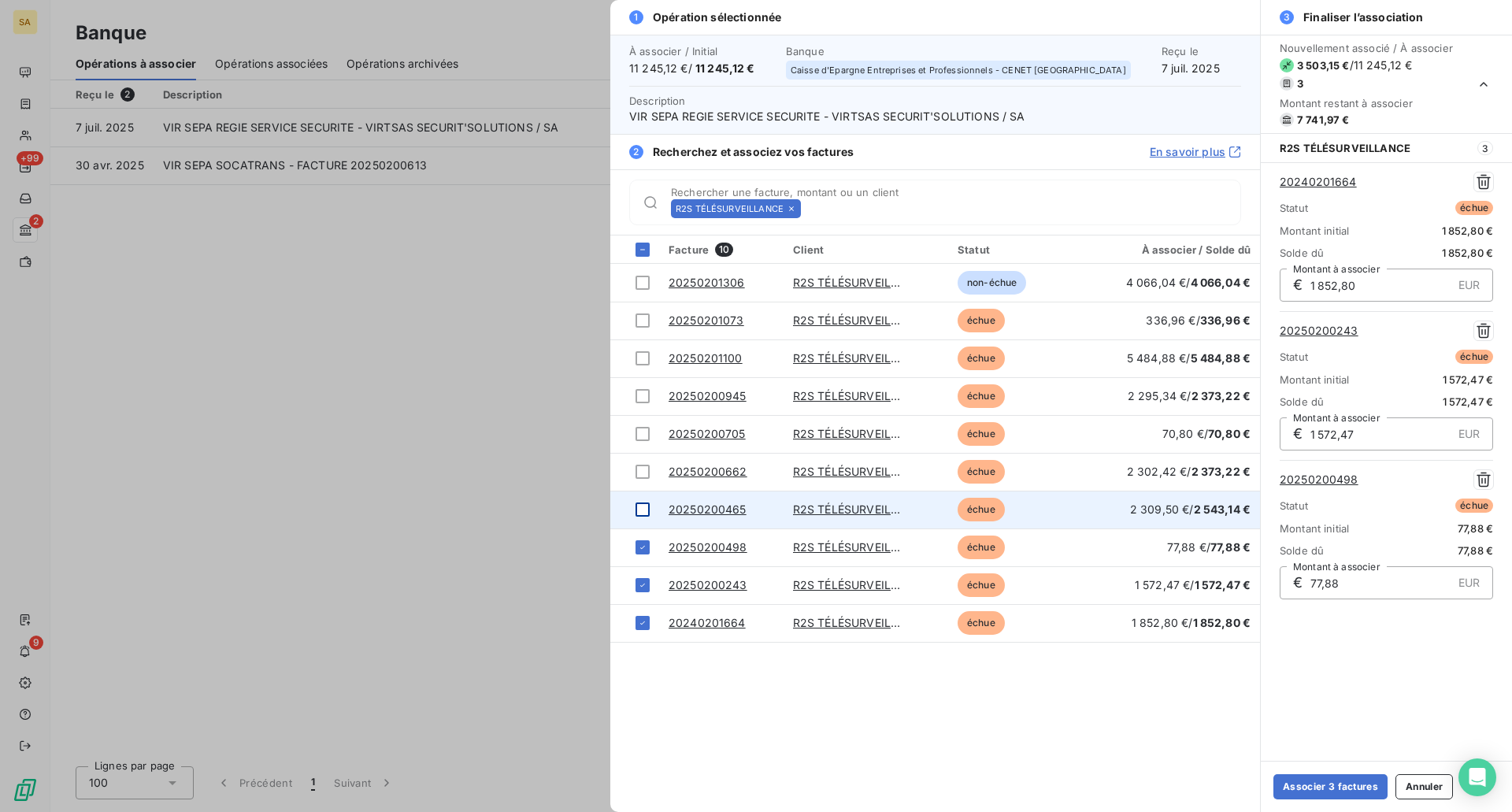 click at bounding box center (643, 510) 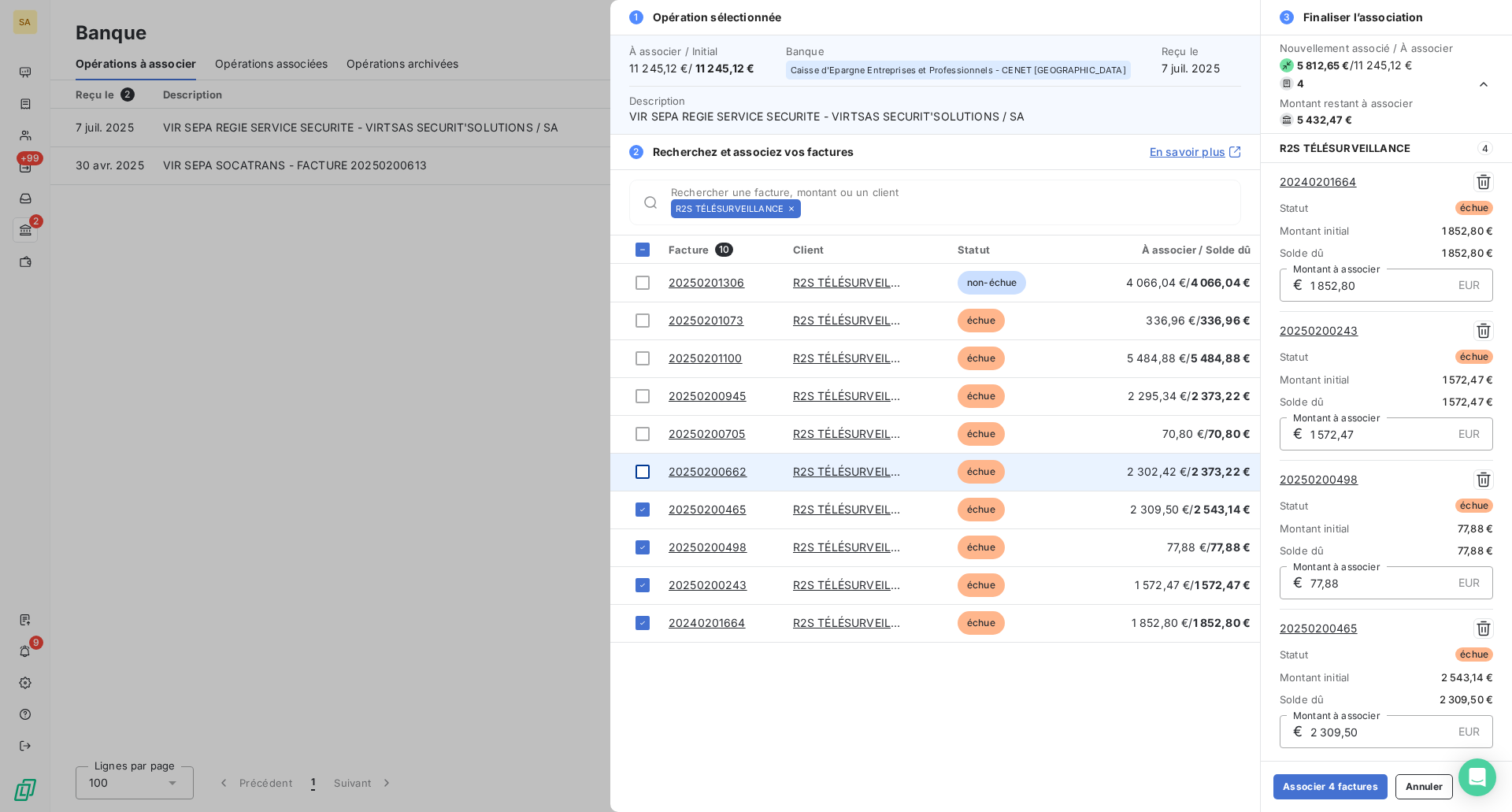 click at bounding box center (643, 472) 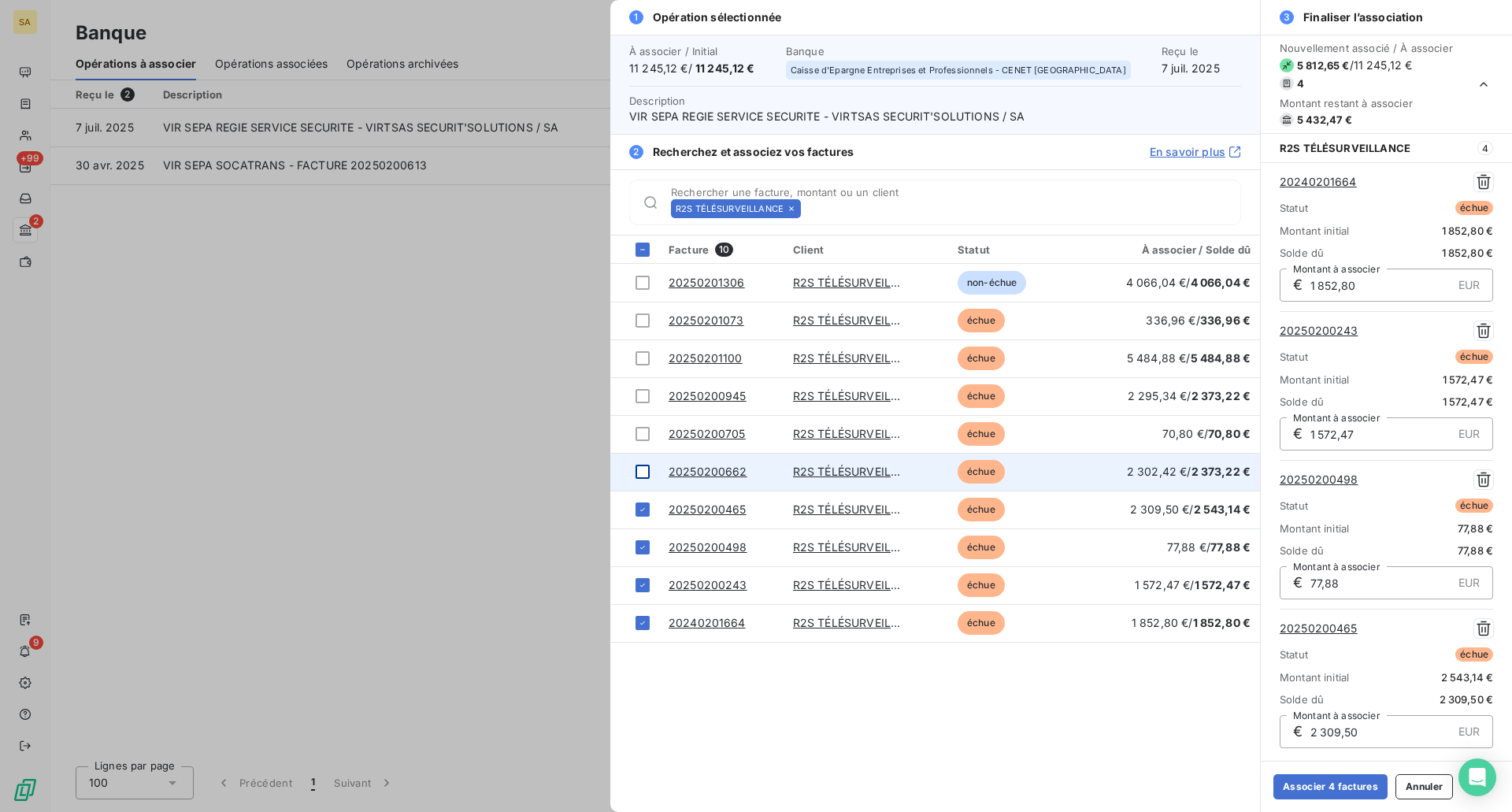 scroll, scrollTop: 146, scrollLeft: 0, axis: vertical 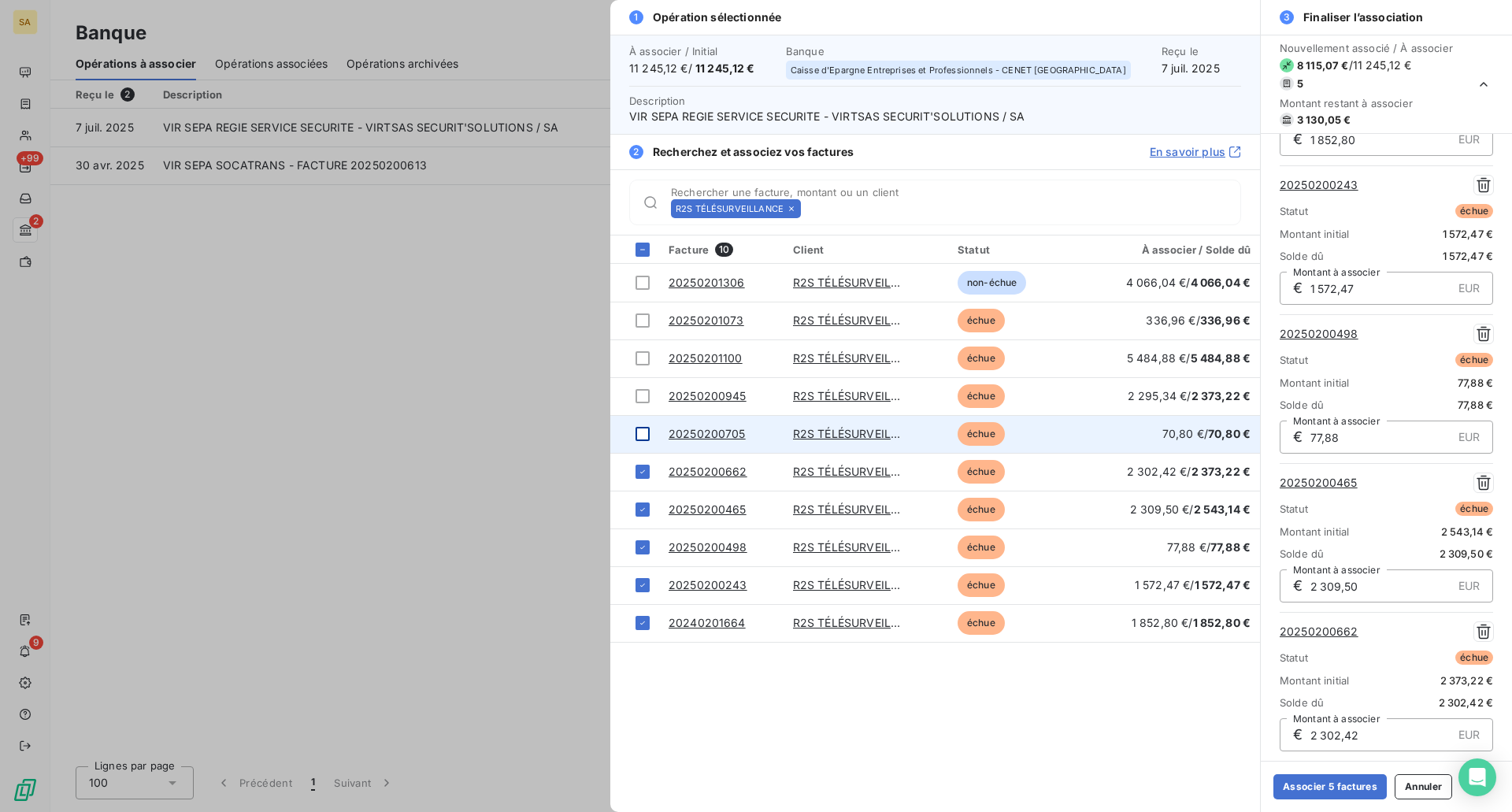 click at bounding box center (643, 434) 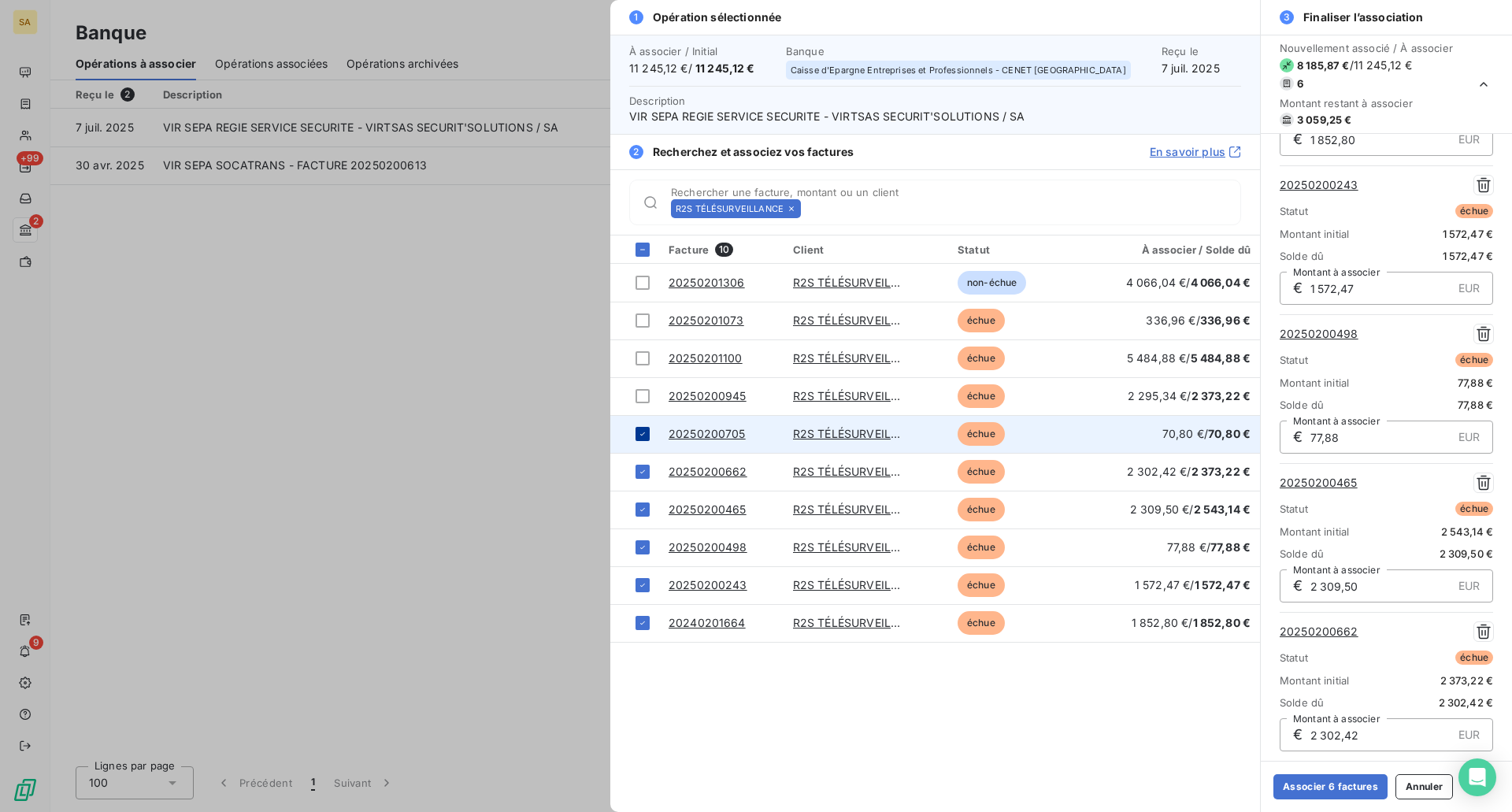 scroll, scrollTop: 295, scrollLeft: 0, axis: vertical 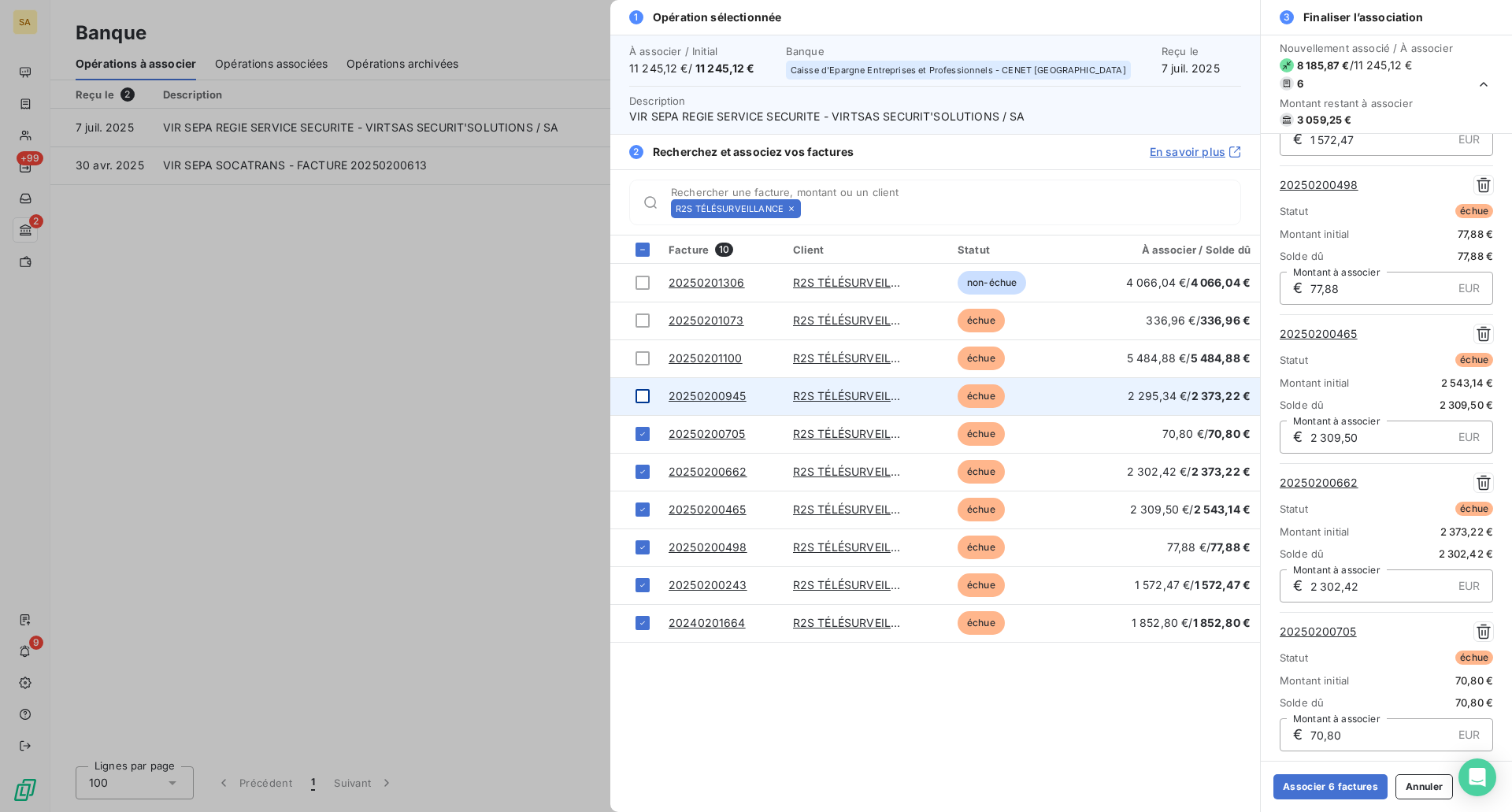 click at bounding box center (643, 396) 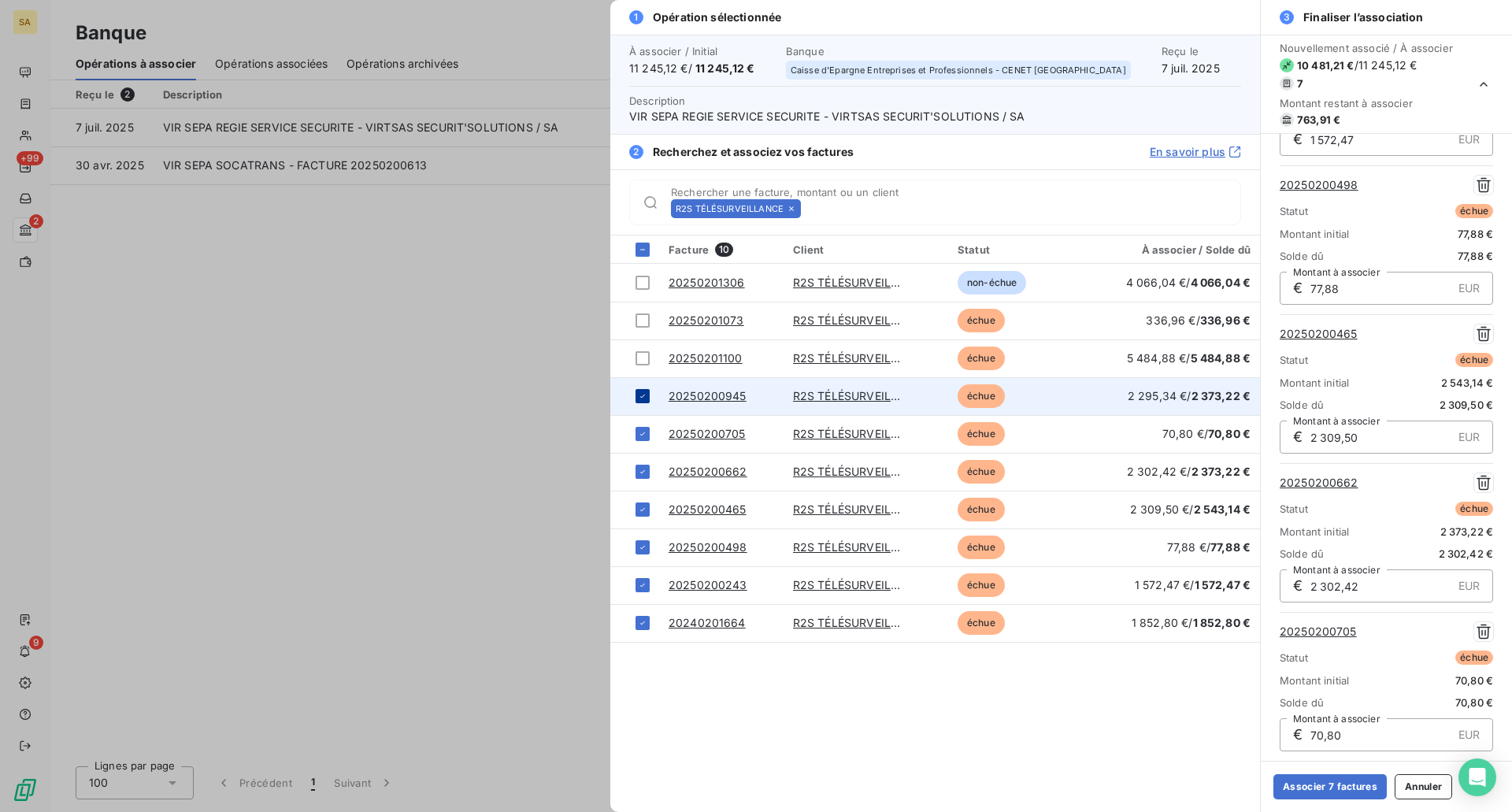 scroll, scrollTop: 443, scrollLeft: 0, axis: vertical 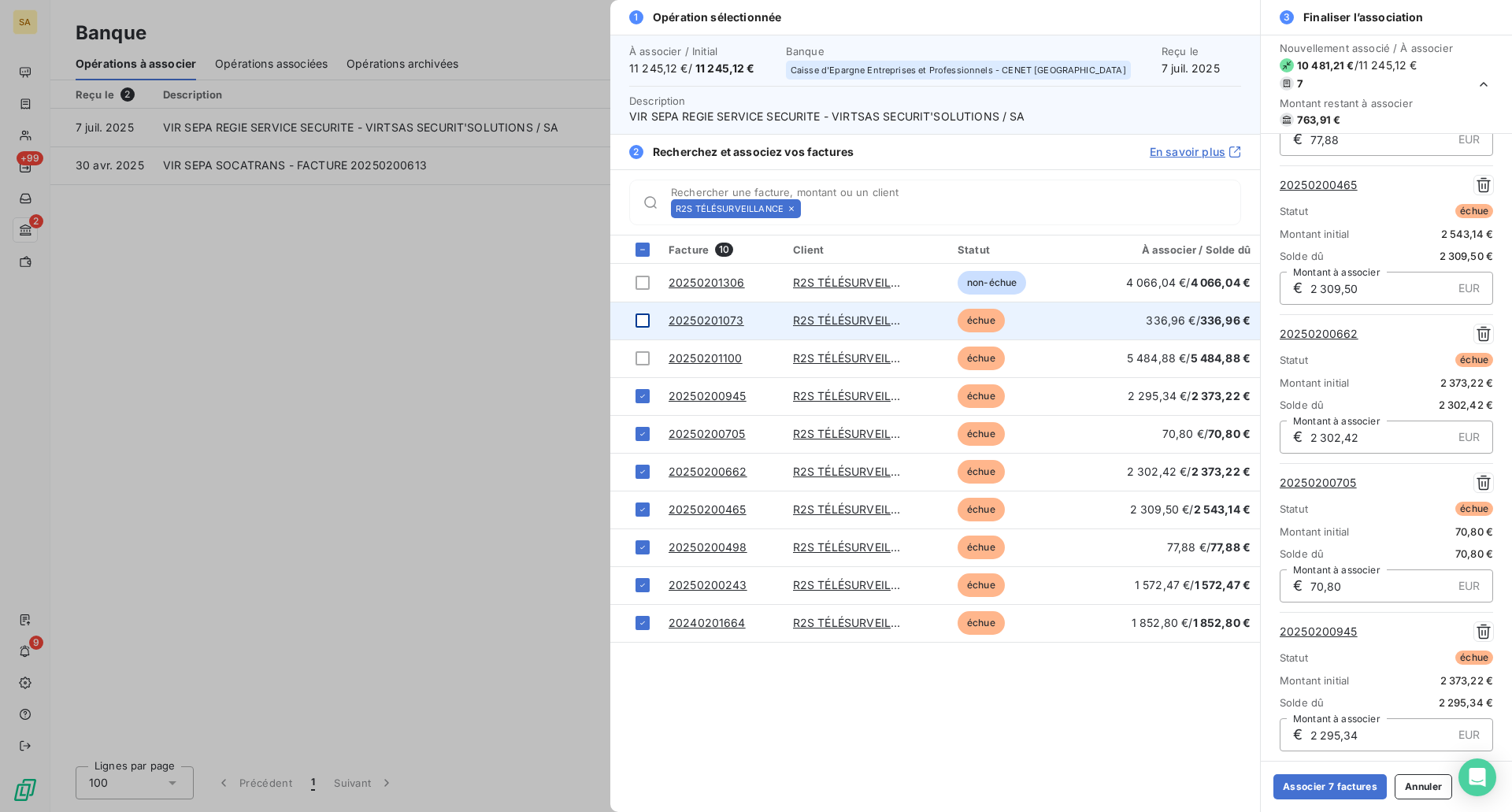 click at bounding box center (643, 321) 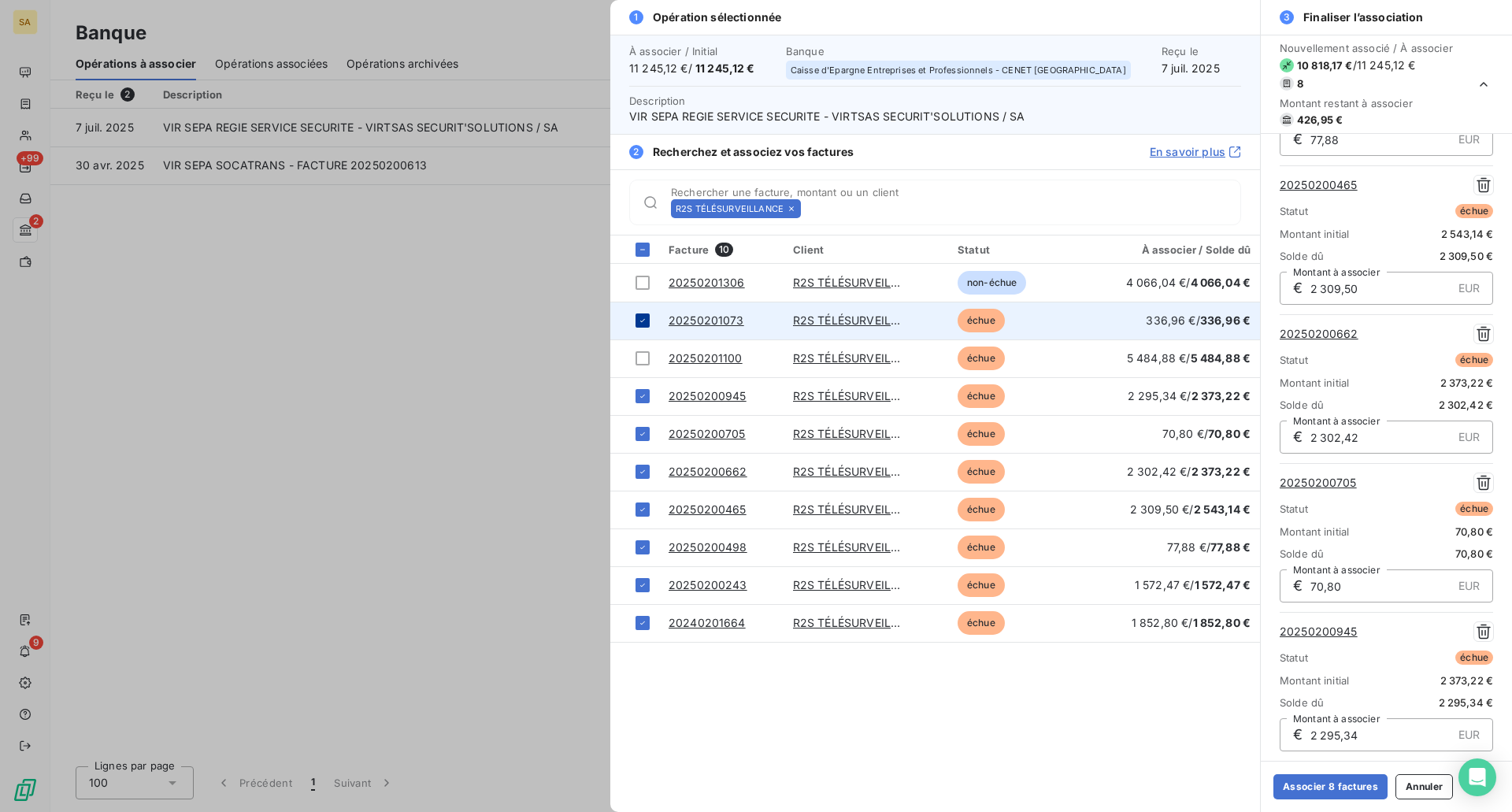 scroll, scrollTop: 592, scrollLeft: 0, axis: vertical 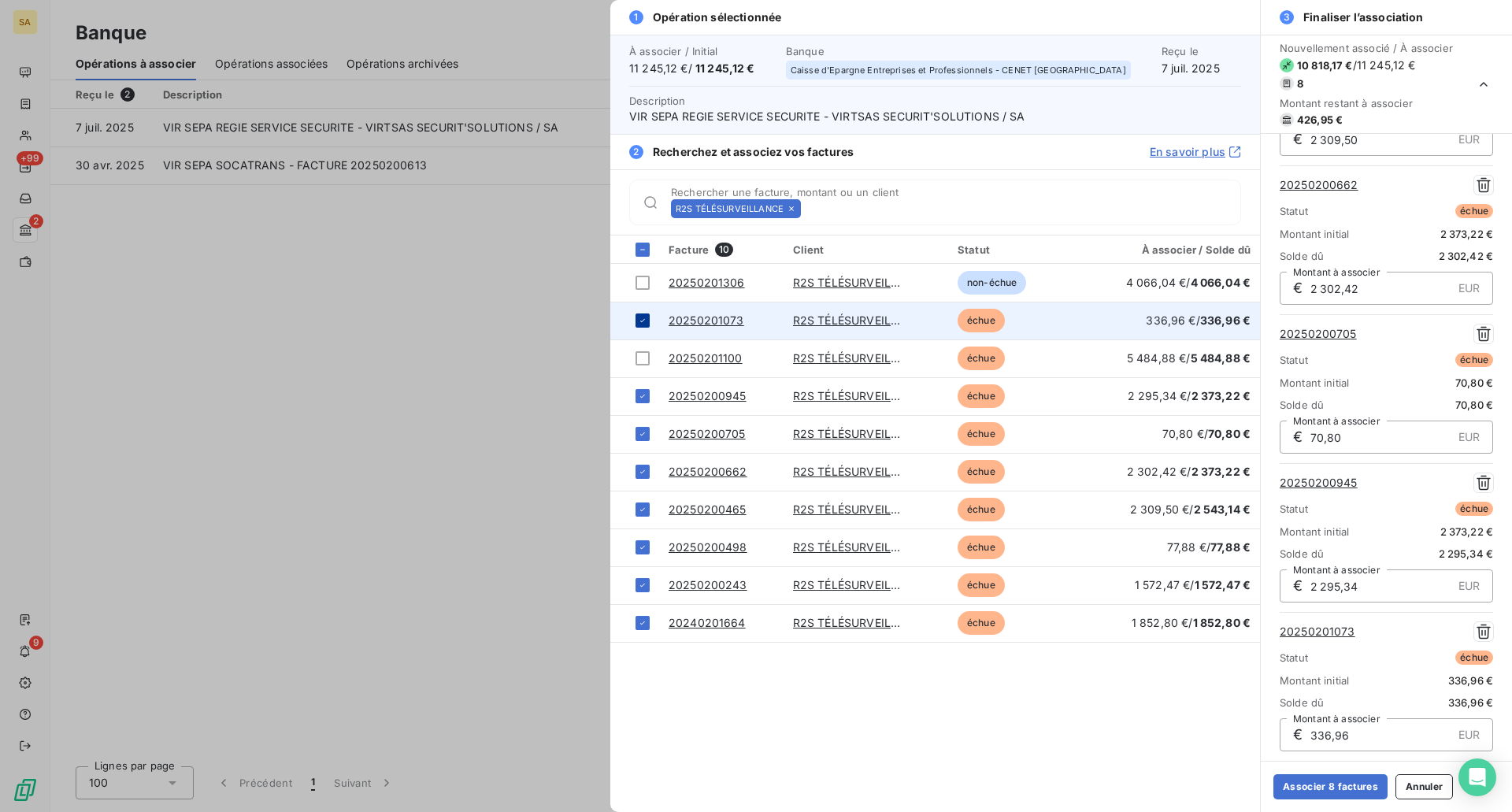 click 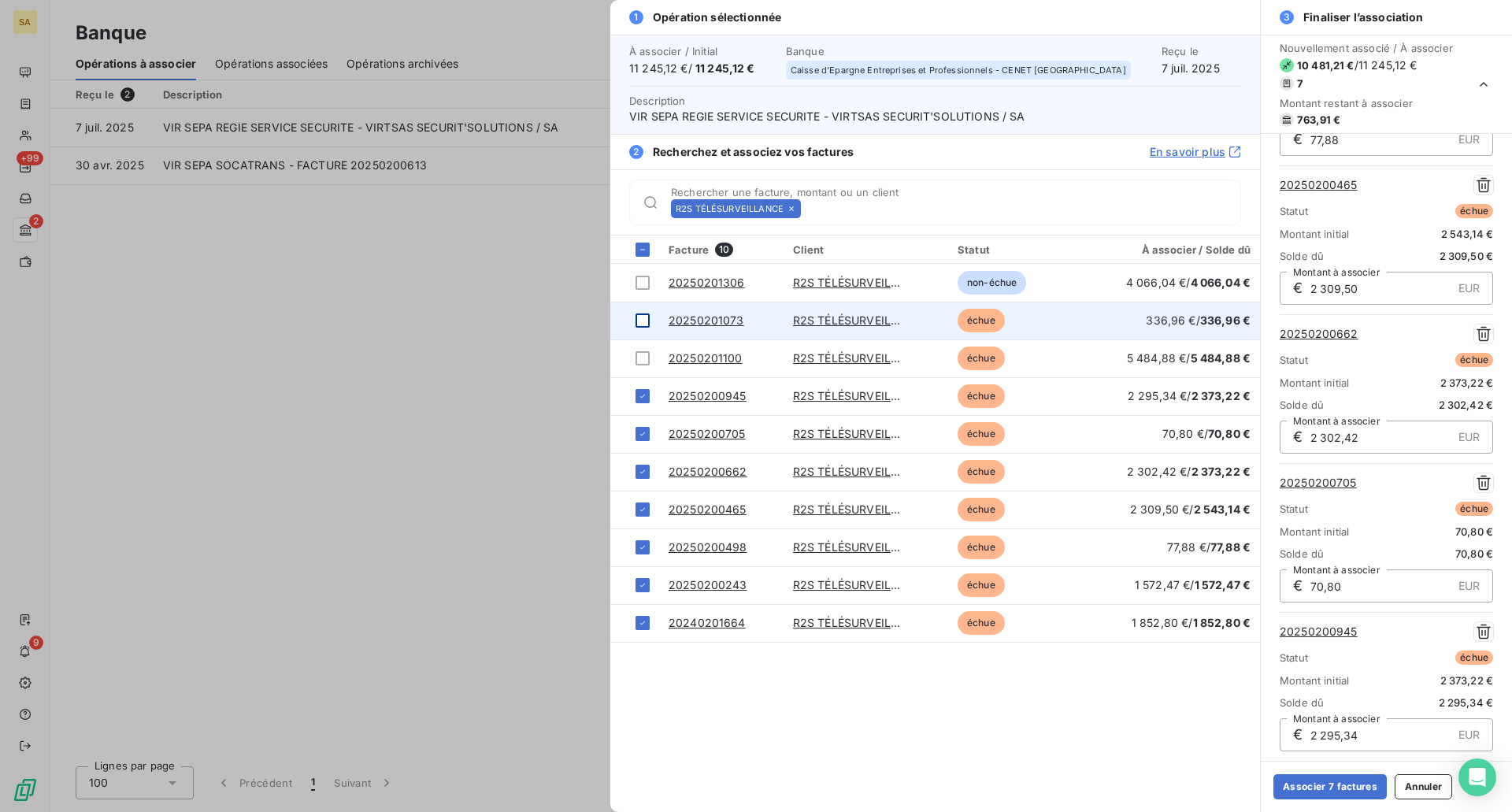 click at bounding box center (643, 321) 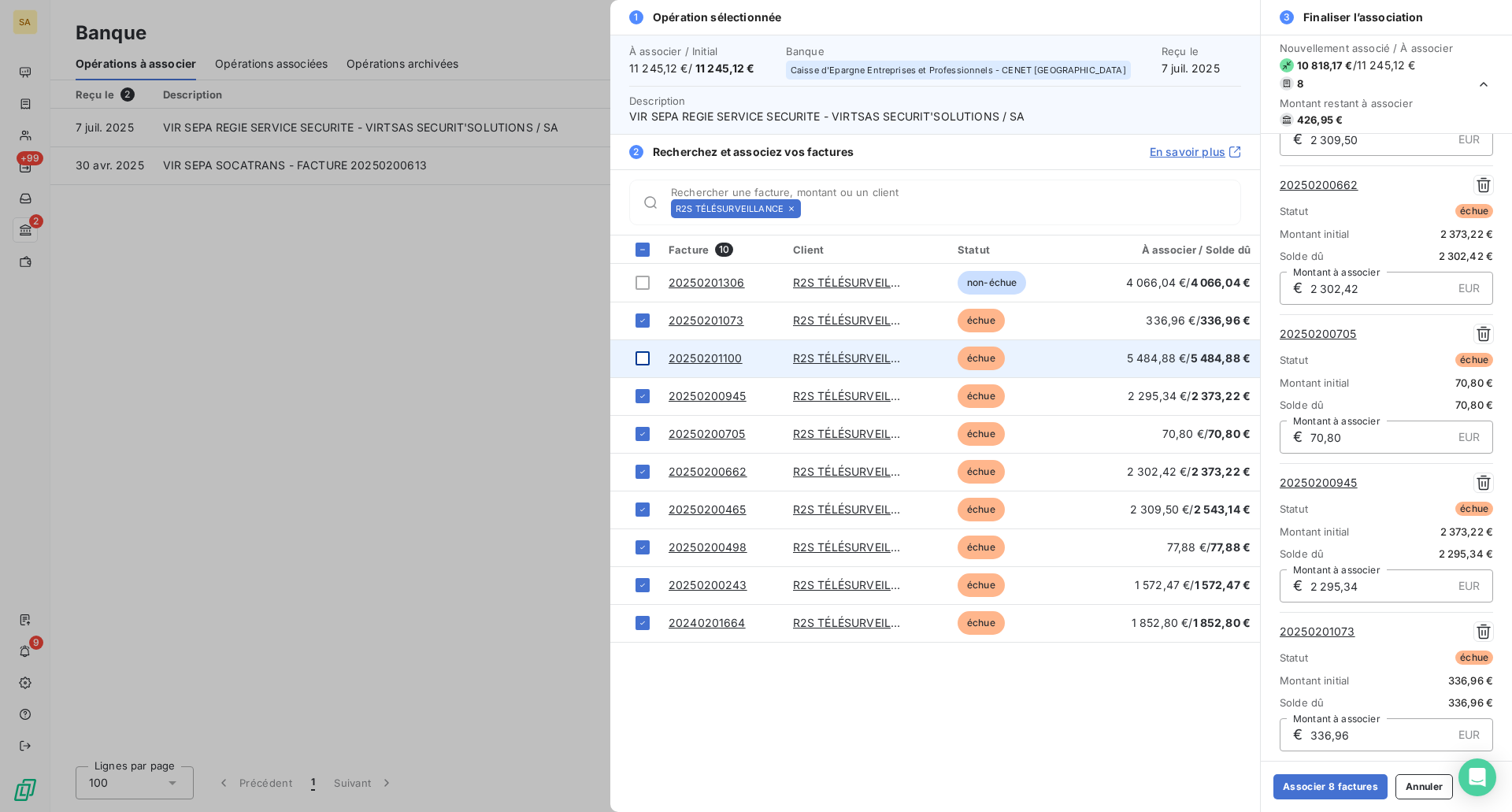 click at bounding box center (643, 358) 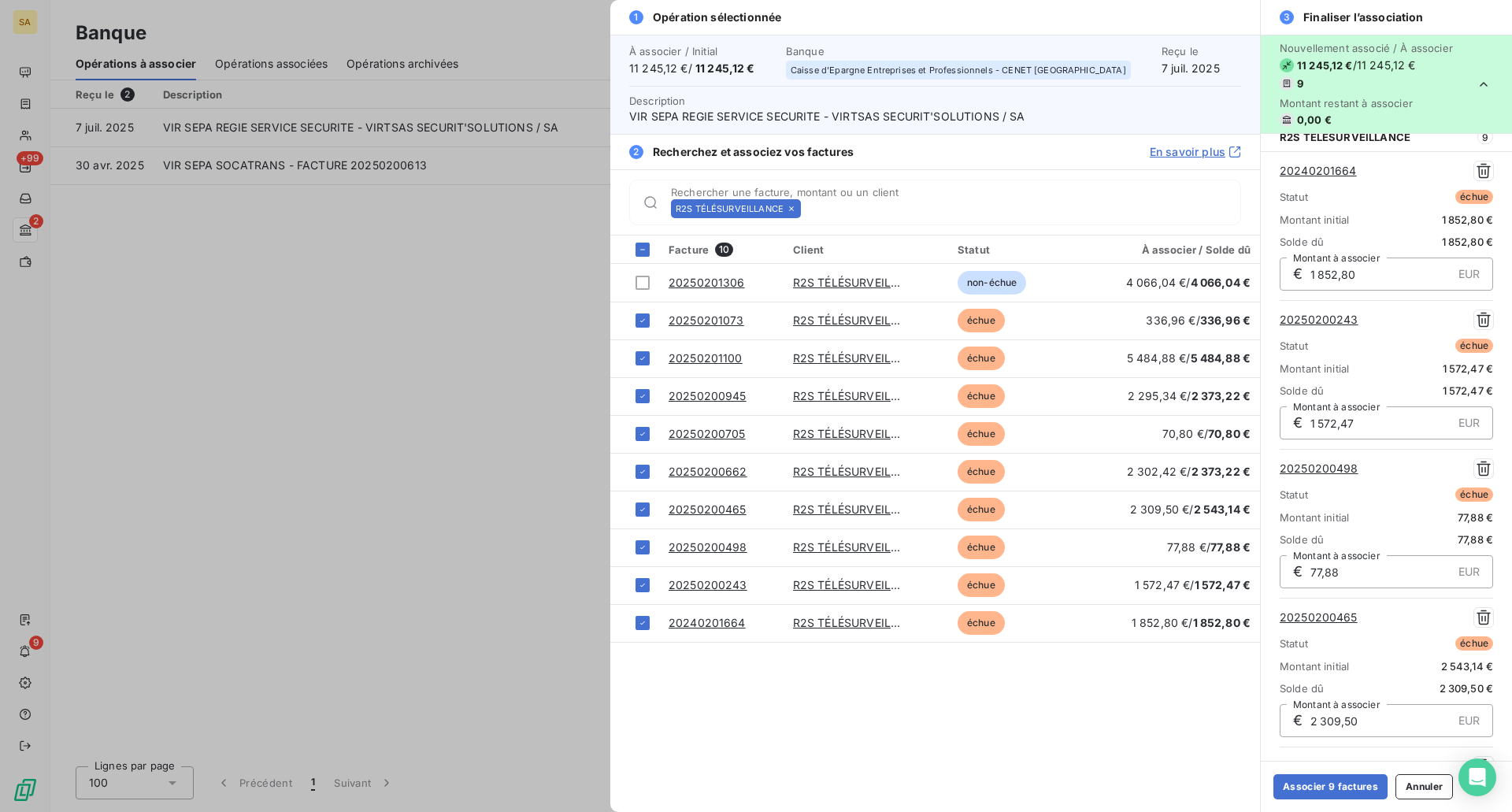 scroll, scrollTop: 0, scrollLeft: 0, axis: both 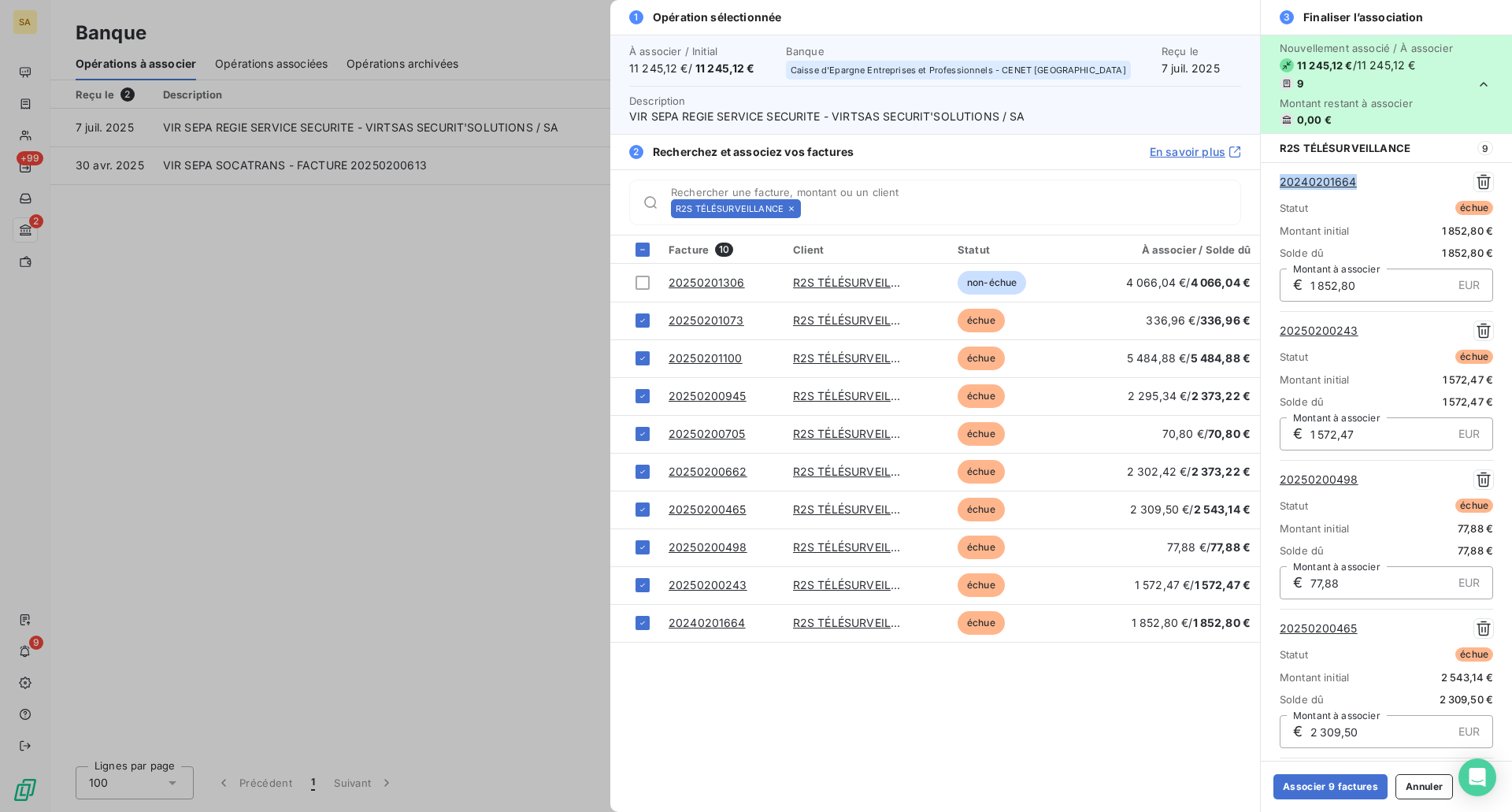 drag, startPoint x: 1393, startPoint y: 182, endPoint x: 1262, endPoint y: 184, distance: 131.0153 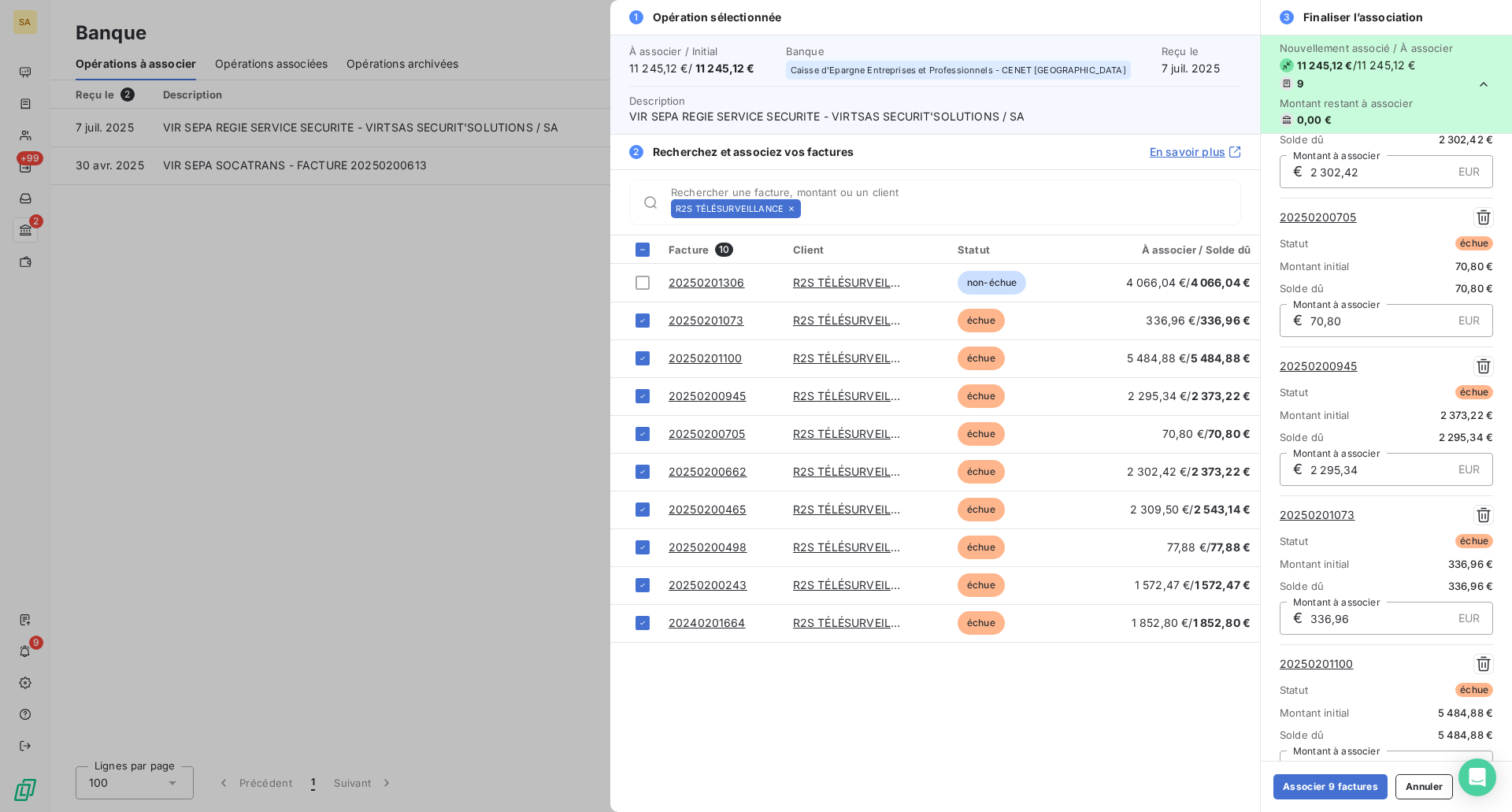 scroll, scrollTop: 741, scrollLeft: 0, axis: vertical 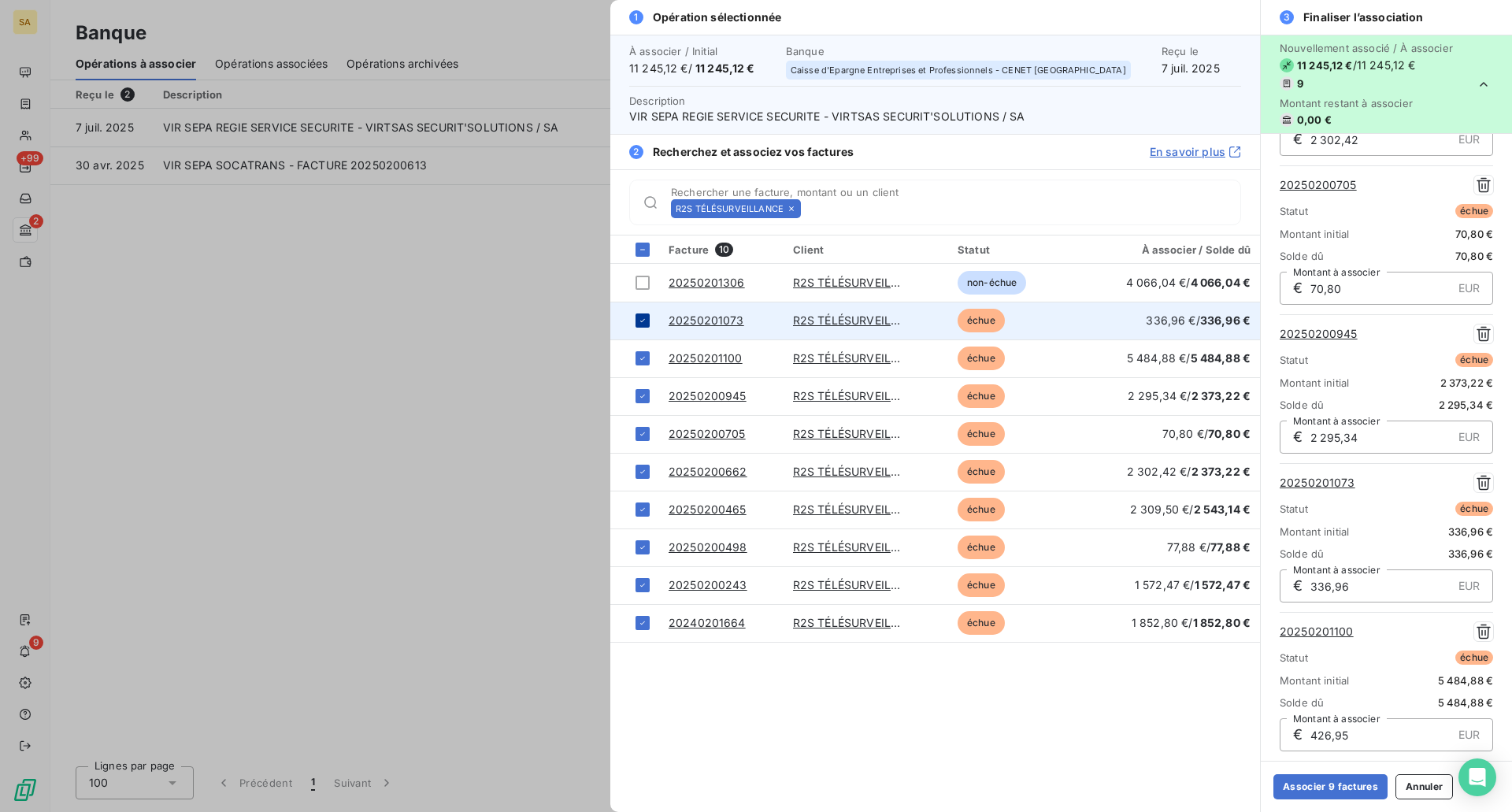 click at bounding box center [643, 321] 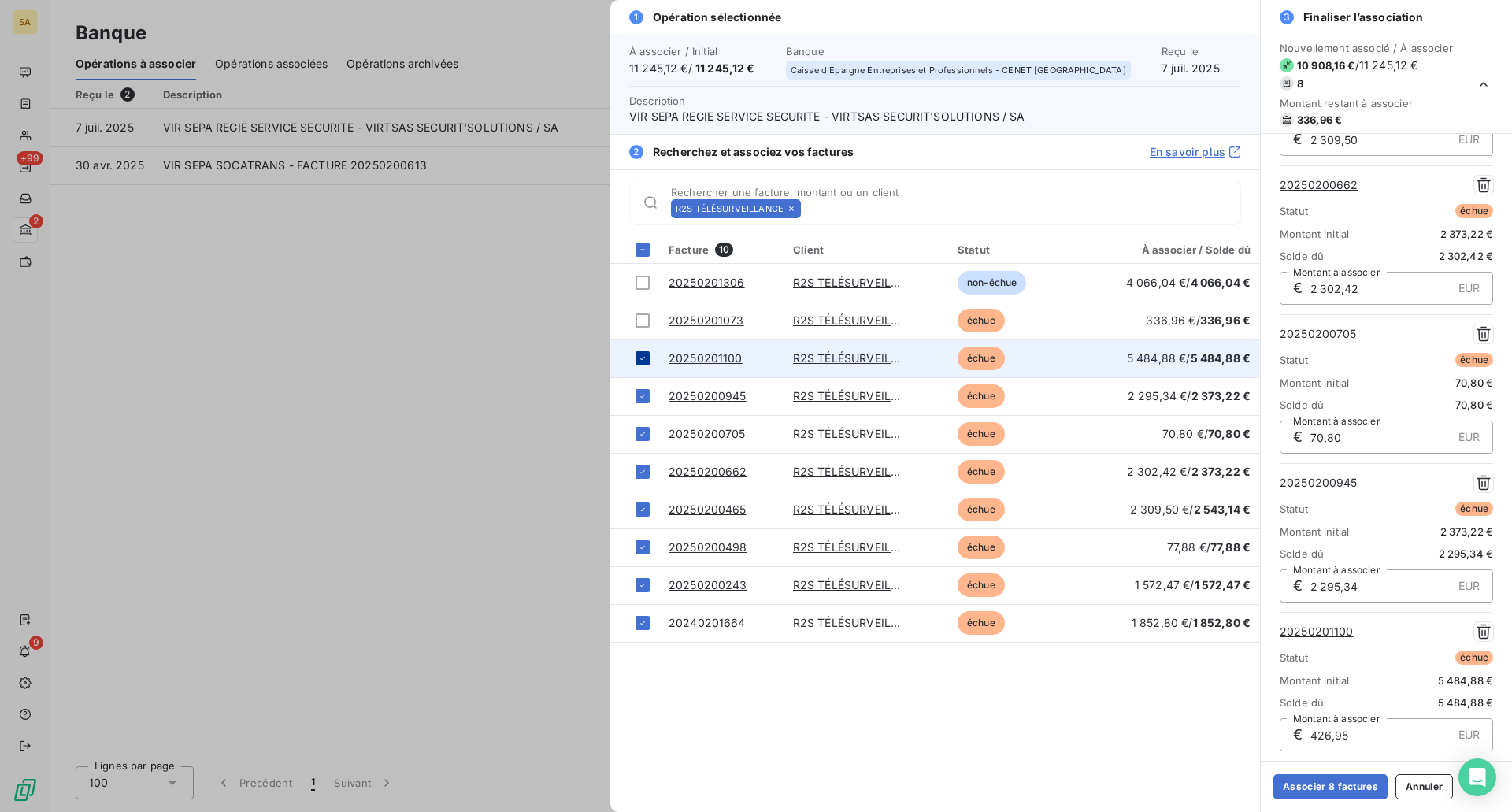 click at bounding box center (635, 358) 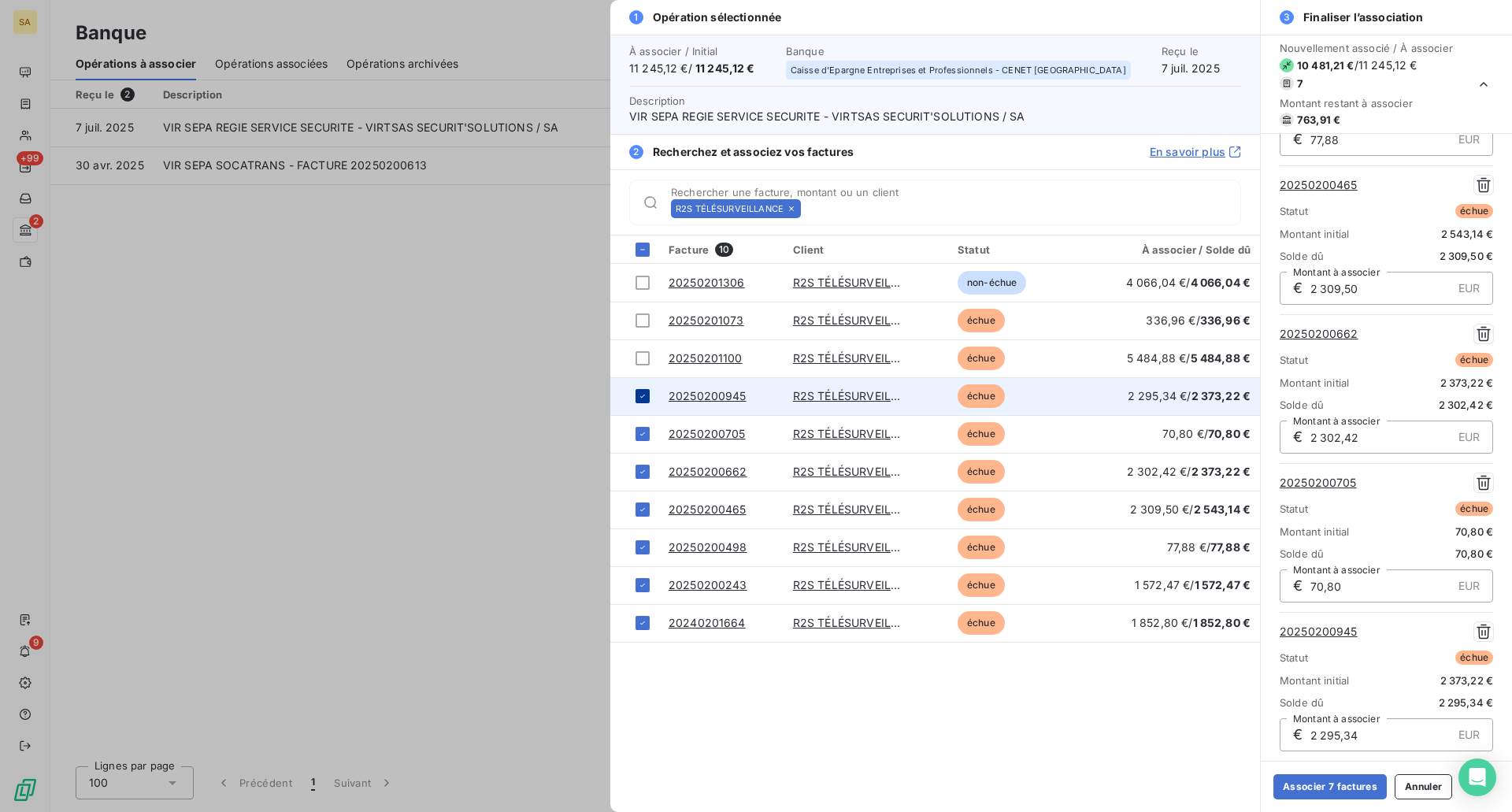 click 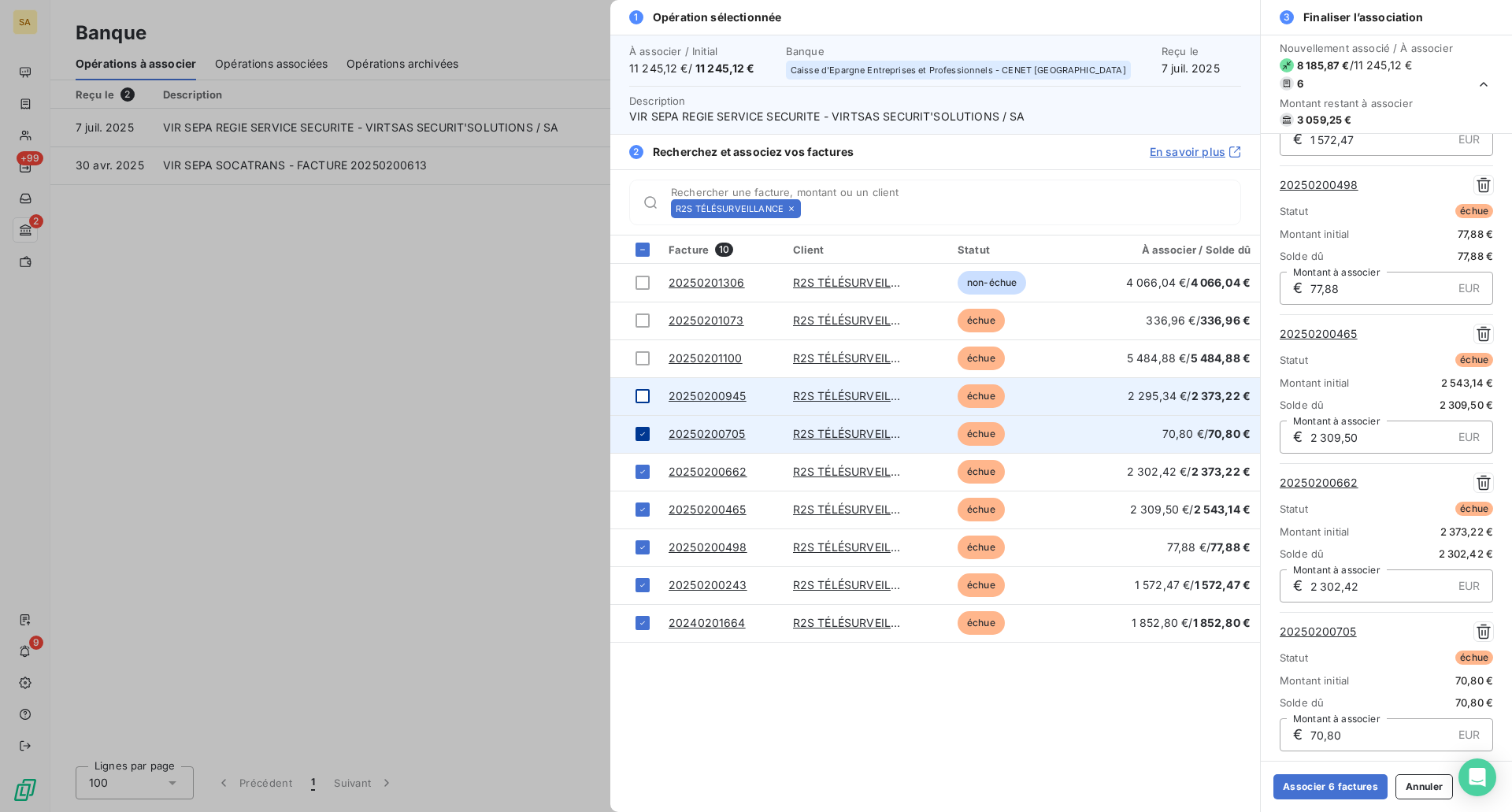 click at bounding box center [643, 434] 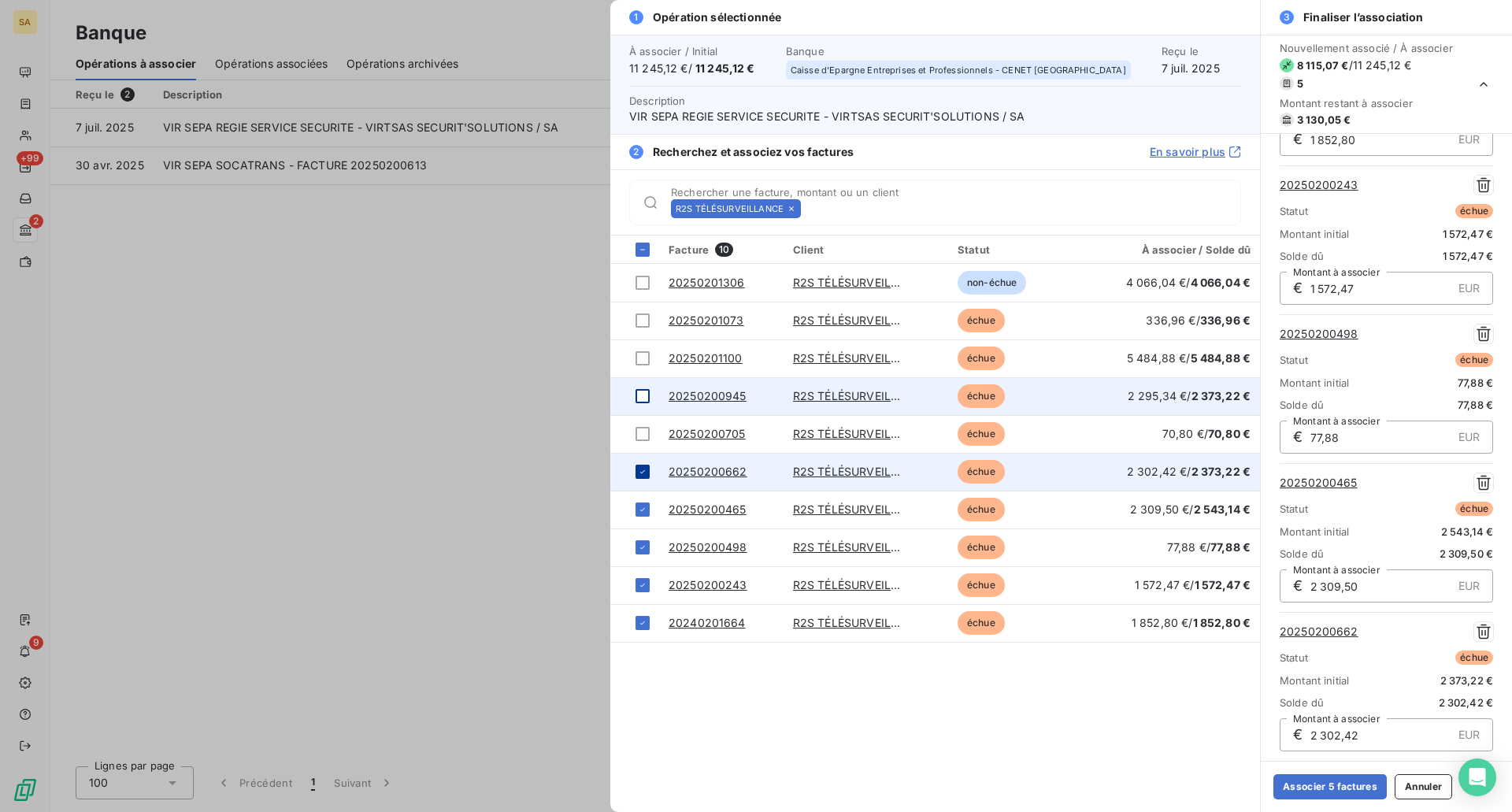 scroll, scrollTop: 146, scrollLeft: 0, axis: vertical 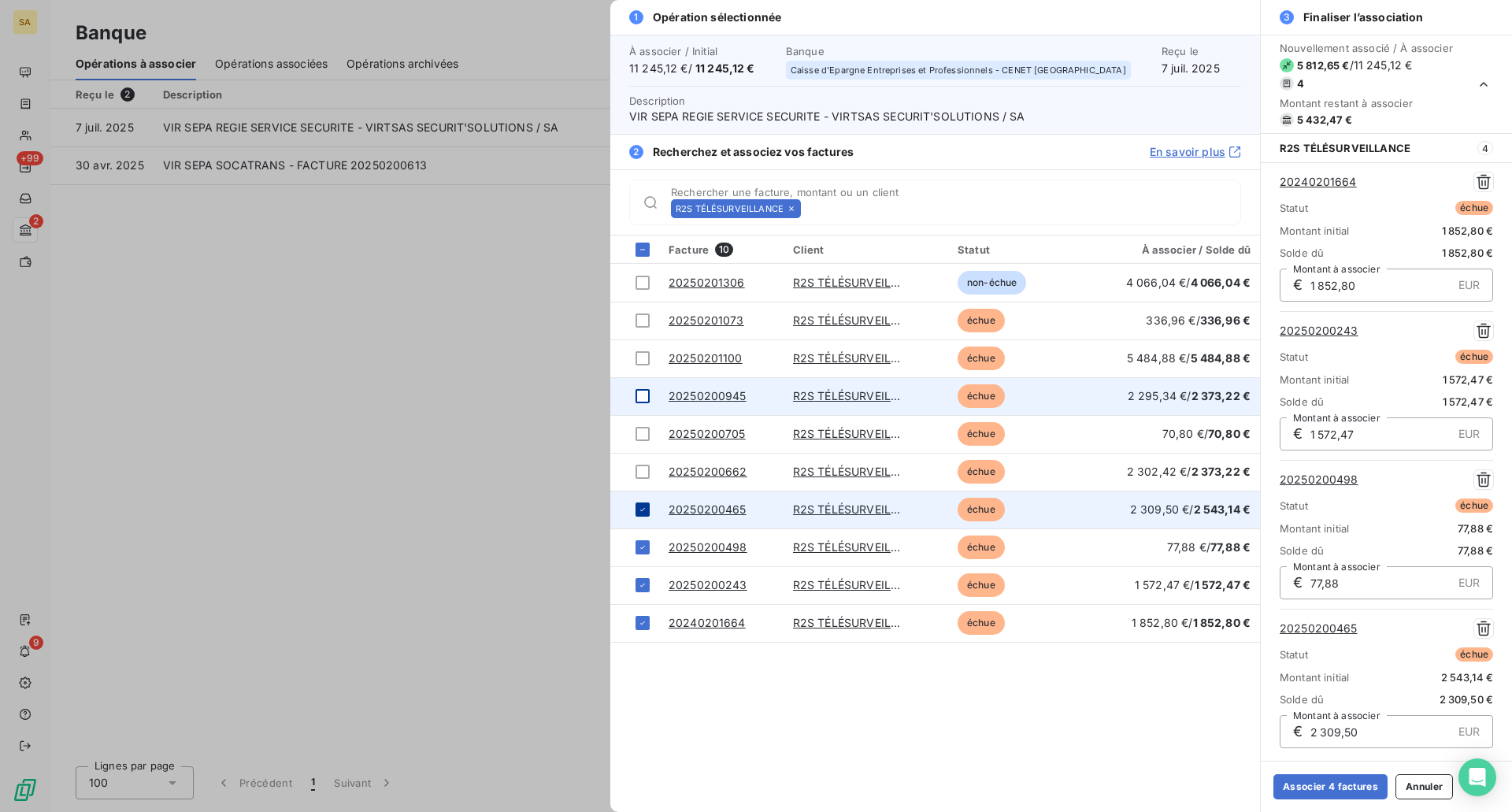 click at bounding box center [643, 510] 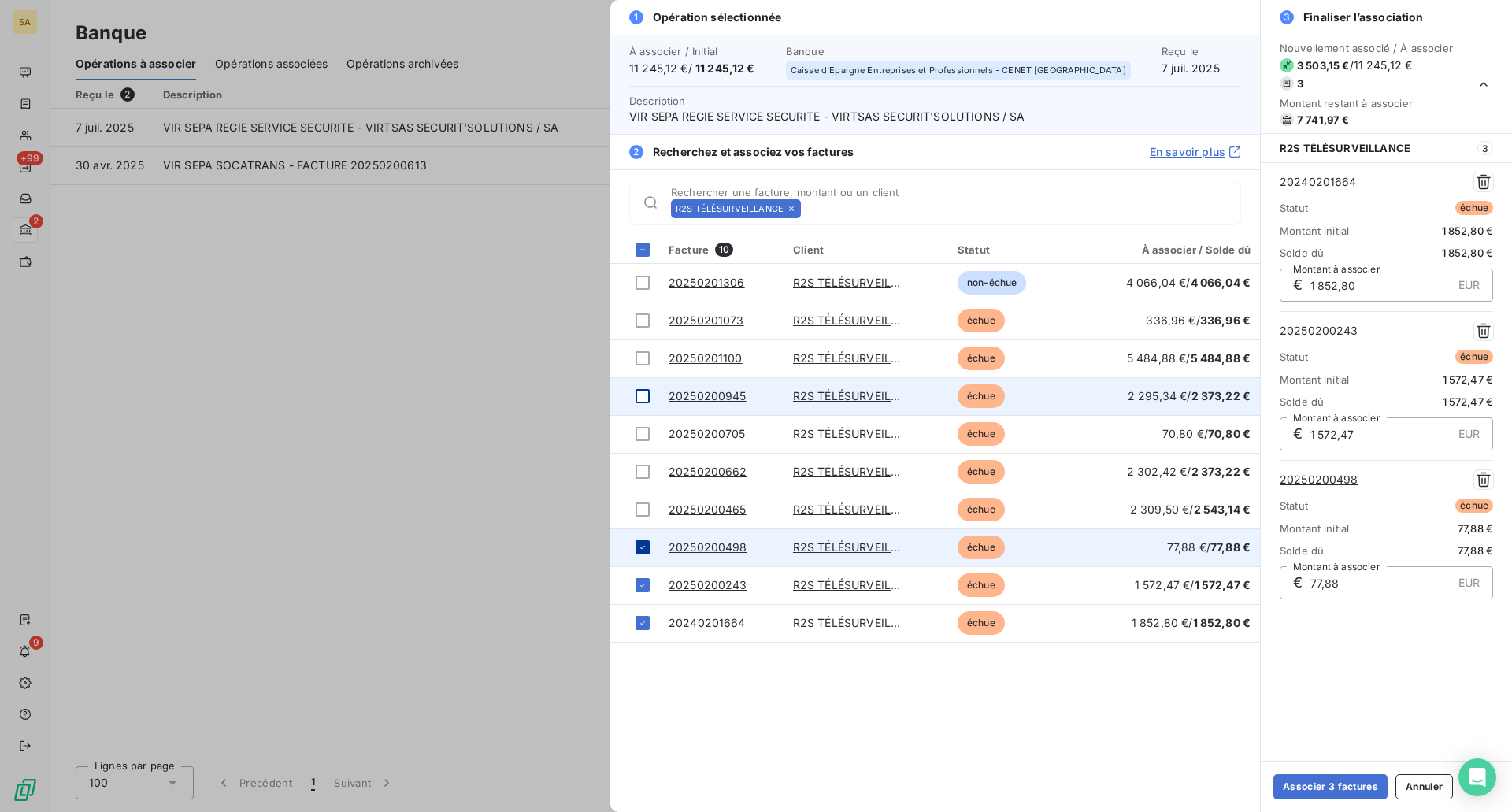 click 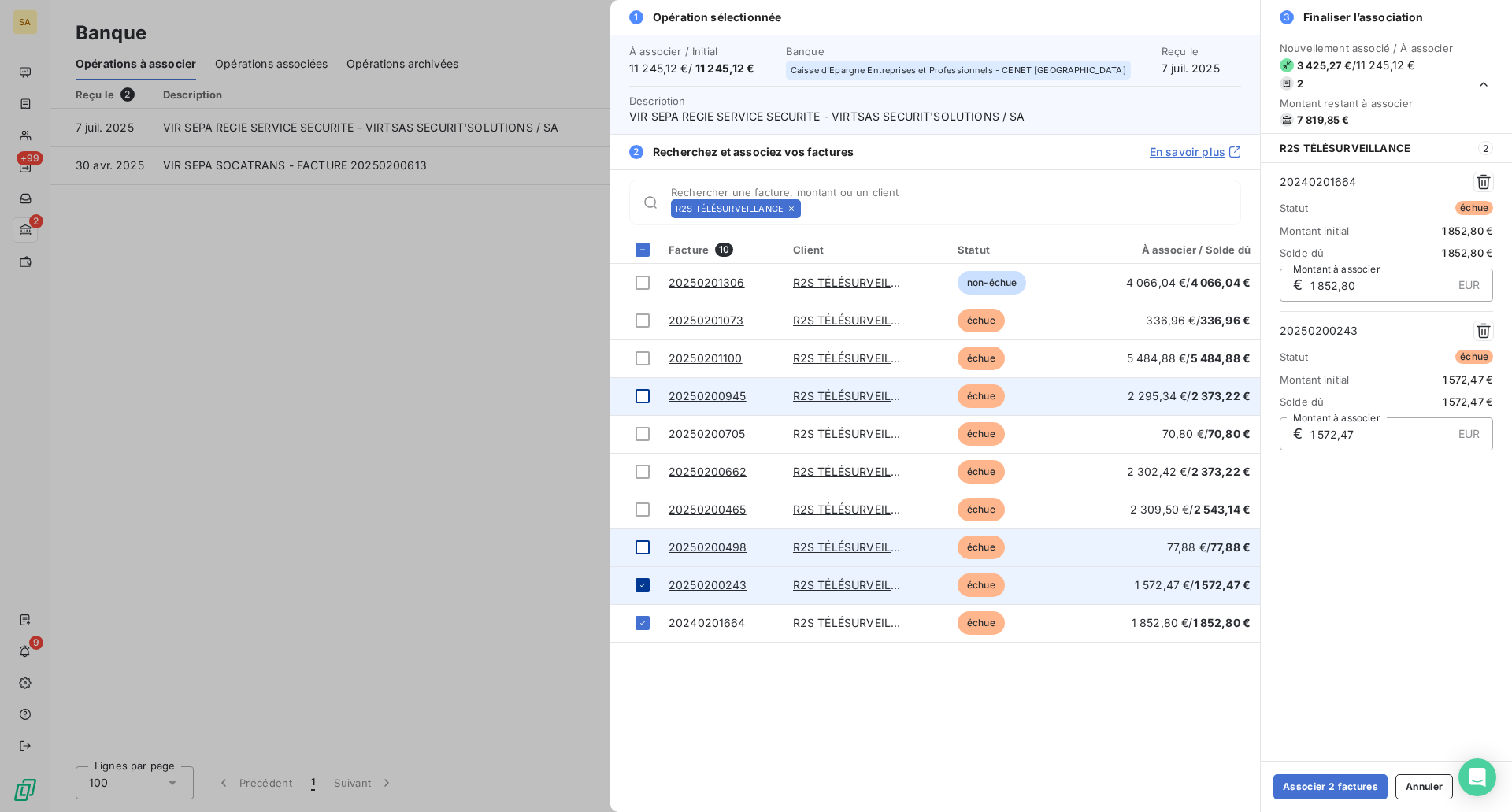 click at bounding box center [643, 585] 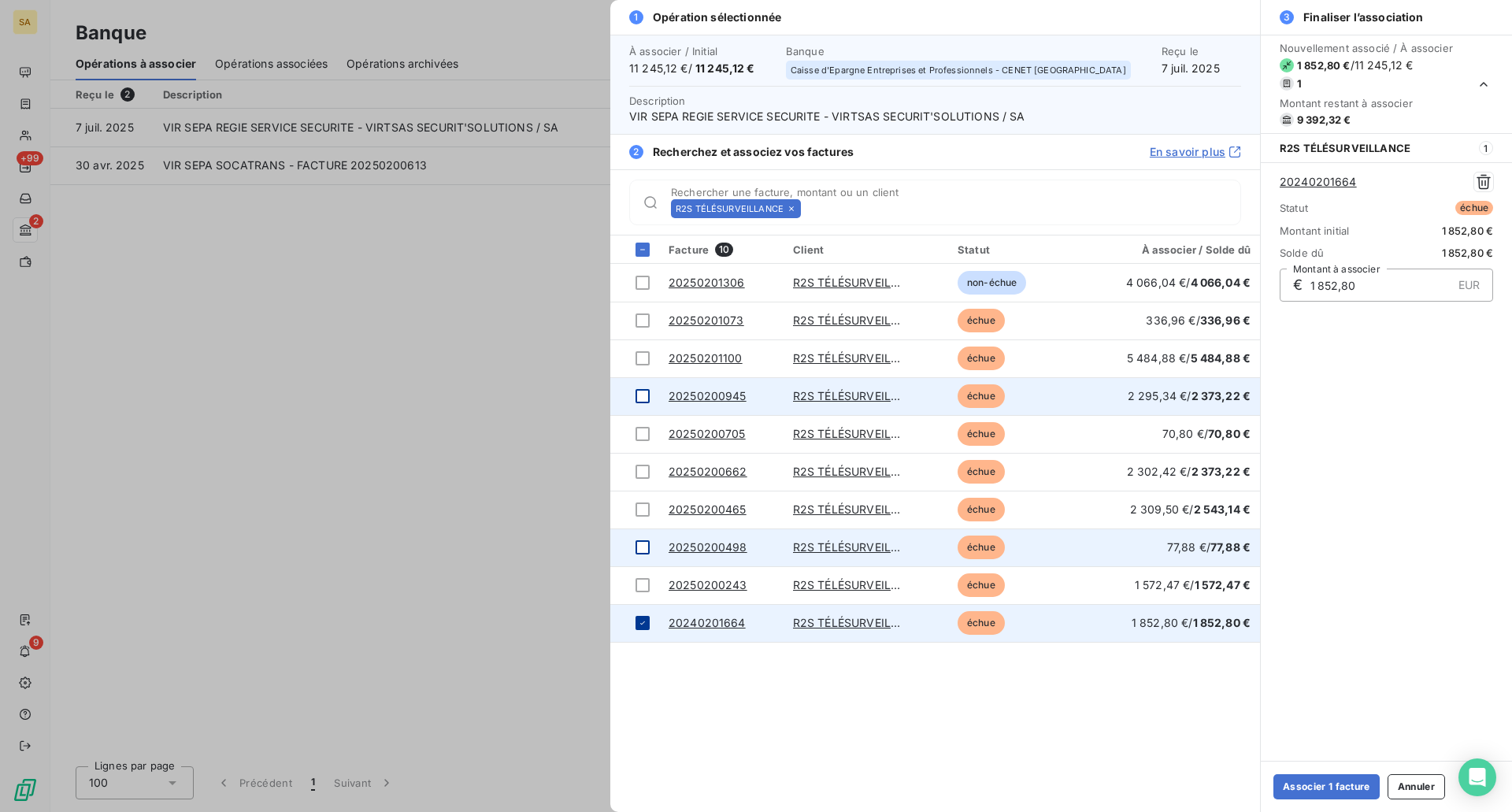 click 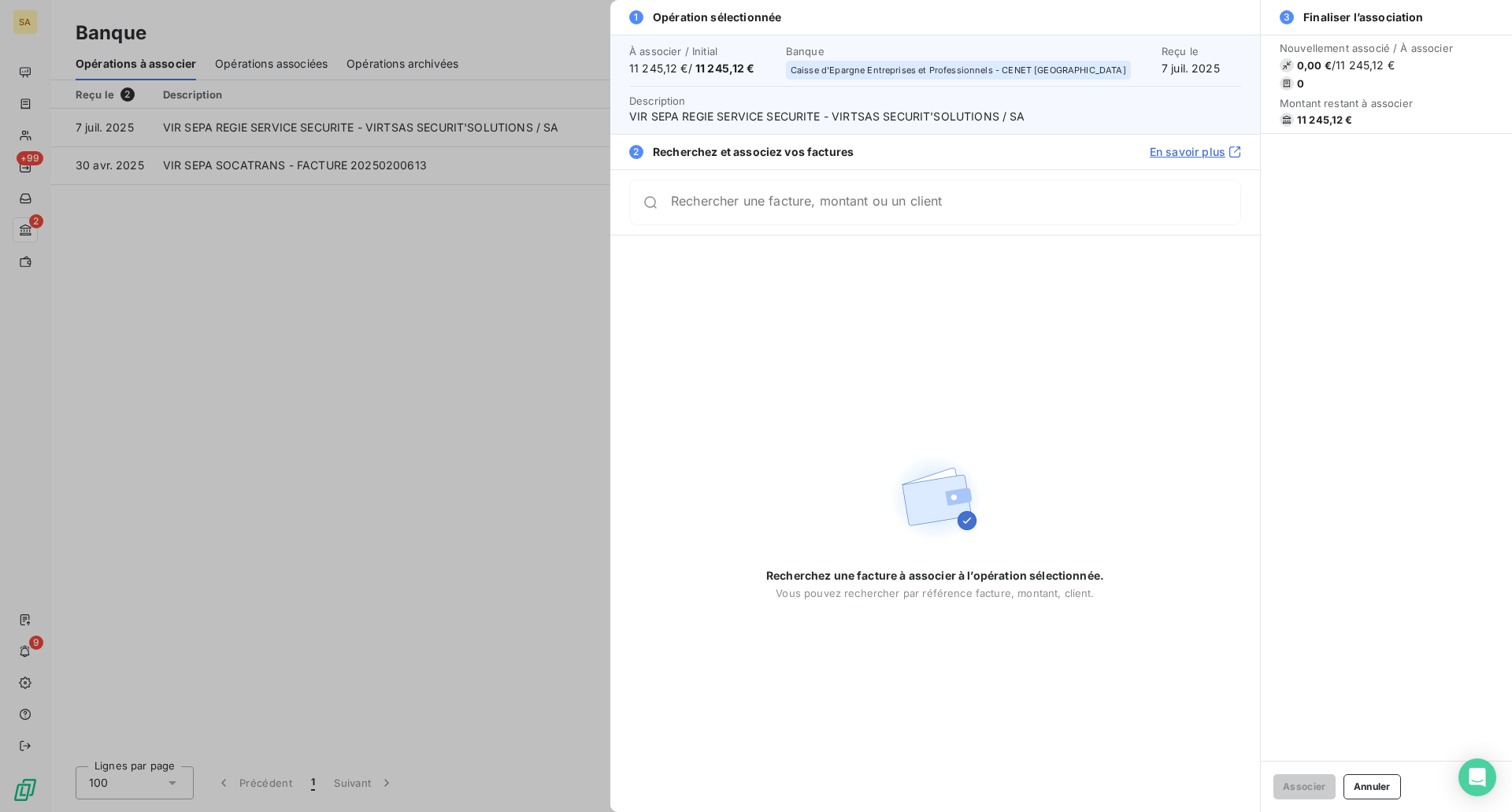 click on "Rechercher une facture, montant ou un client" at bounding box center (935, 202) 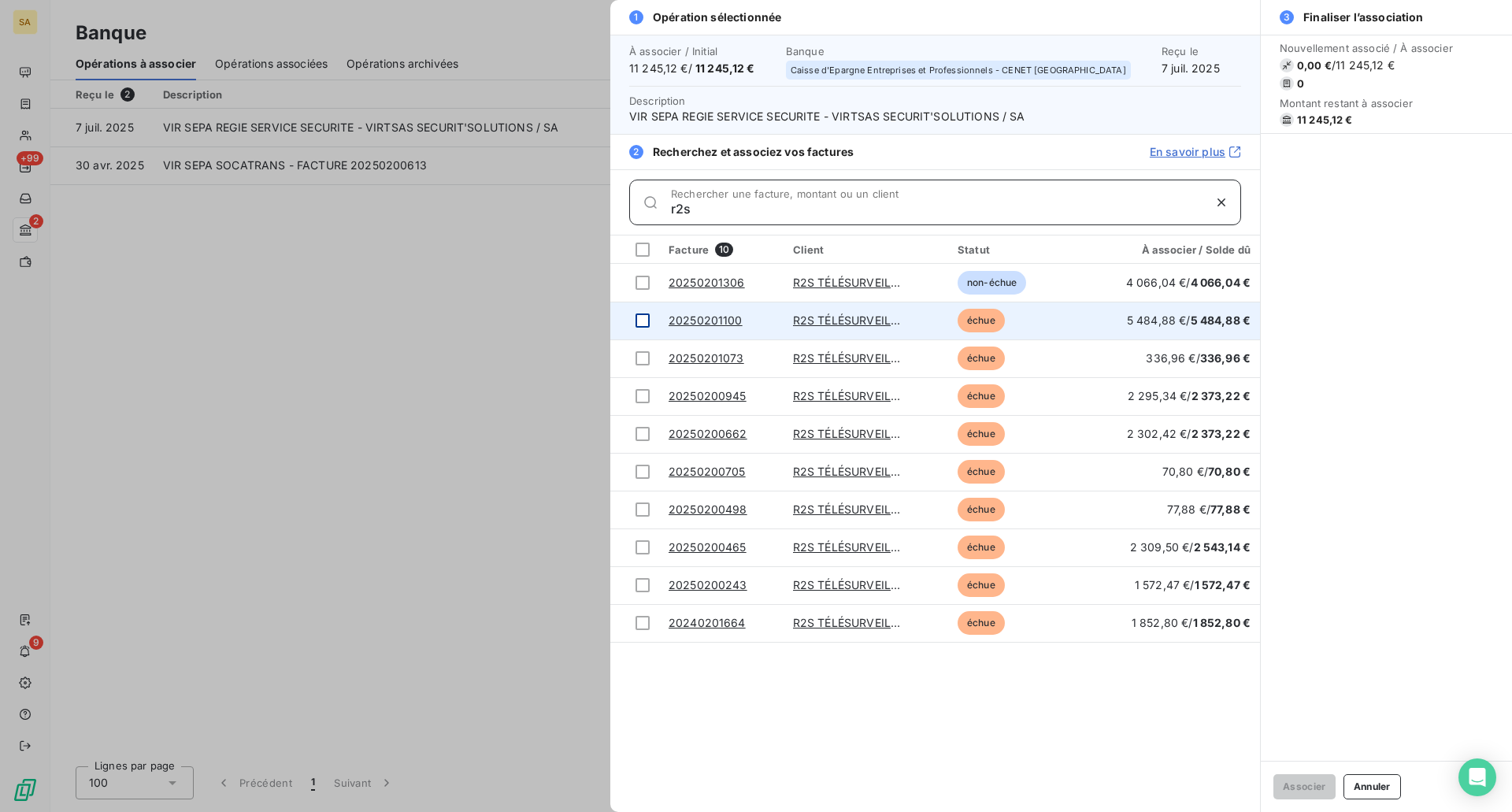type on "r2s" 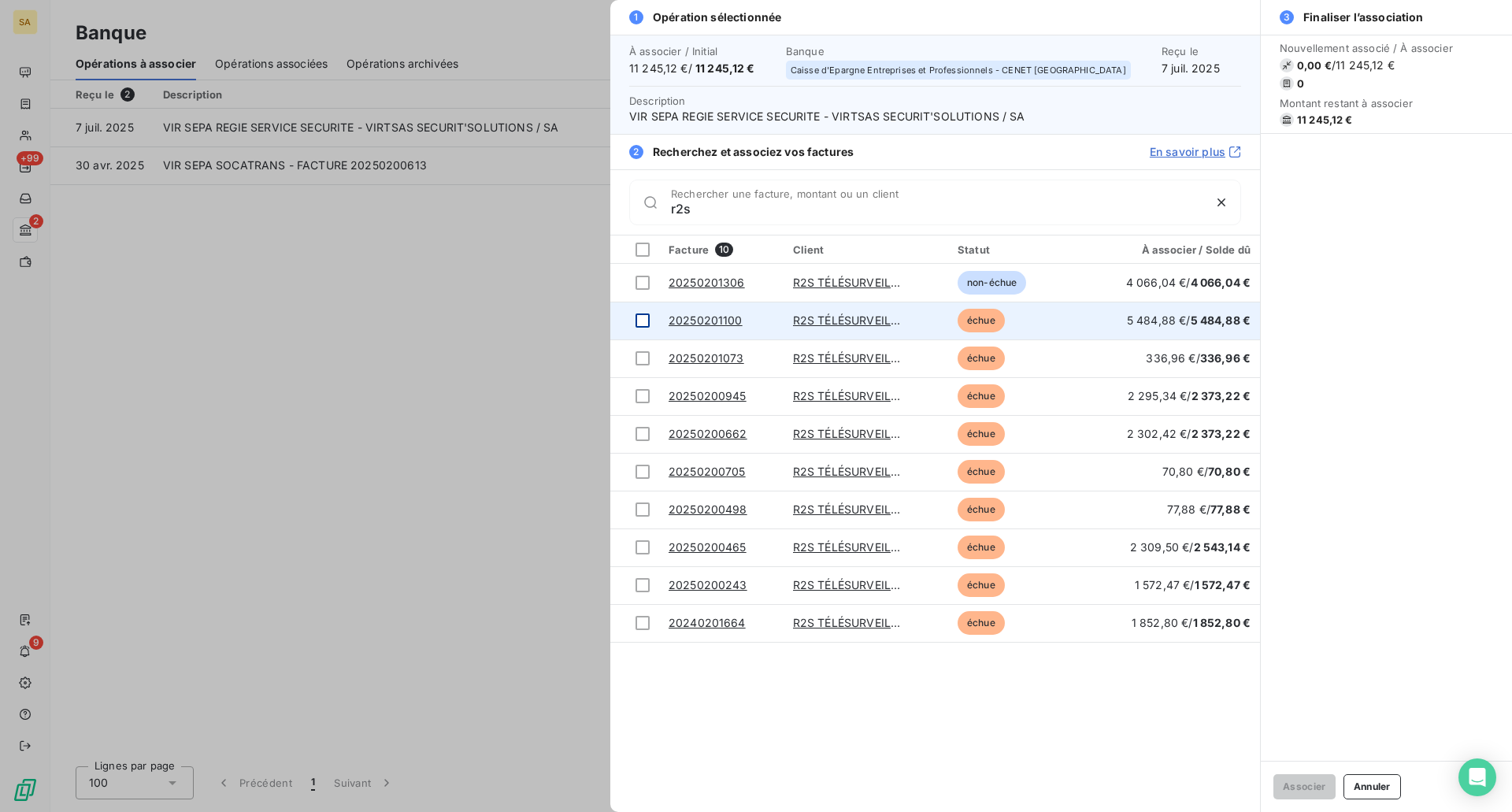 click at bounding box center [643, 321] 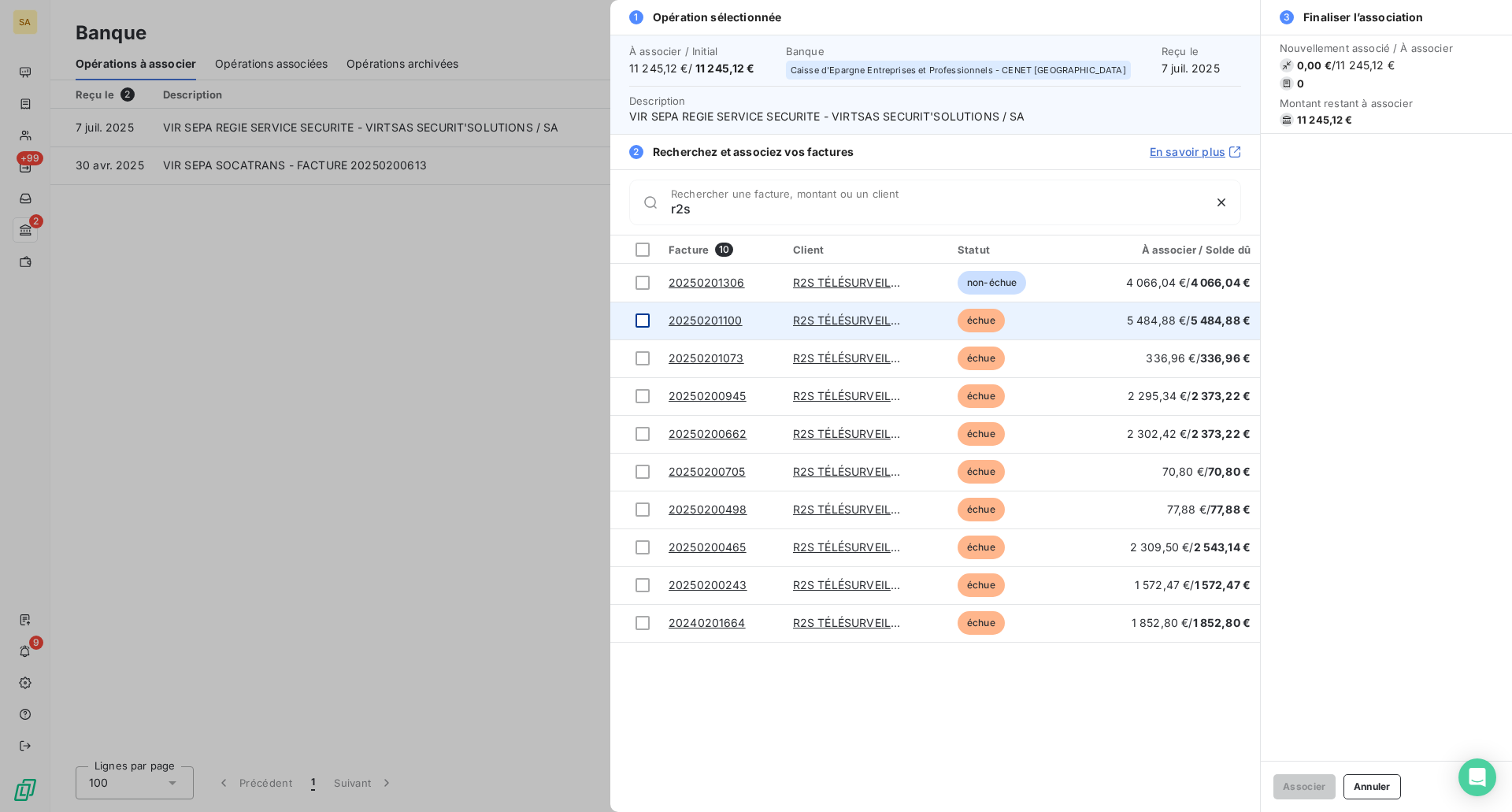 type 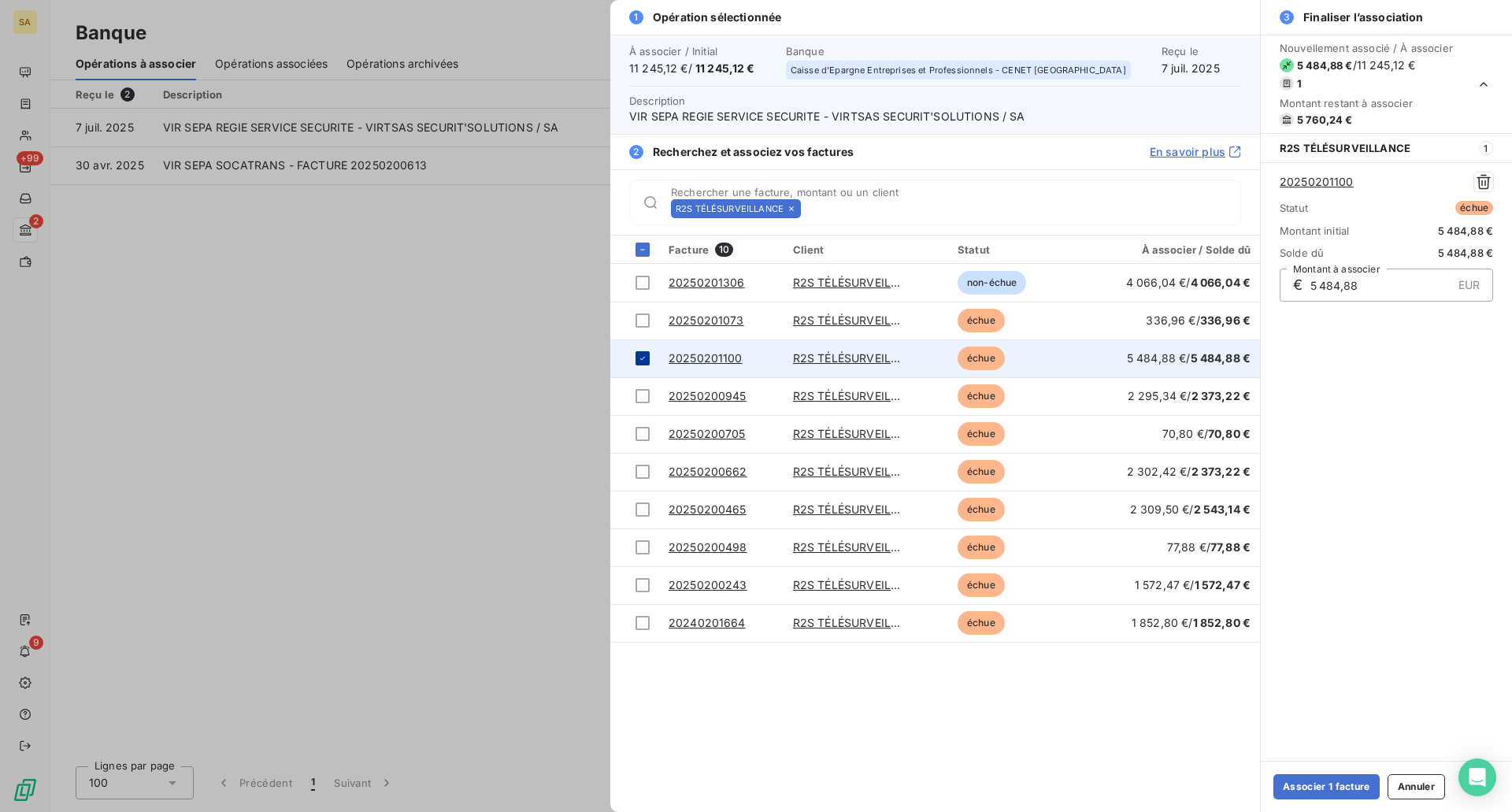 click 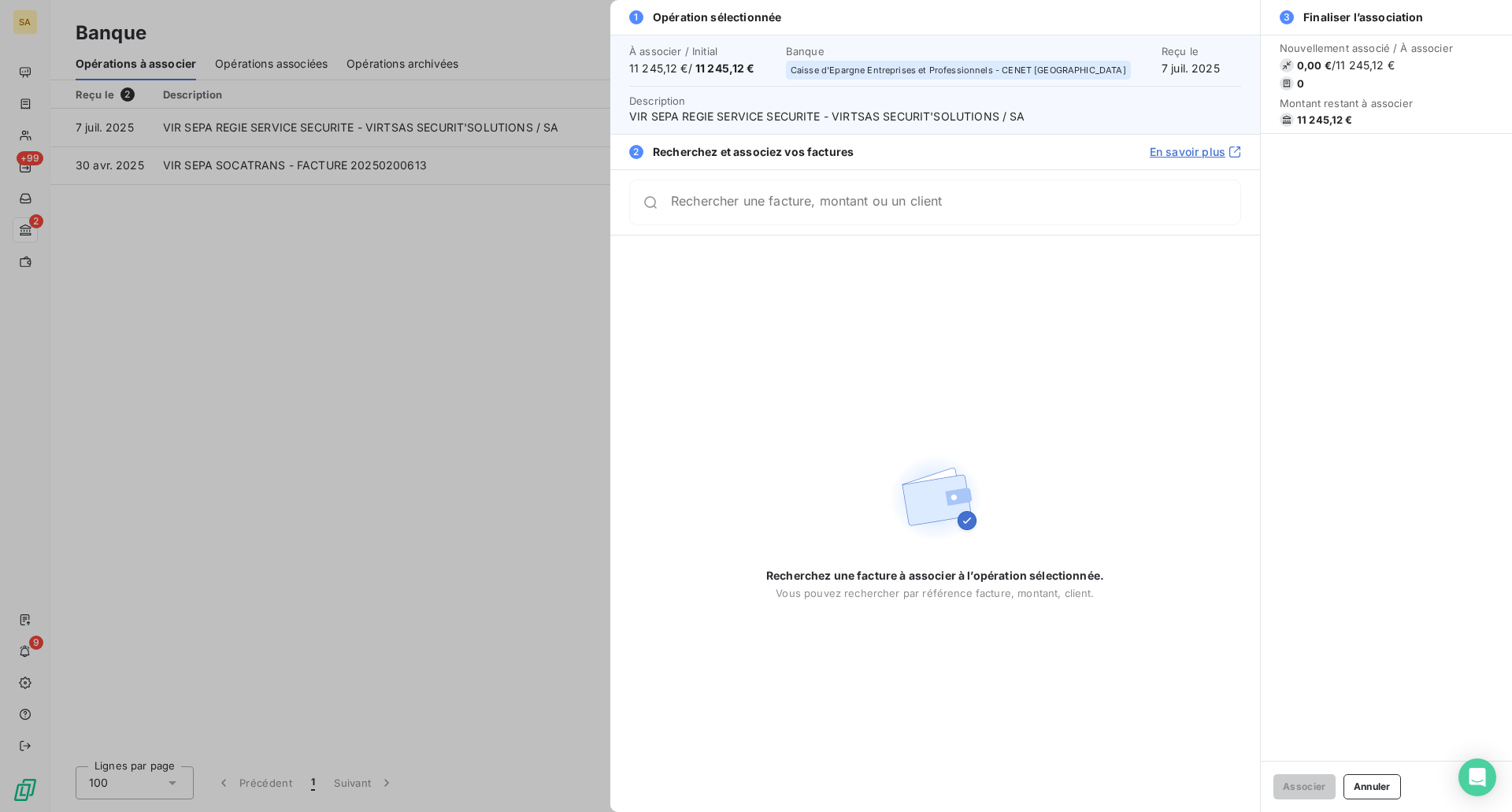 click on "Annuler" at bounding box center (1372, 787) 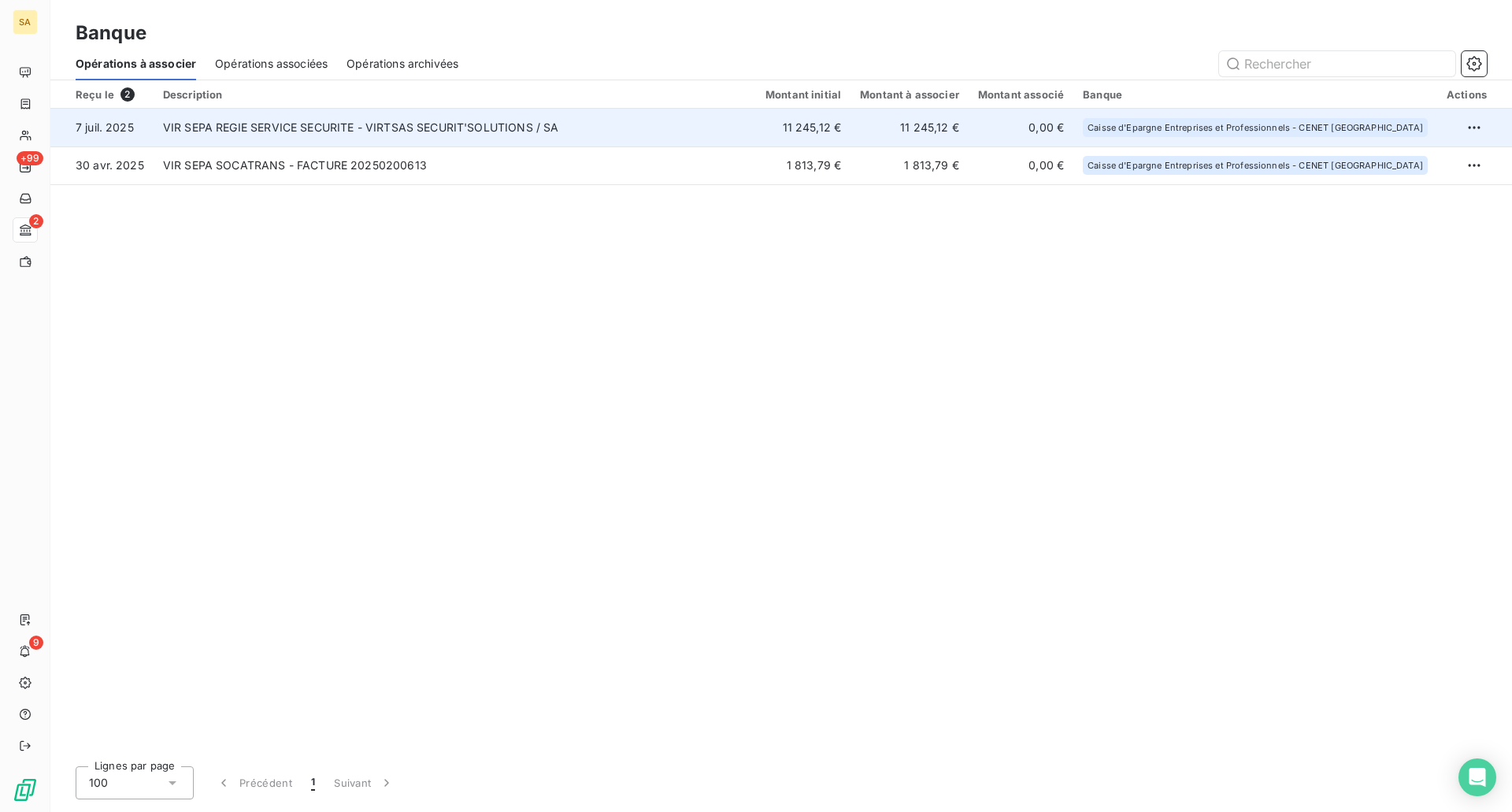 click on "VIR SEPA REGIE SERVICE SECURITE - VIRTSAS SECURIT'SOLUTIONS / SA" at bounding box center (454, 128) 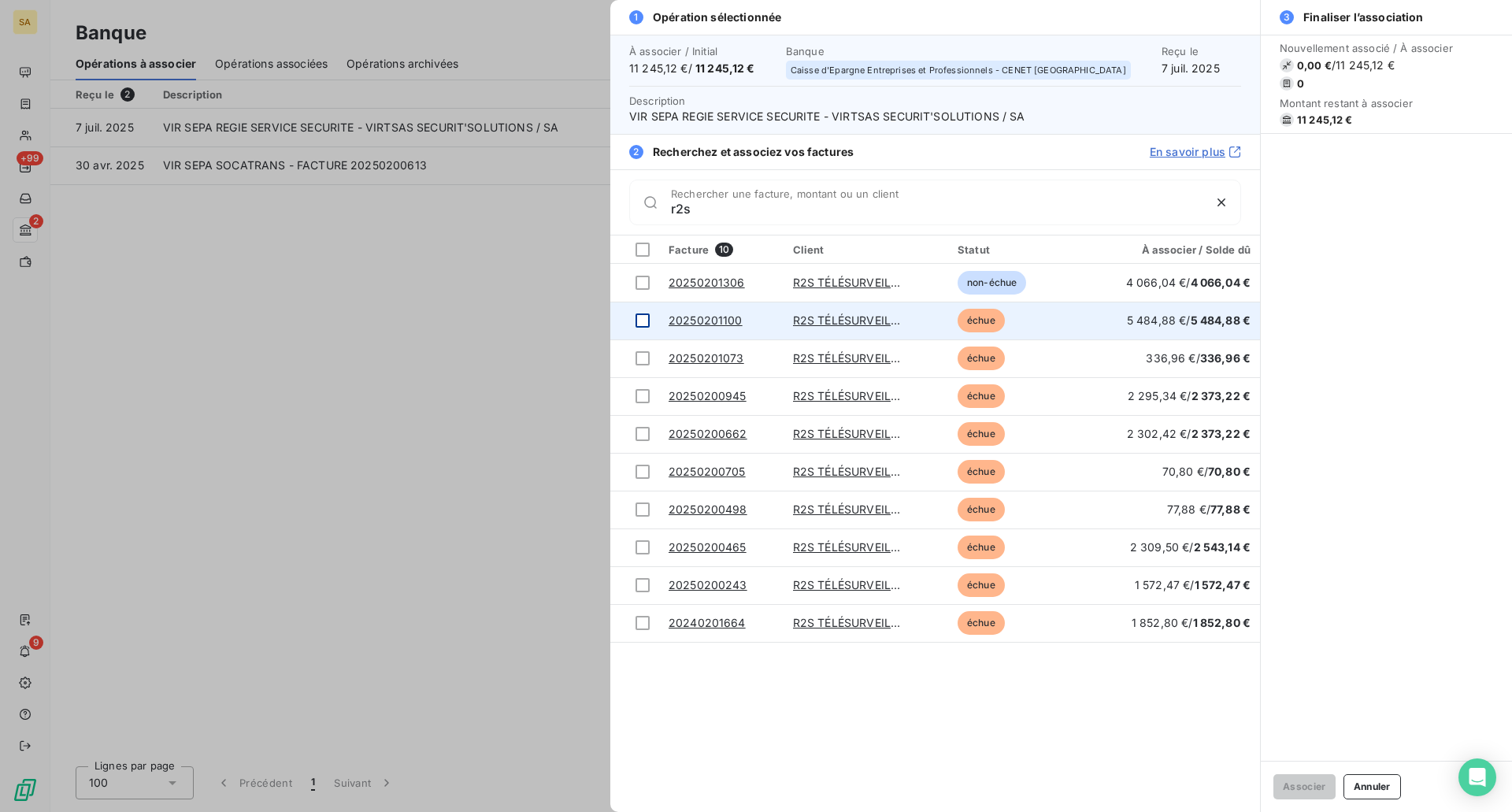 type on "r2s" 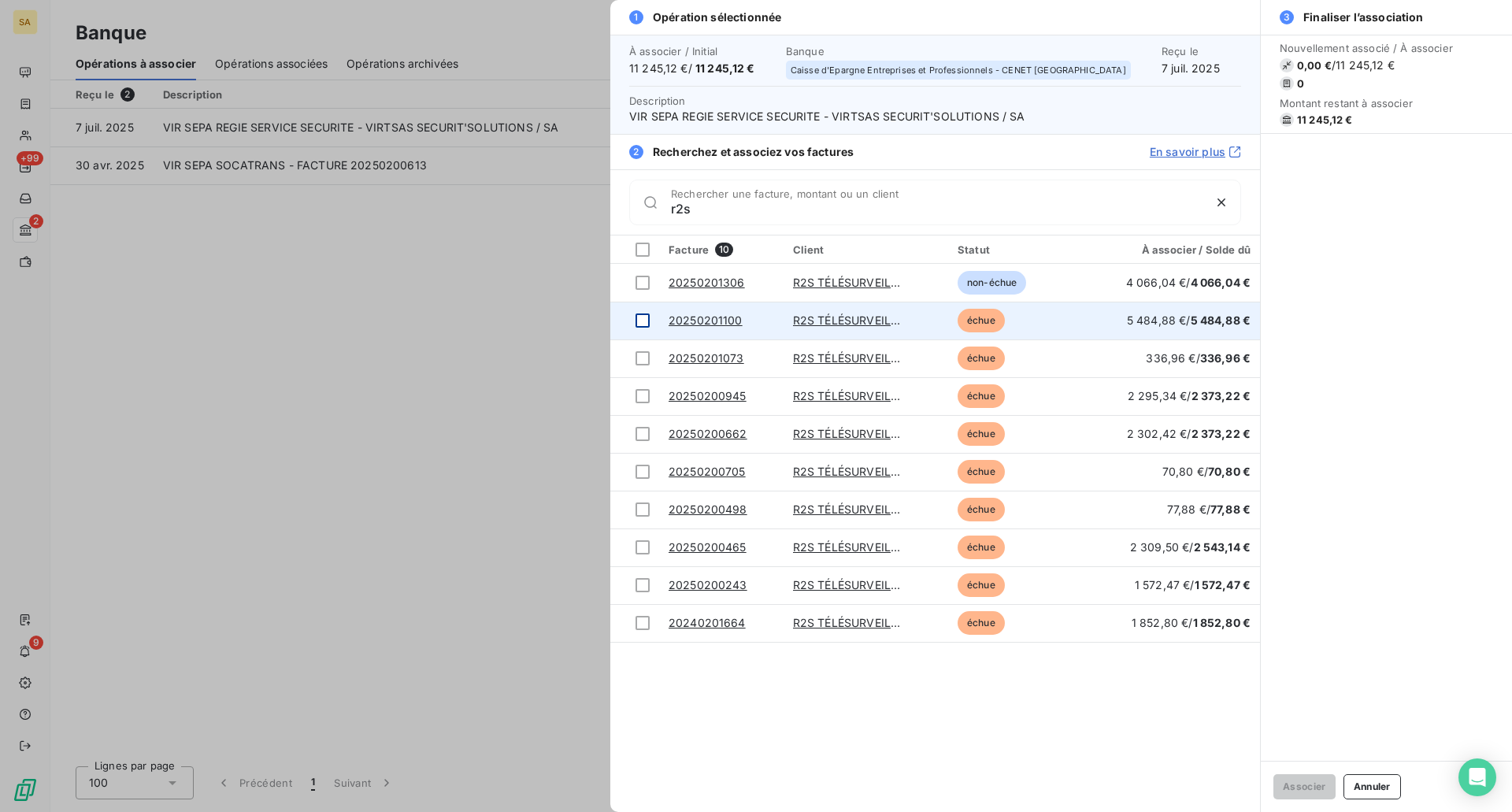 click at bounding box center (643, 321) 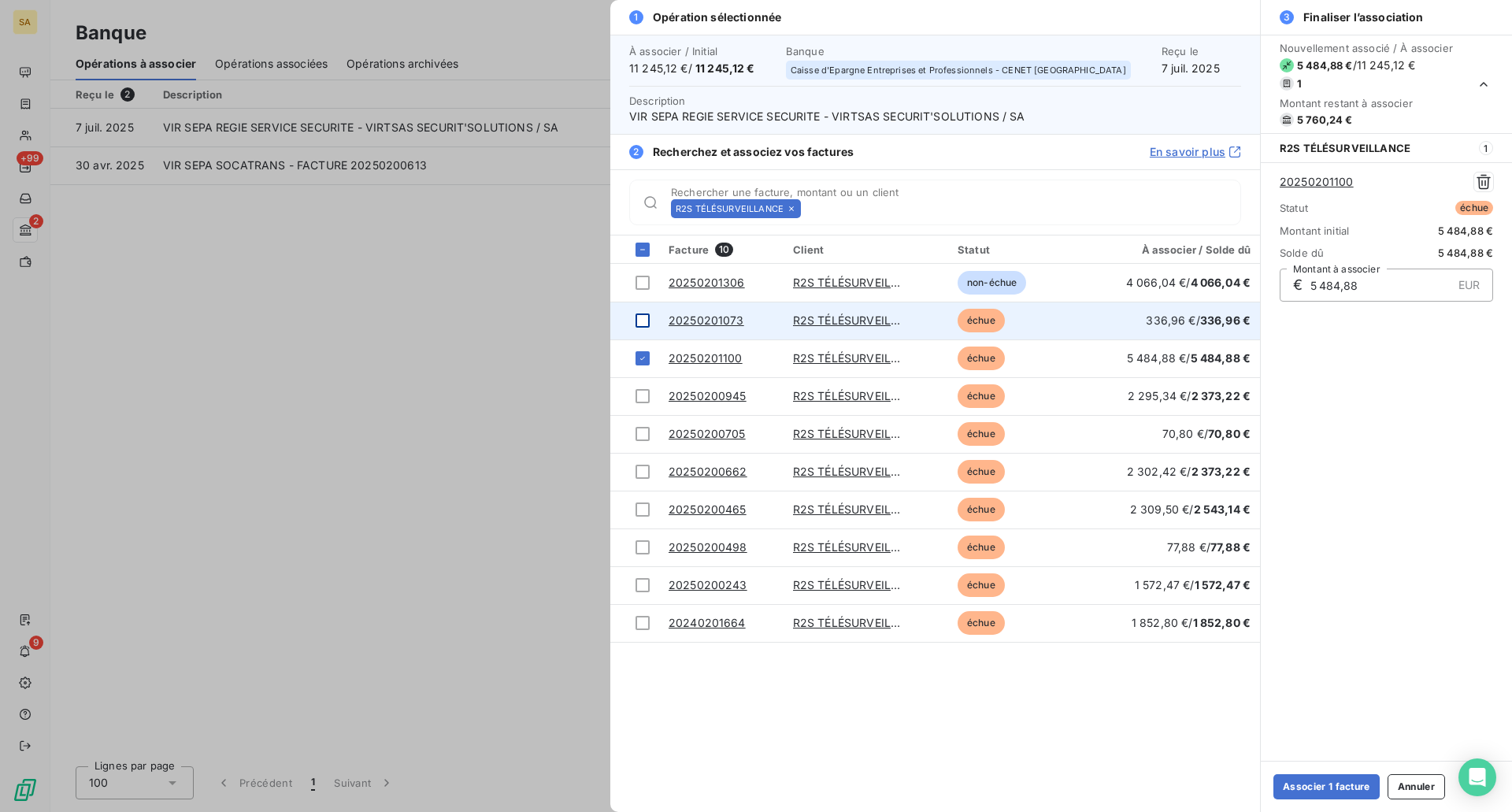 click at bounding box center (643, 321) 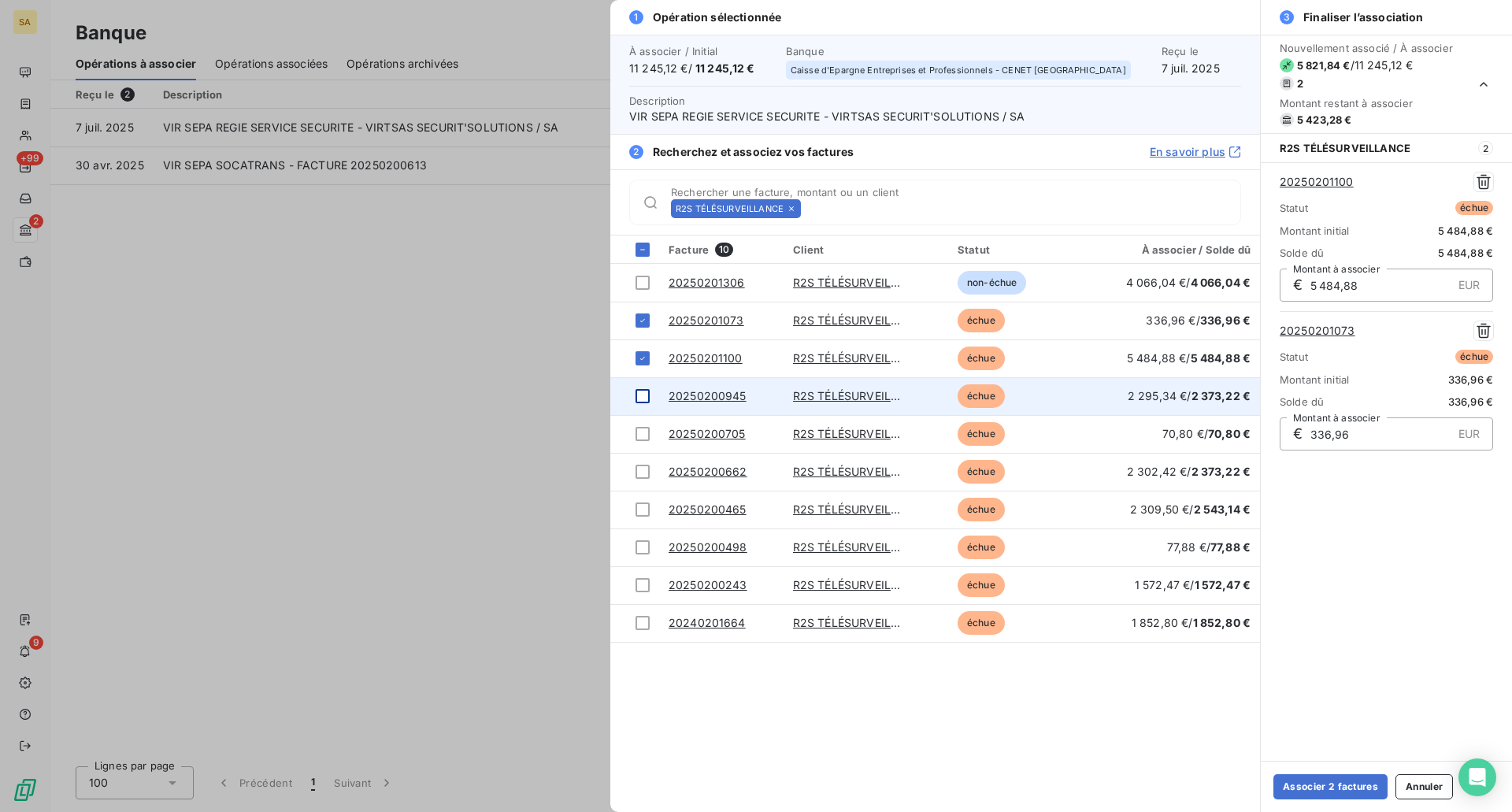 click at bounding box center [643, 396] 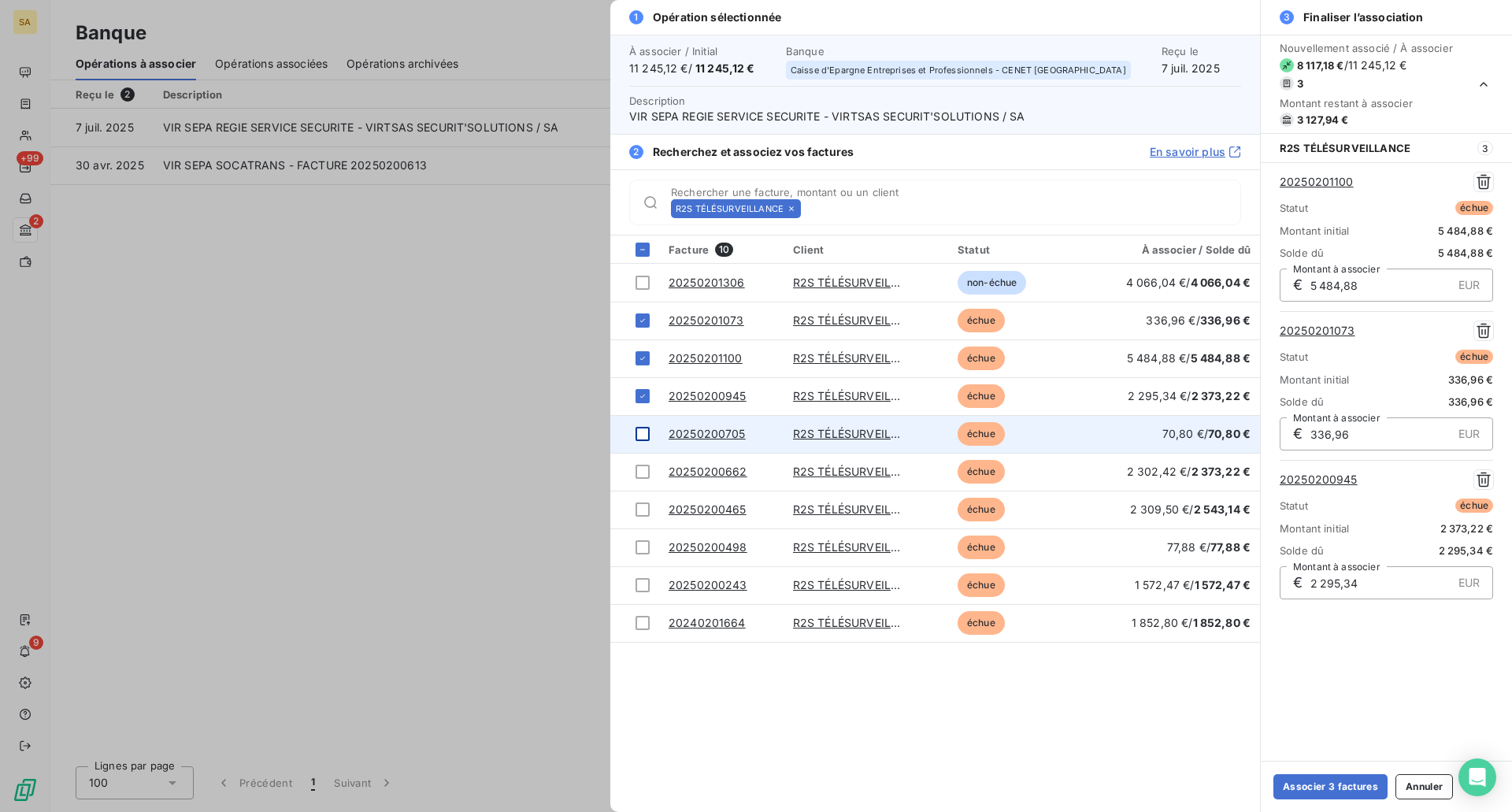 click at bounding box center [643, 434] 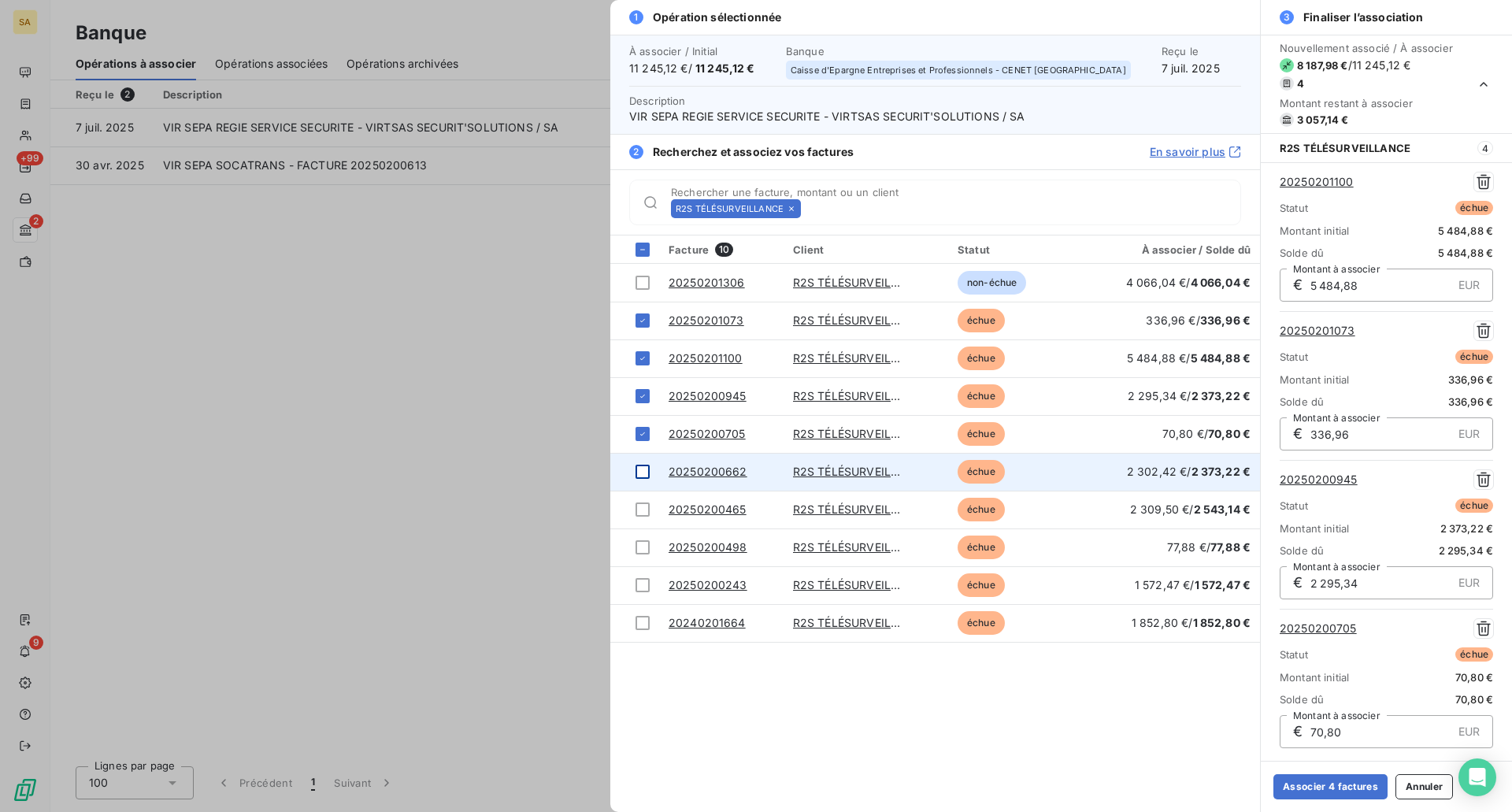 click at bounding box center (635, 472) 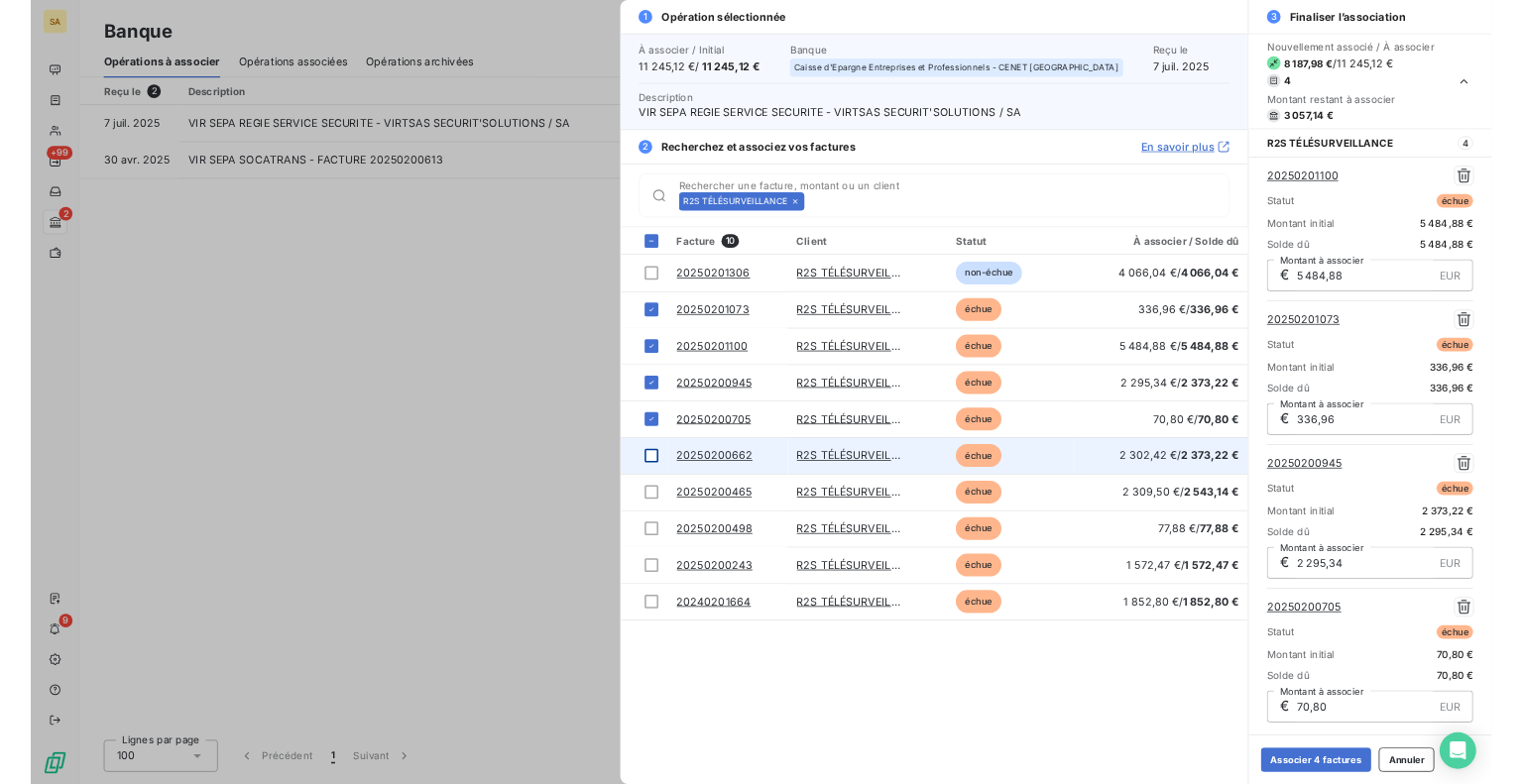 scroll, scrollTop: 183, scrollLeft: 0, axis: vertical 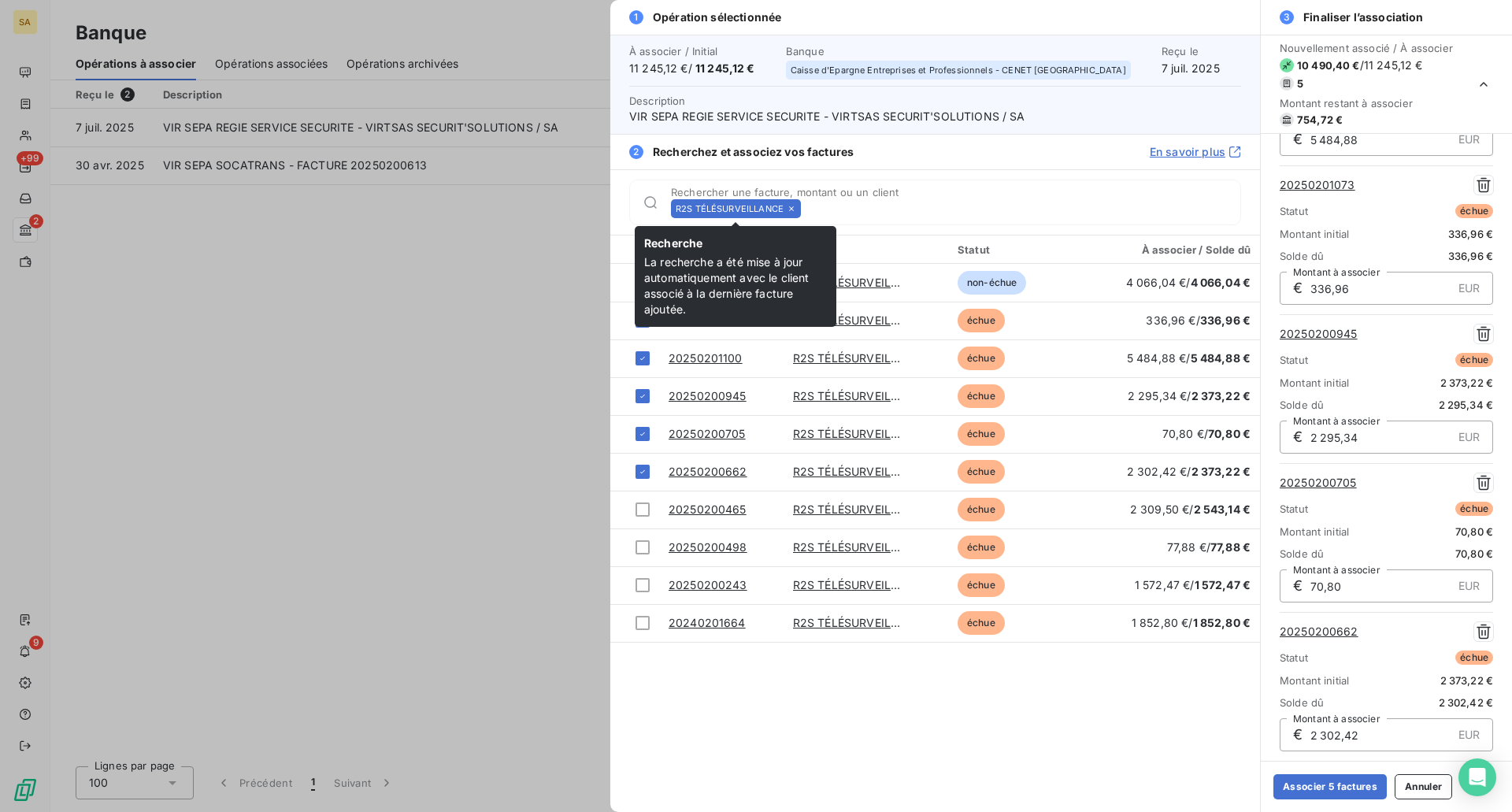 click 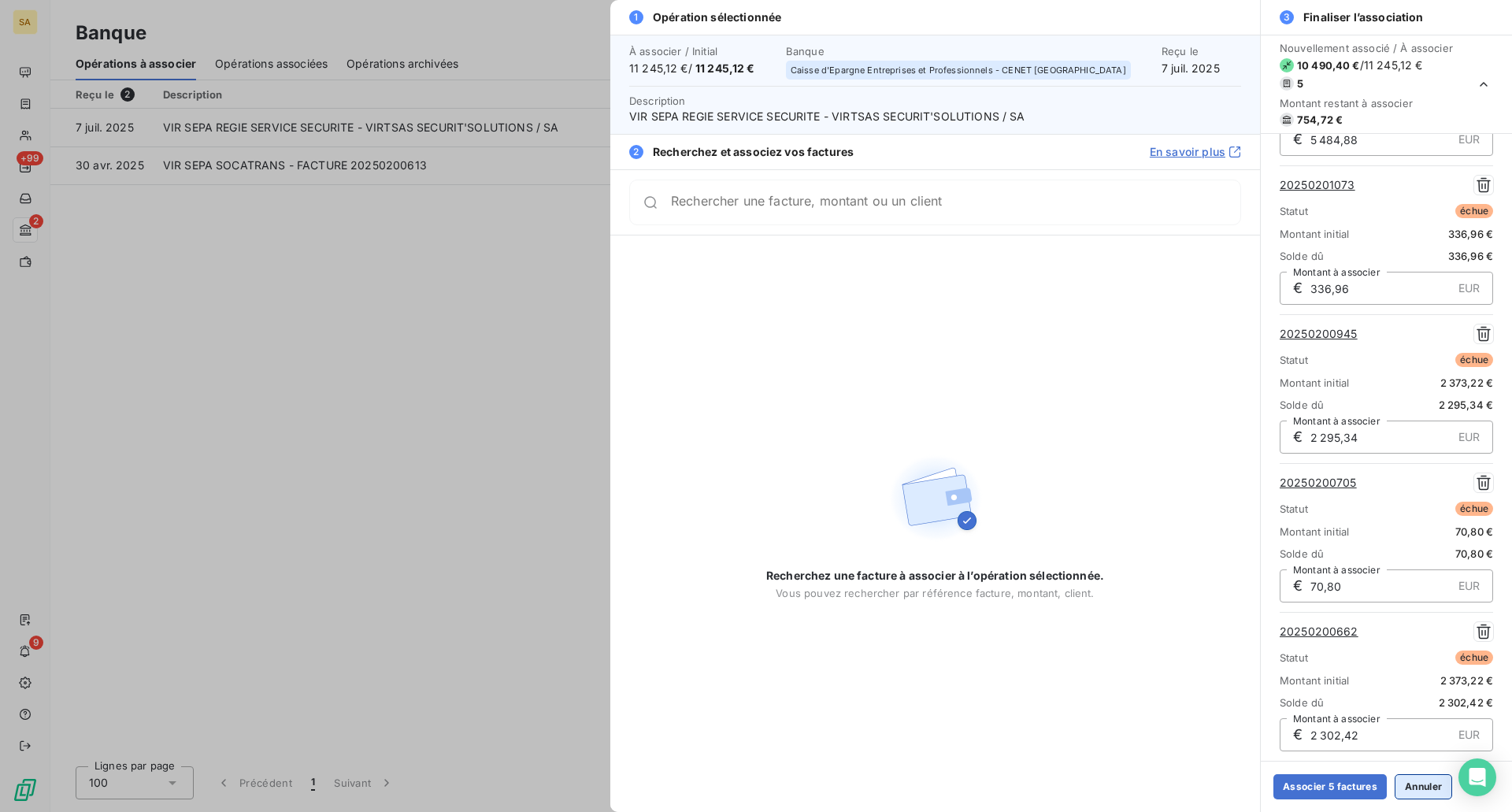 click on "Annuler" at bounding box center (1423, 787) 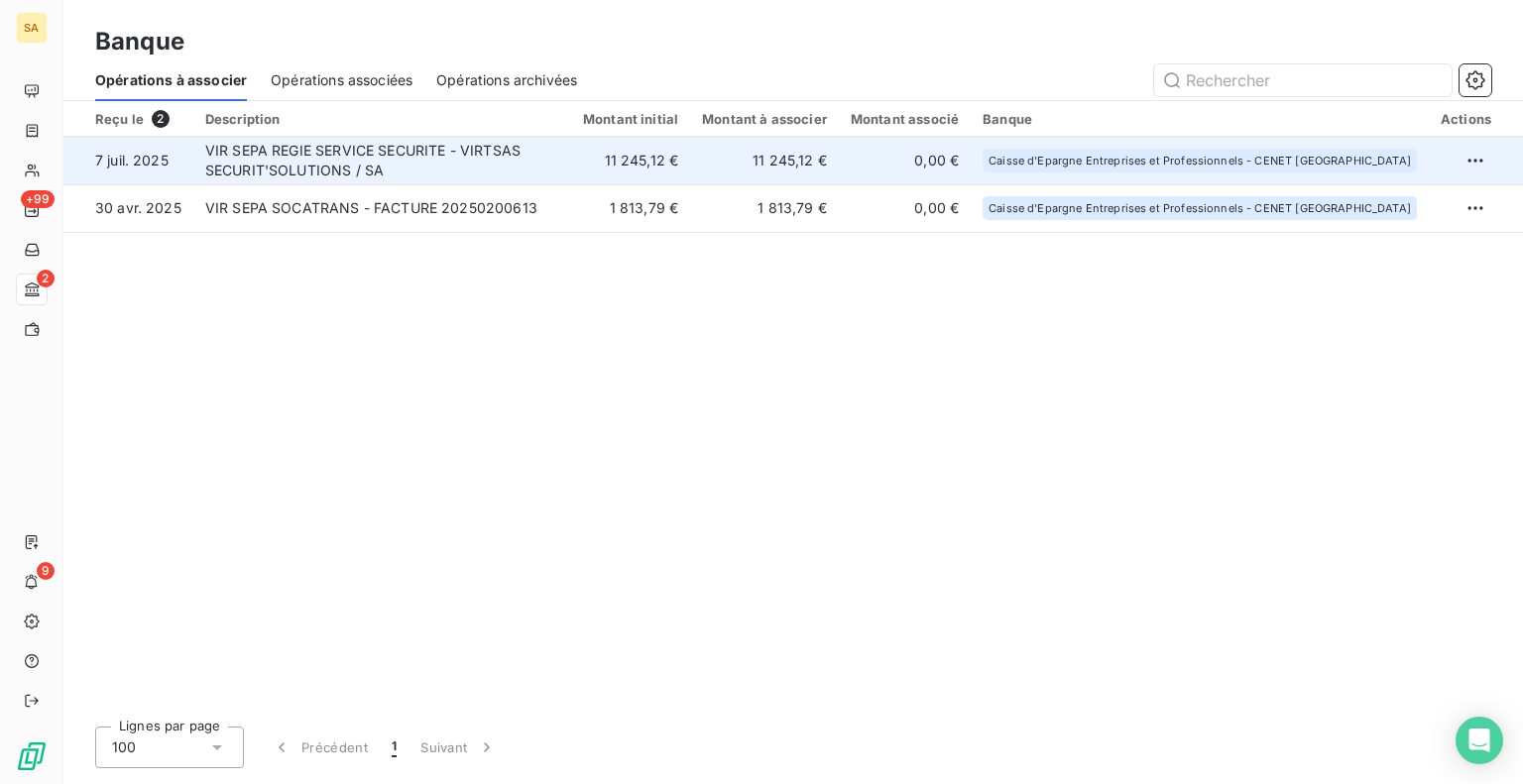 click on "11 245,12 €" at bounding box center [631, 161] 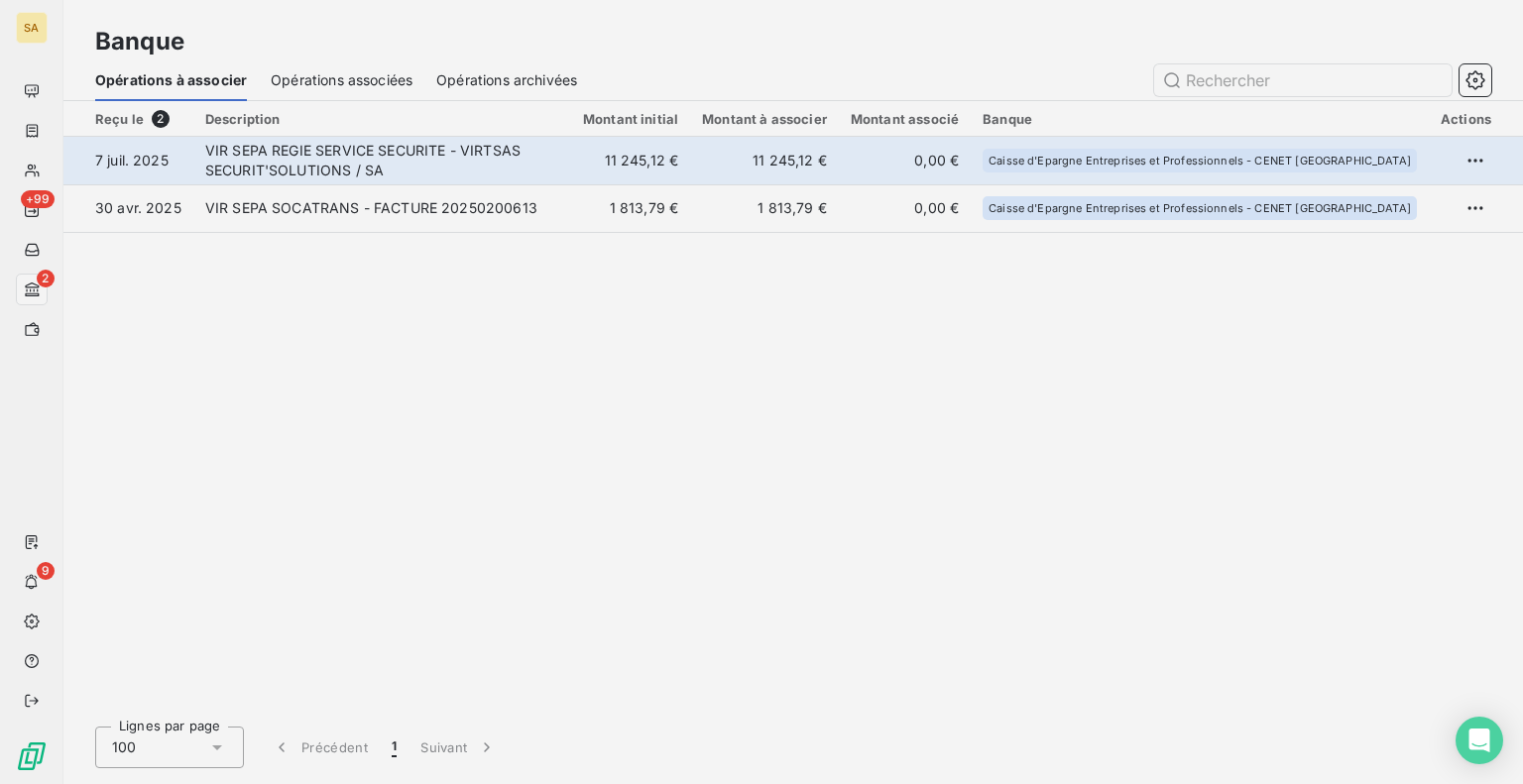 click on "1 Opération sélectionnée À associer / Initial 11 245,12 €  /   11 245,12 € Banque Caisse d'Epargne Entreprises et Professionnels - CENET Hauts de France Reçu le 7 juil. 2025 Description VIR SEPA REGIE SERVICE SECURITE - VIRTSAS SECURIT'SOLUTIONS / SA 2 Recherchez et associez vos factures En savoir plus Rechercher une facture, montant ou un client  Recherchez une facture à associer à l’opération sélectionnée. Vous pouvez rechercher par référence facture, montant, client.  3 Finaliser l’association Nouvellement associé / À associer 0,00 €  /  11 245,12 € 0 Montant restant à associer 11 245,12 € Associer Annuler" at bounding box center [762, 784] 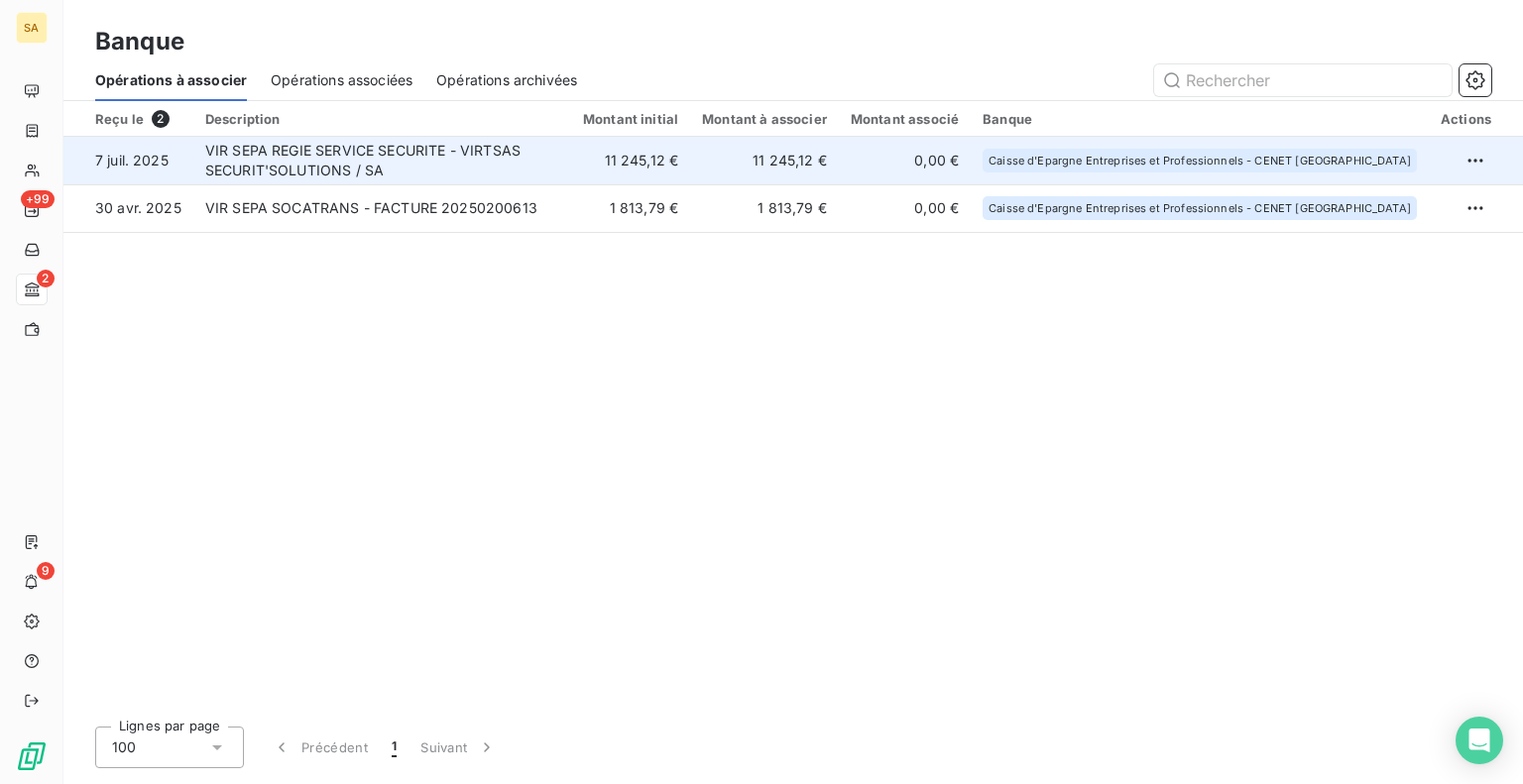 click on "11 245,12 €" at bounding box center (631, 161) 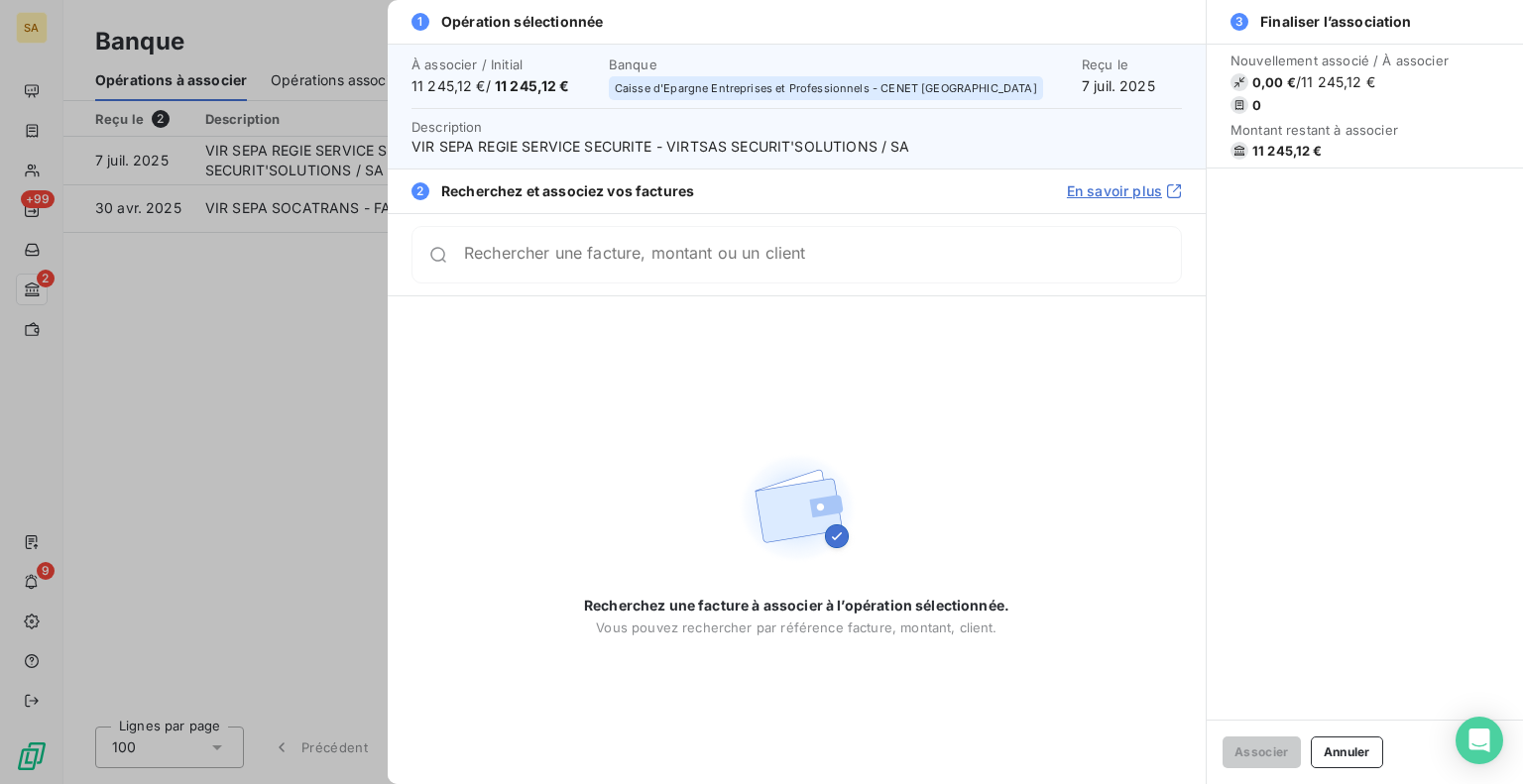 click on "Rechercher une facture, montant ou un client" at bounding box center (822, 255) 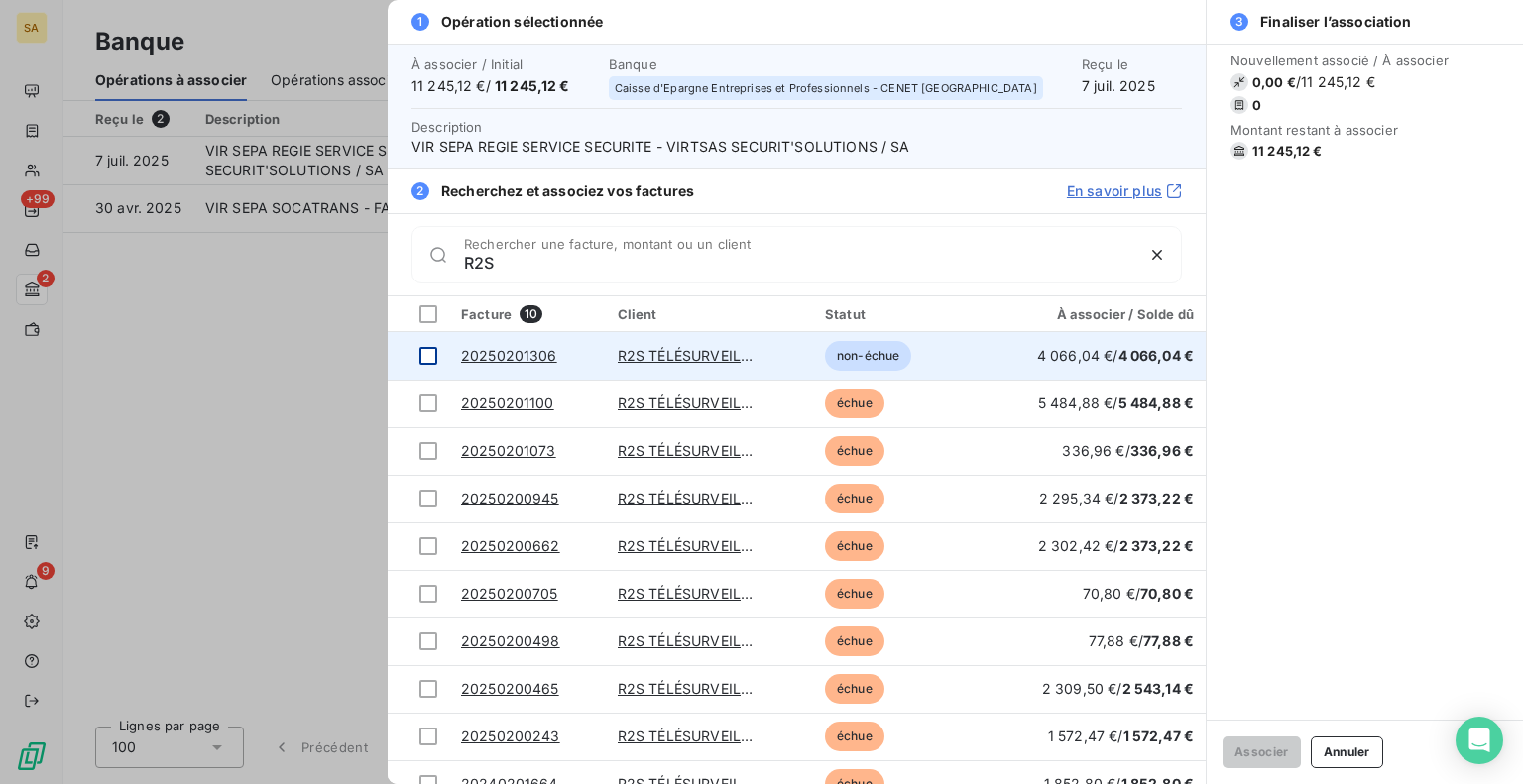 type on "R2S" 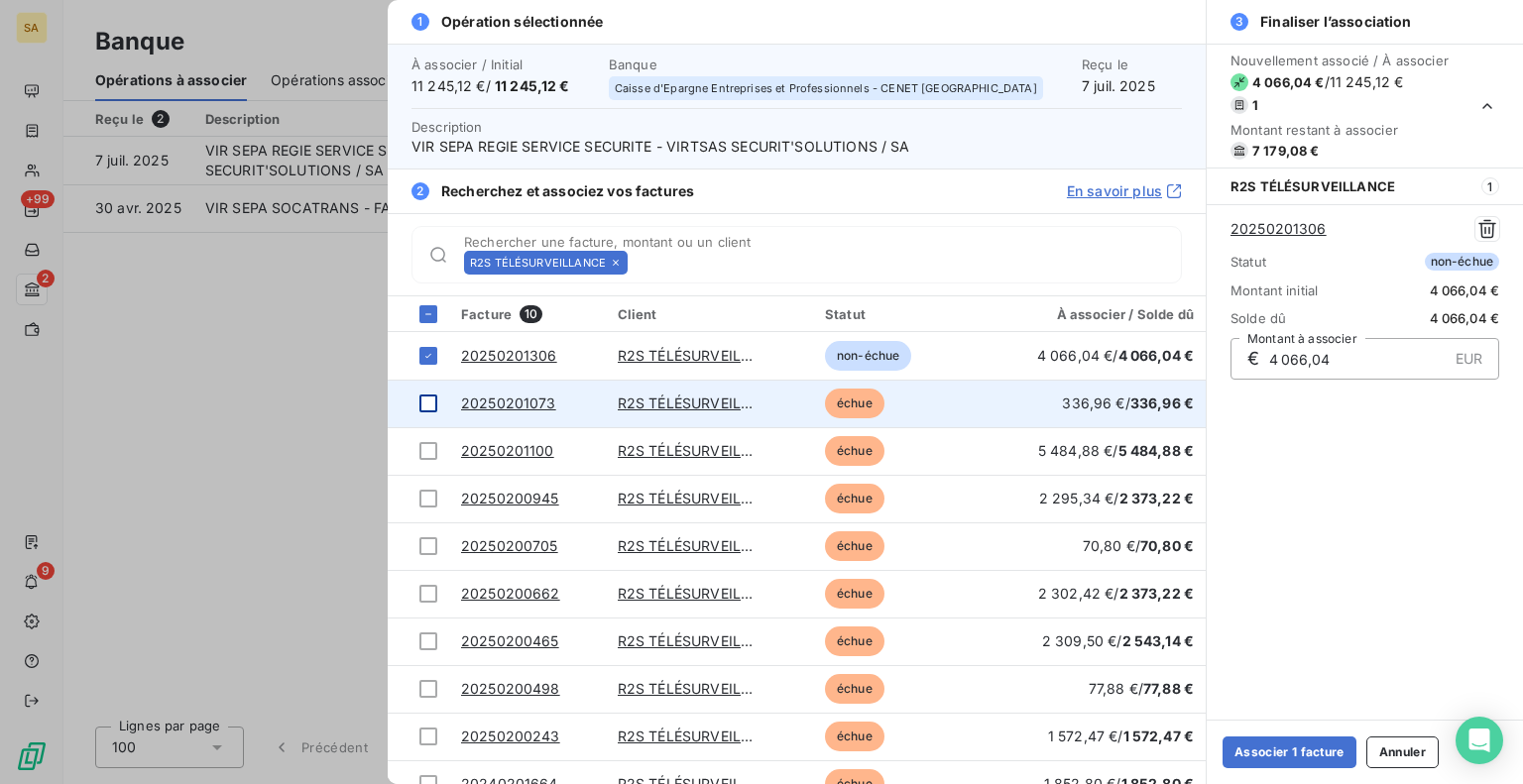 click at bounding box center (428, 403) 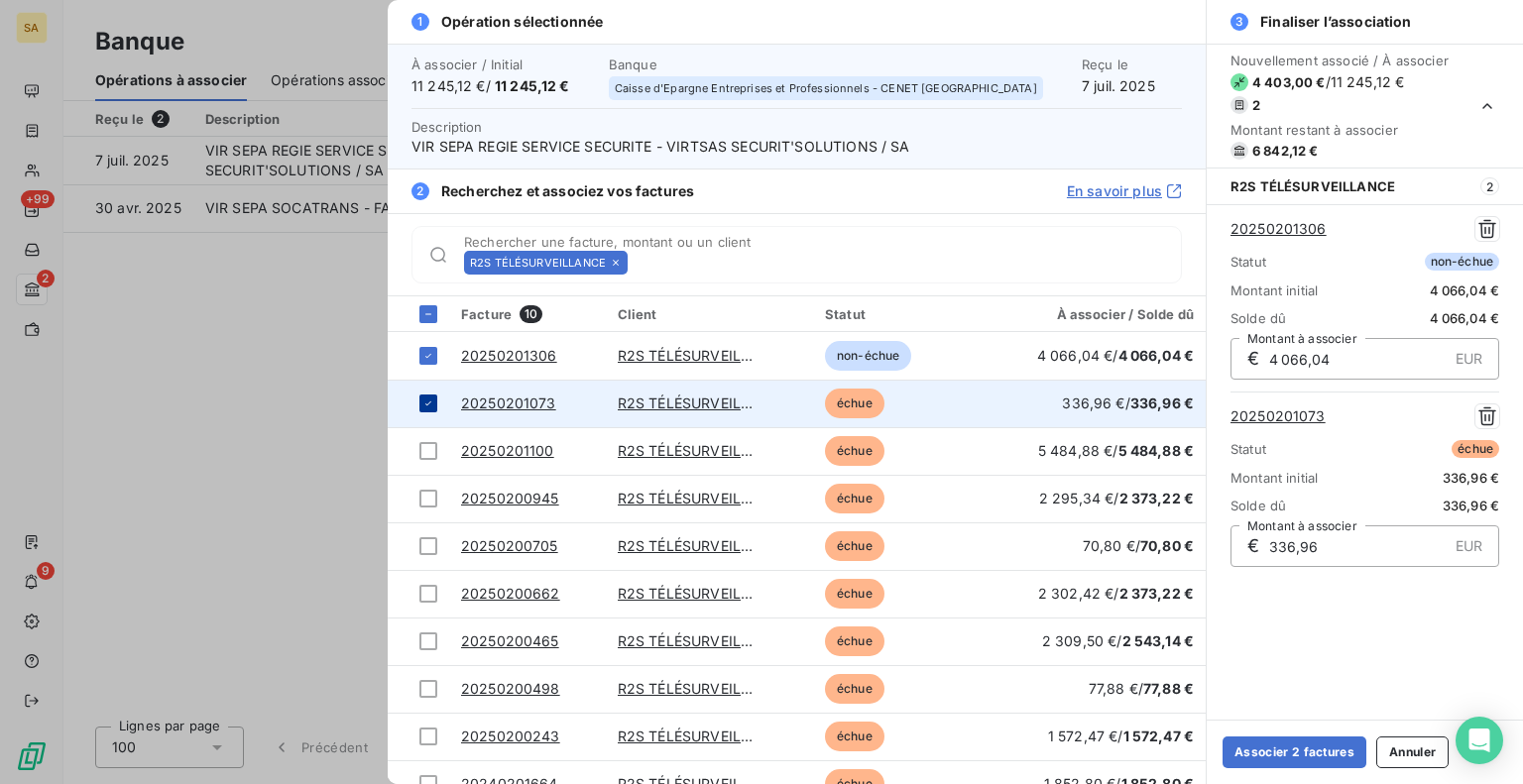 click at bounding box center (428, 403) 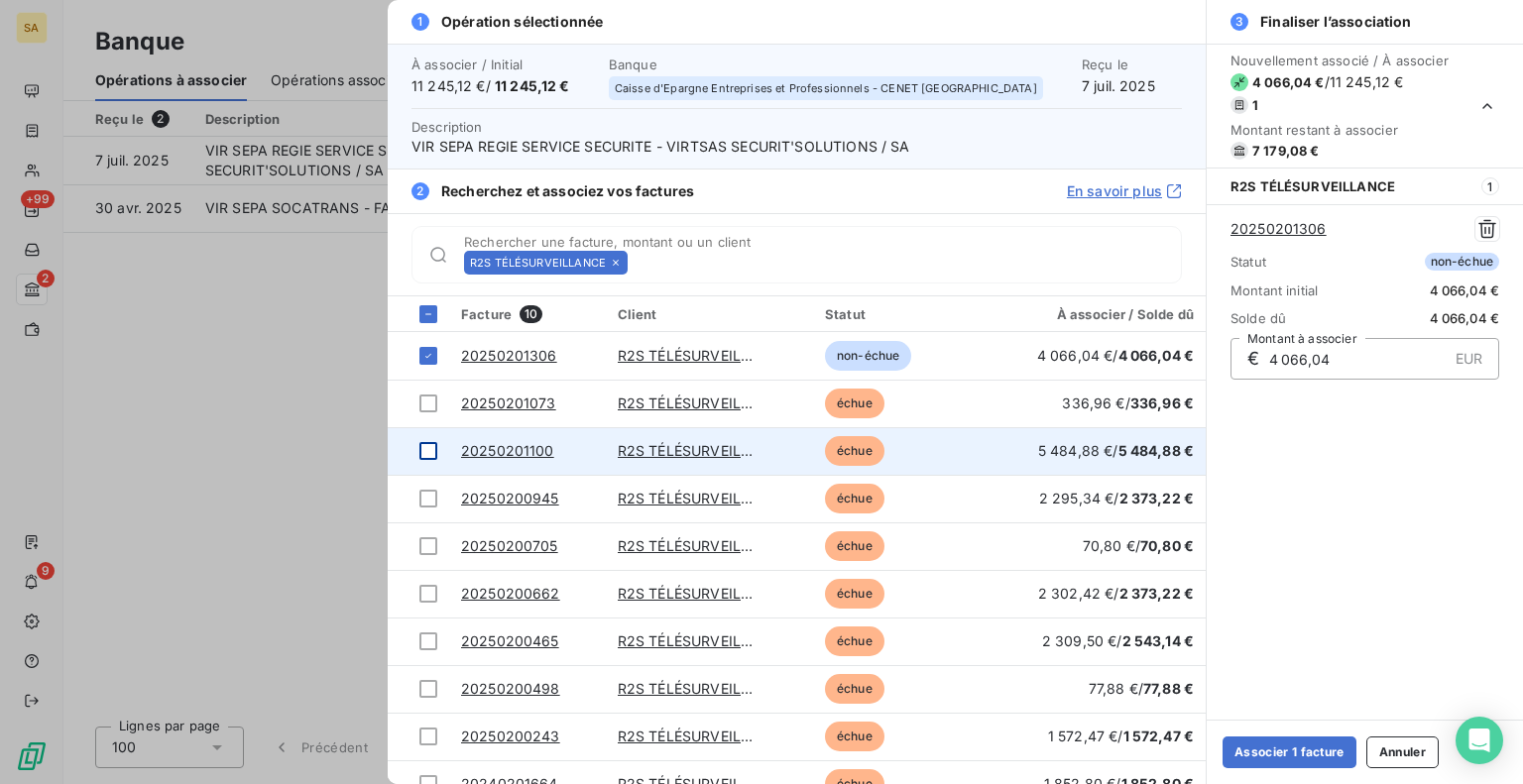 click at bounding box center (428, 451) 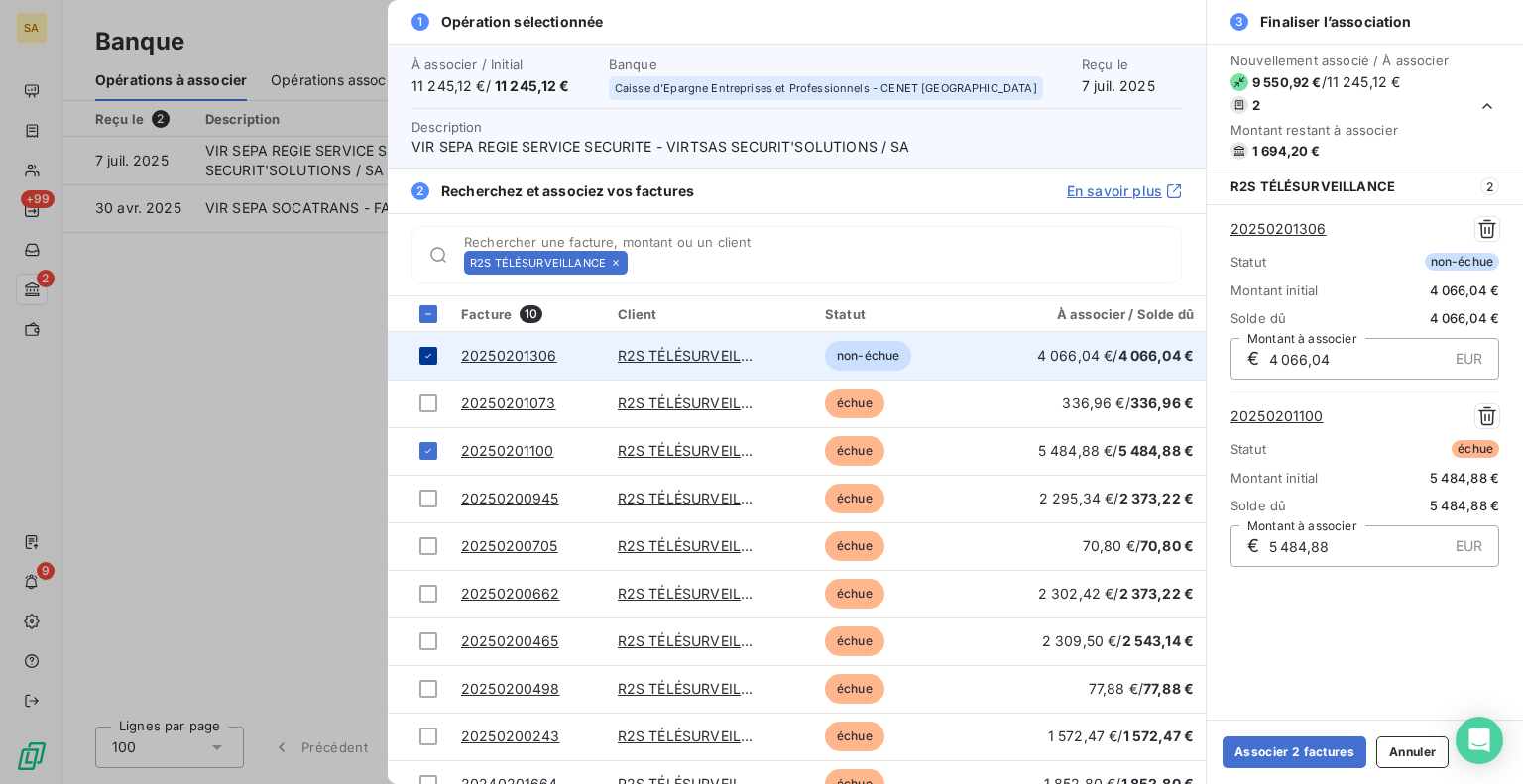 click 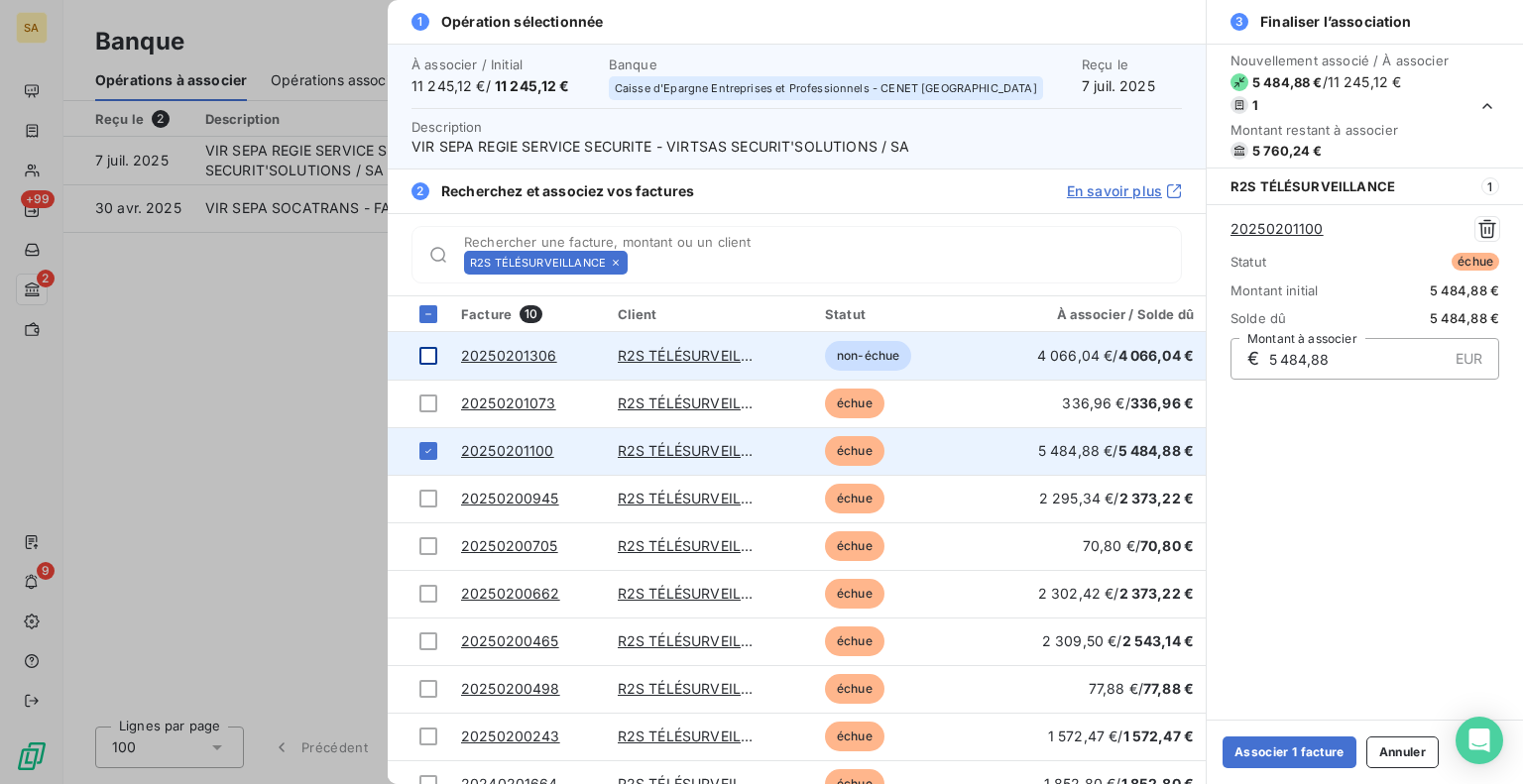 scroll, scrollTop: 23, scrollLeft: 0, axis: vertical 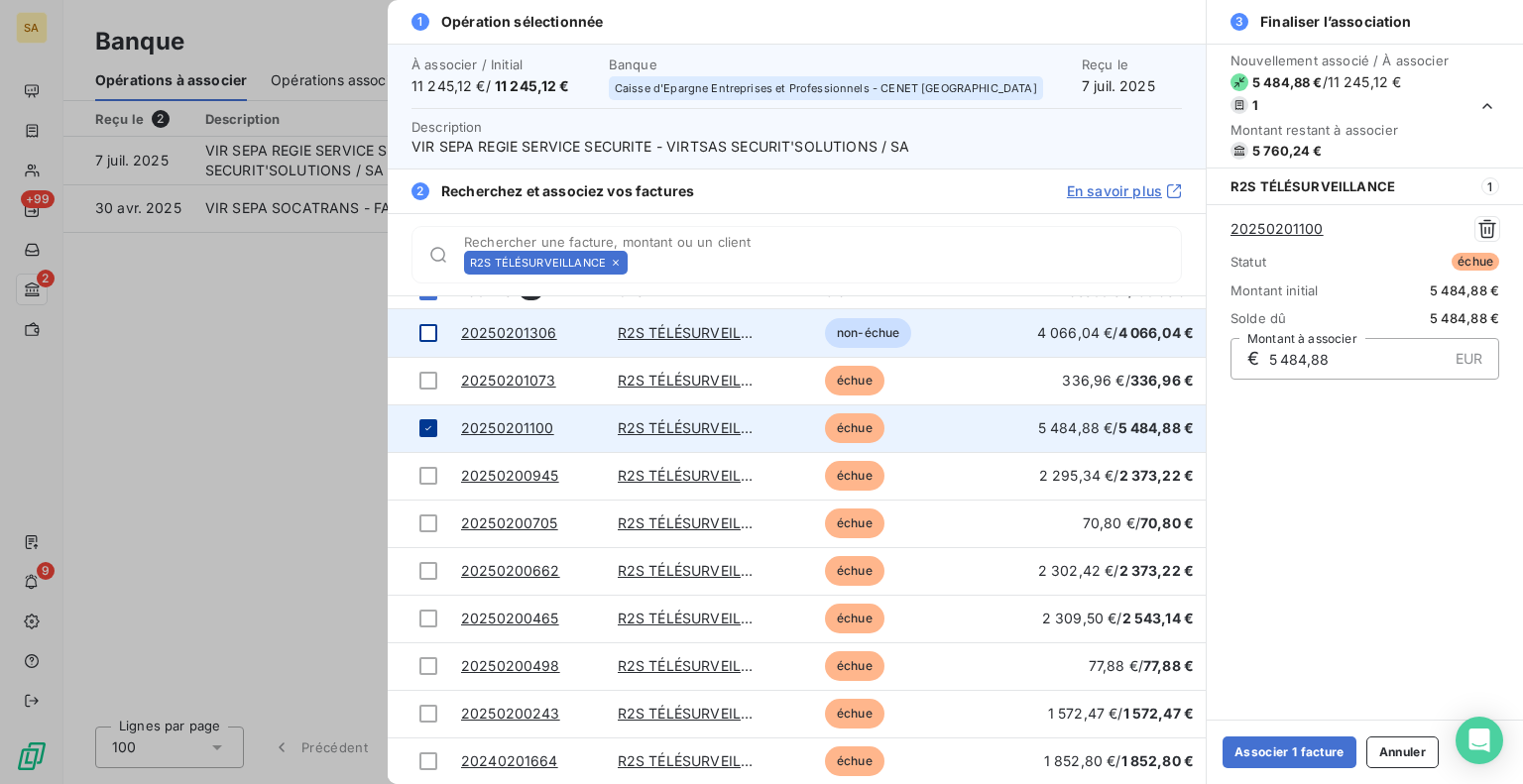 click 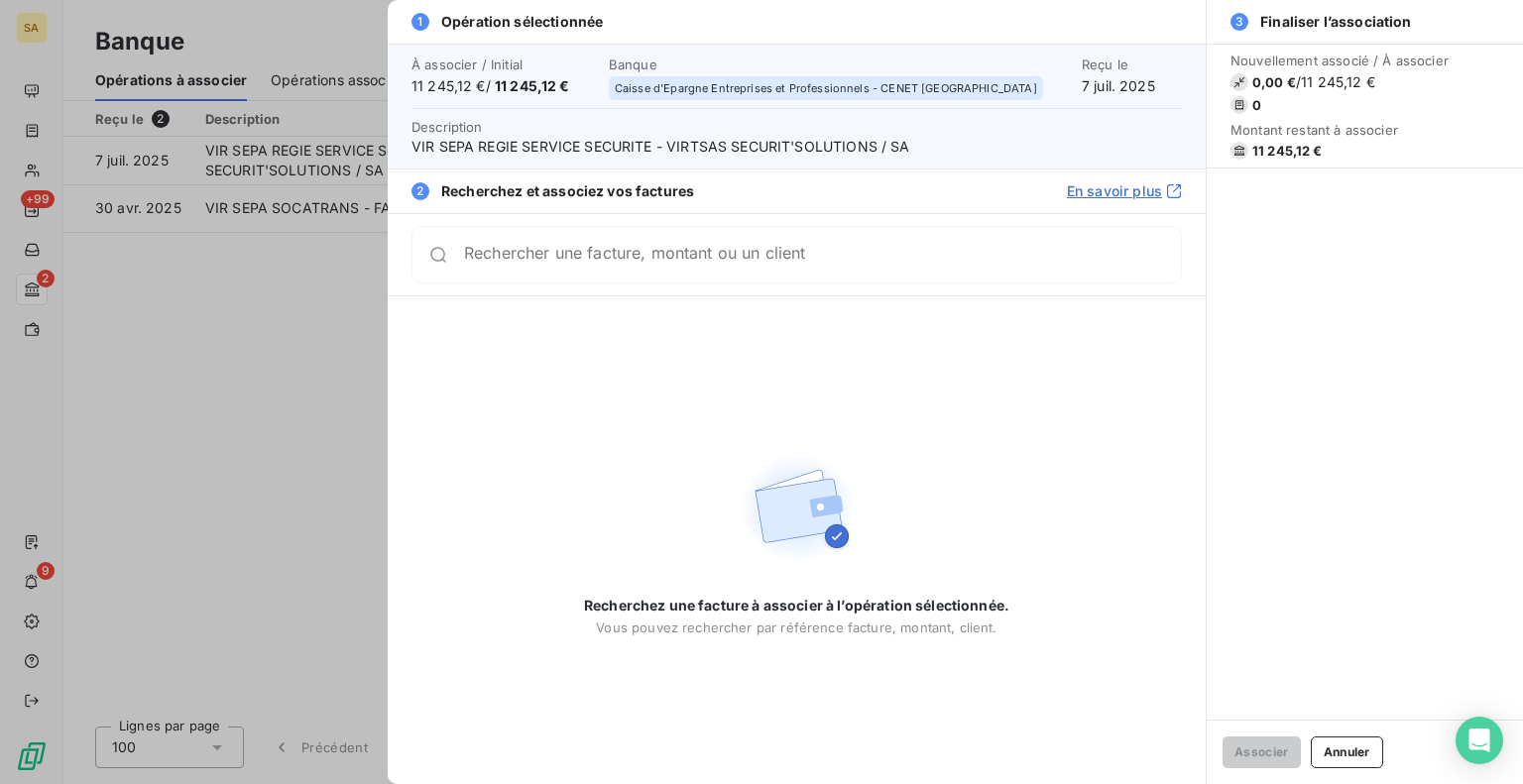 click on "Rechercher une facture, montant ou un client" at bounding box center [796, 255] 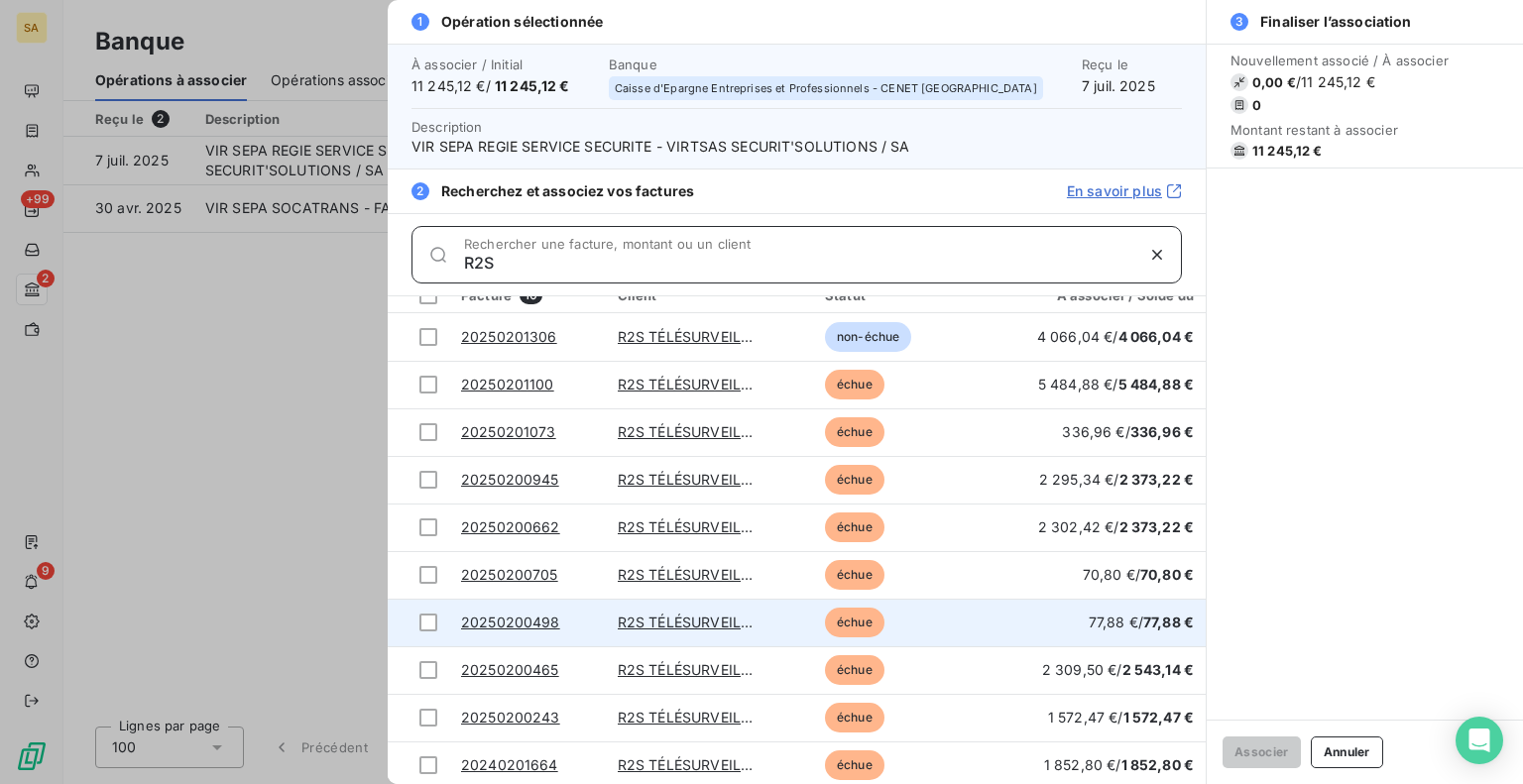 scroll, scrollTop: 23, scrollLeft: 0, axis: vertical 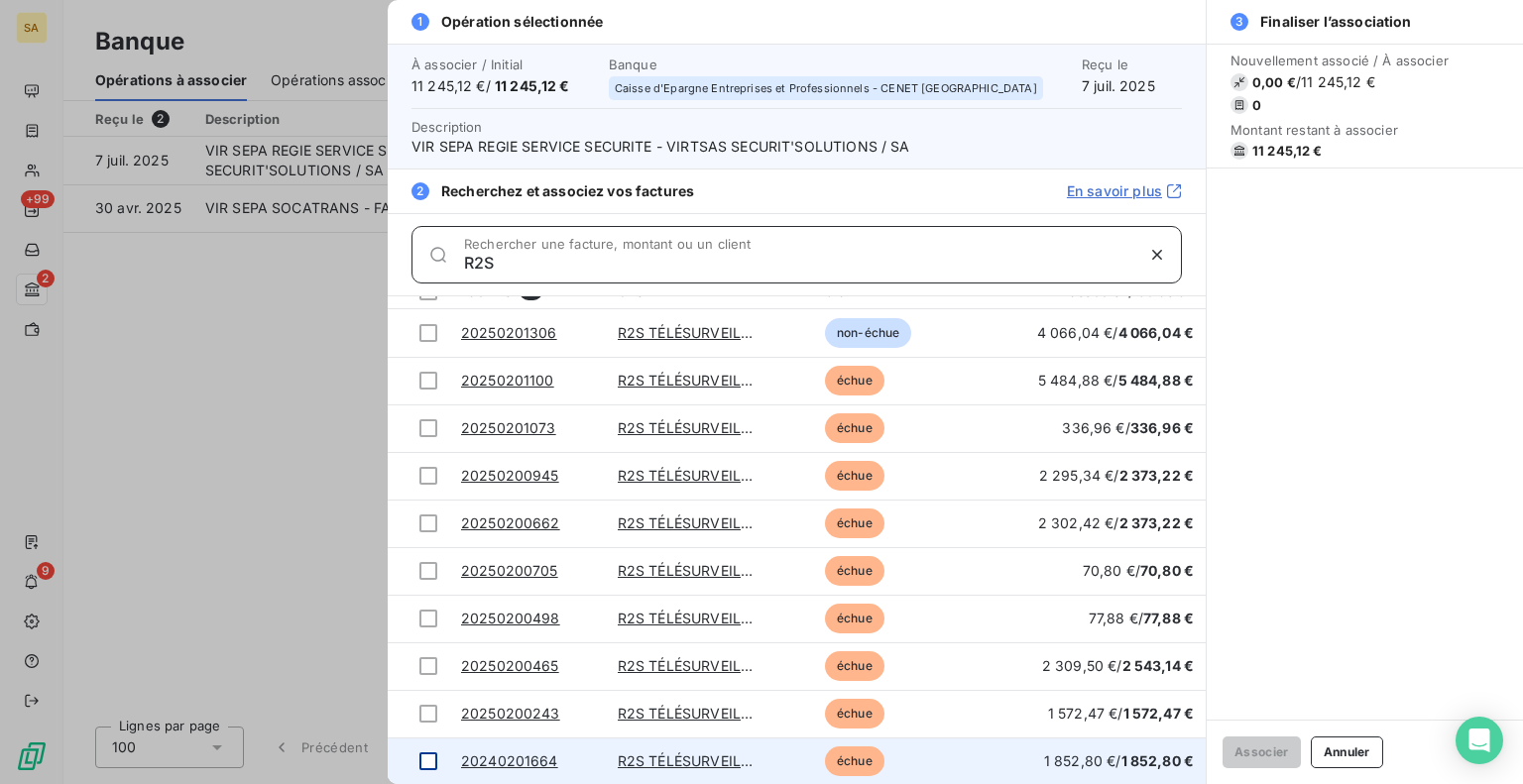 type on "R2S" 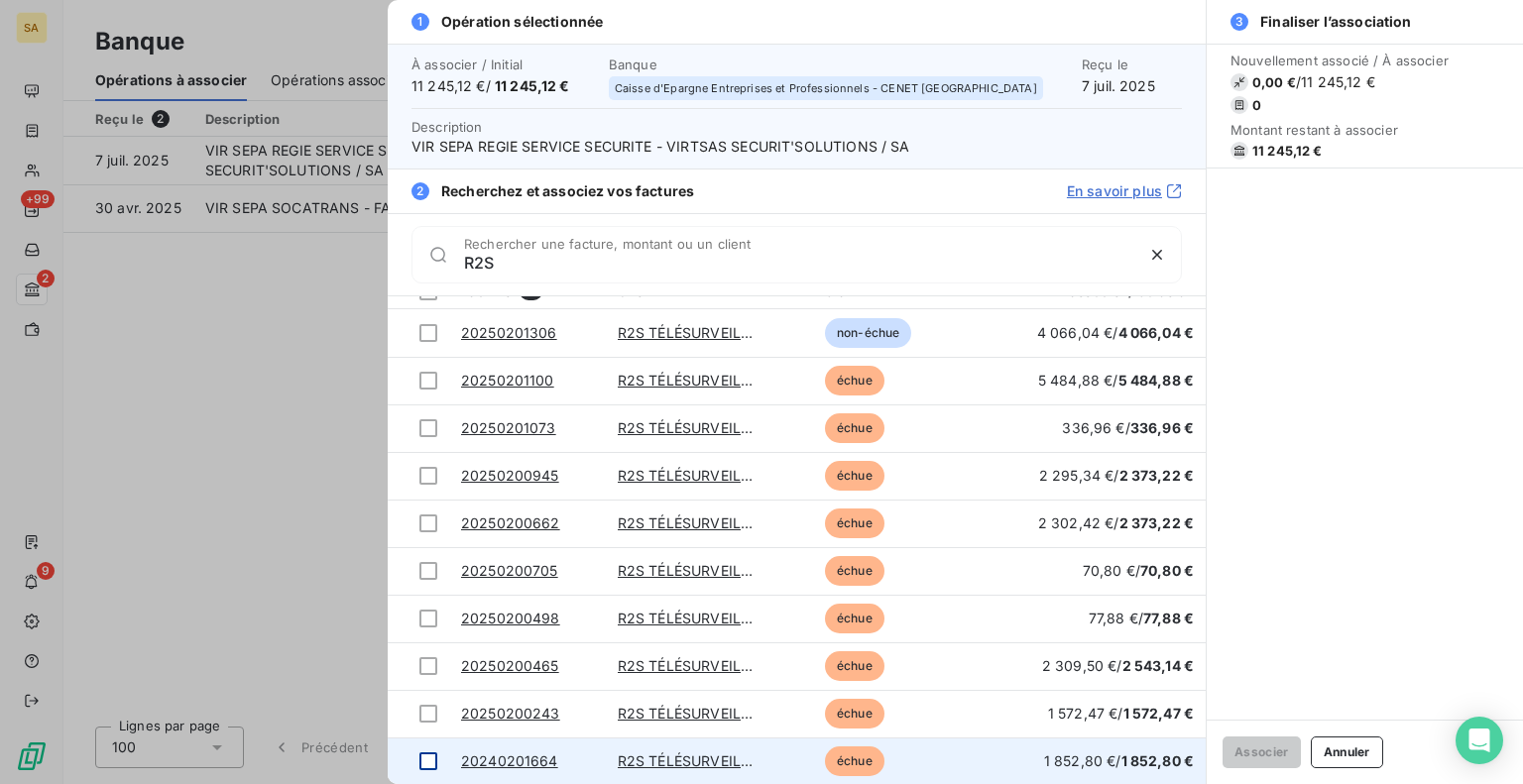 click at bounding box center [428, 761] 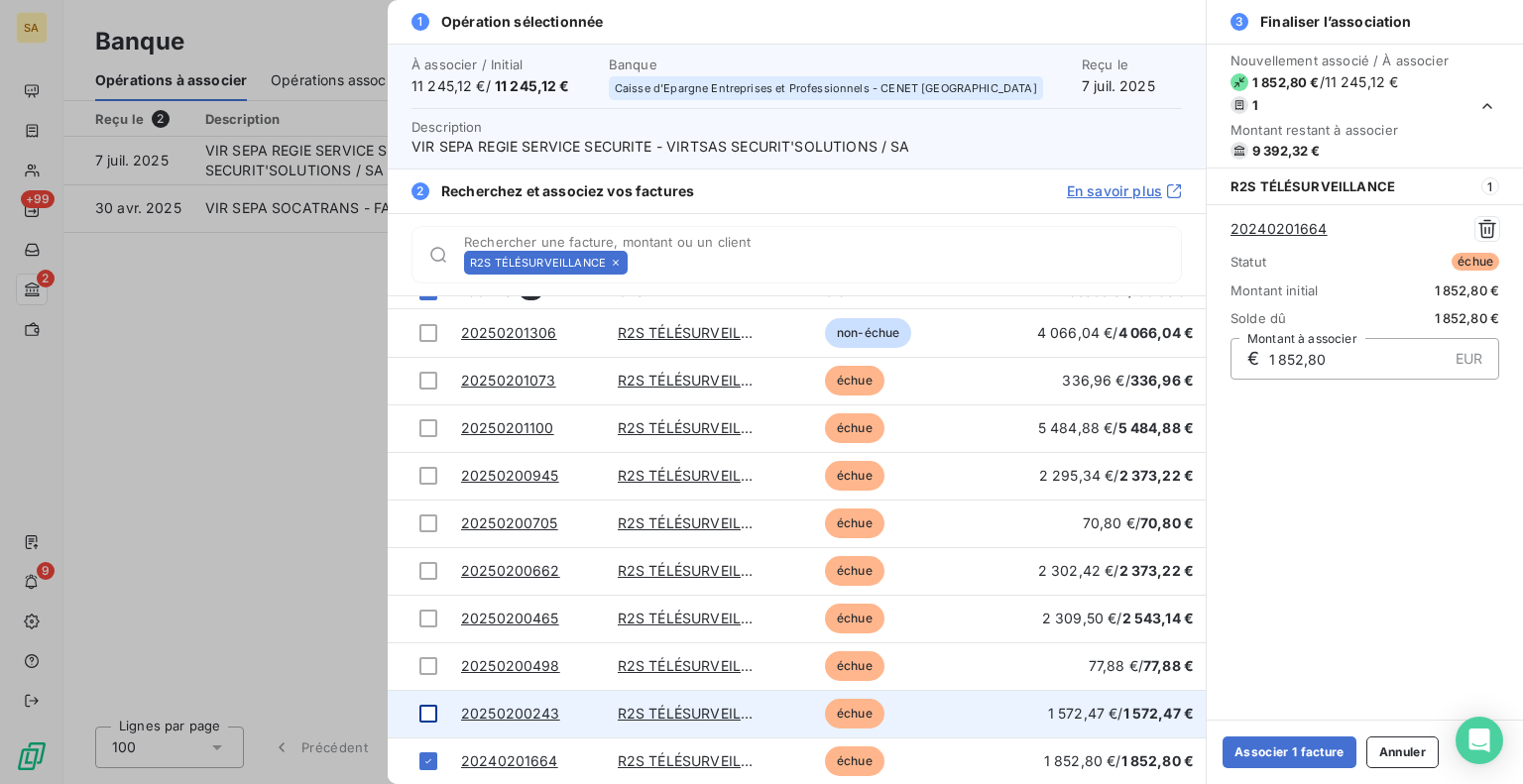 click at bounding box center [428, 714] 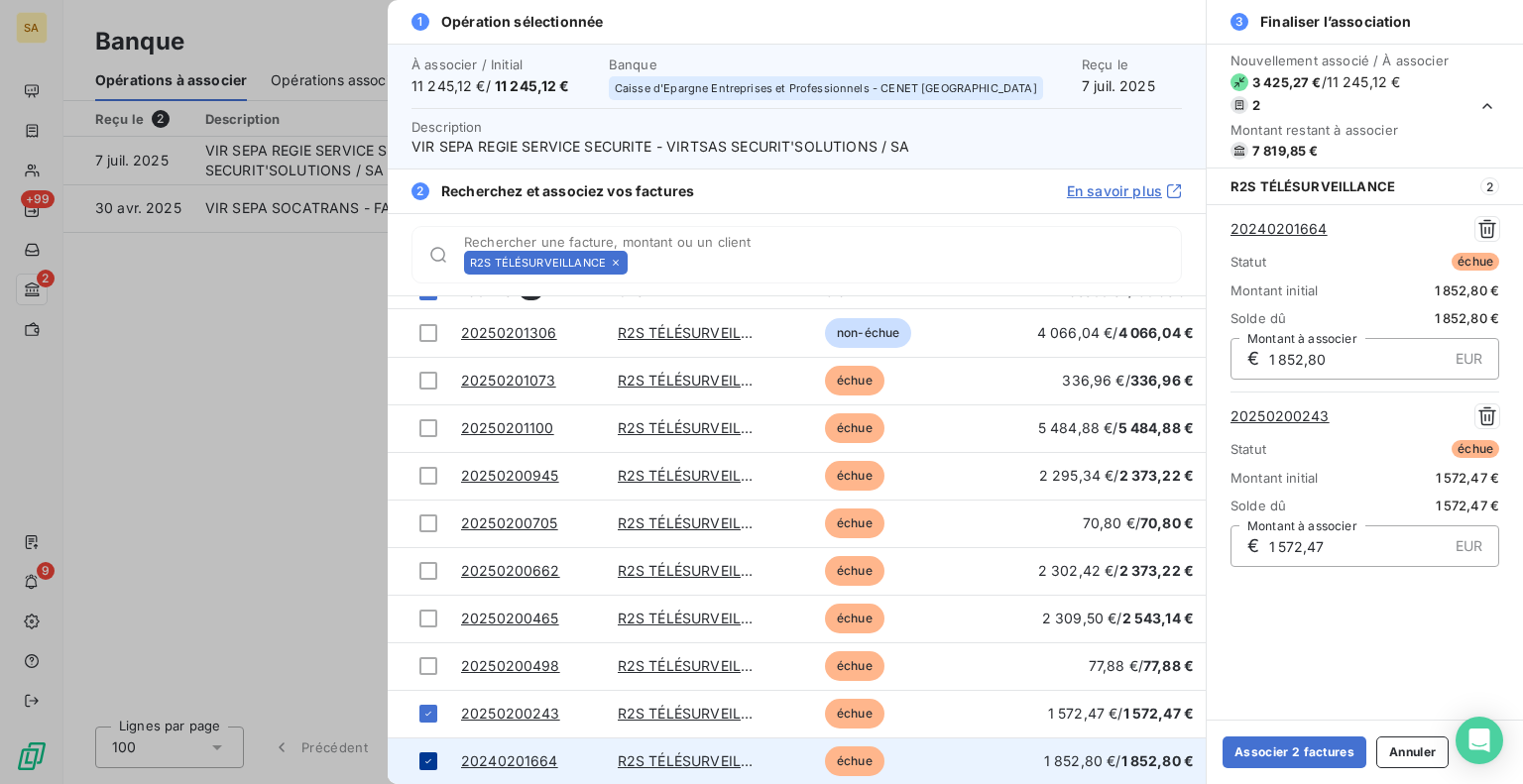 click 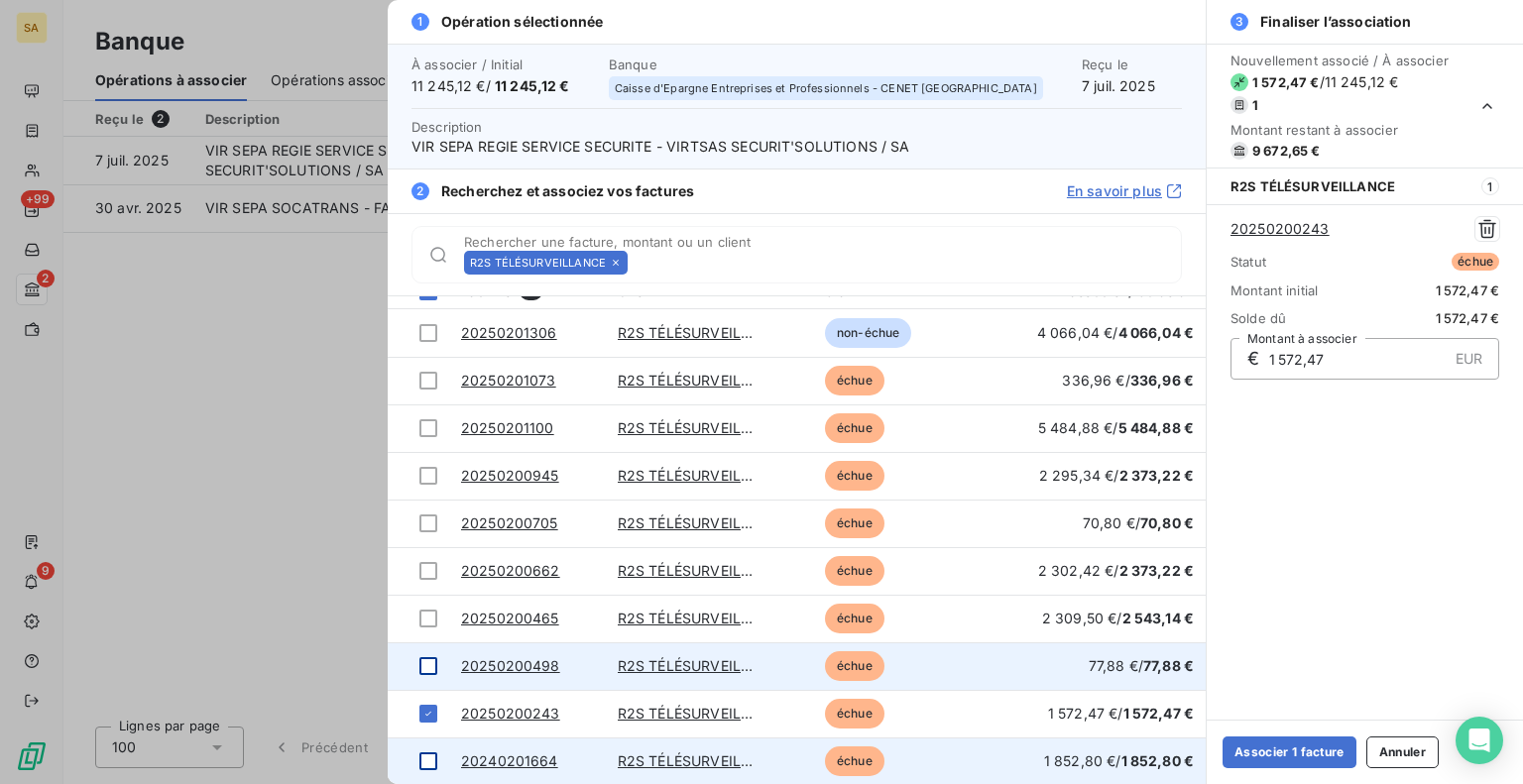 click at bounding box center [428, 666] 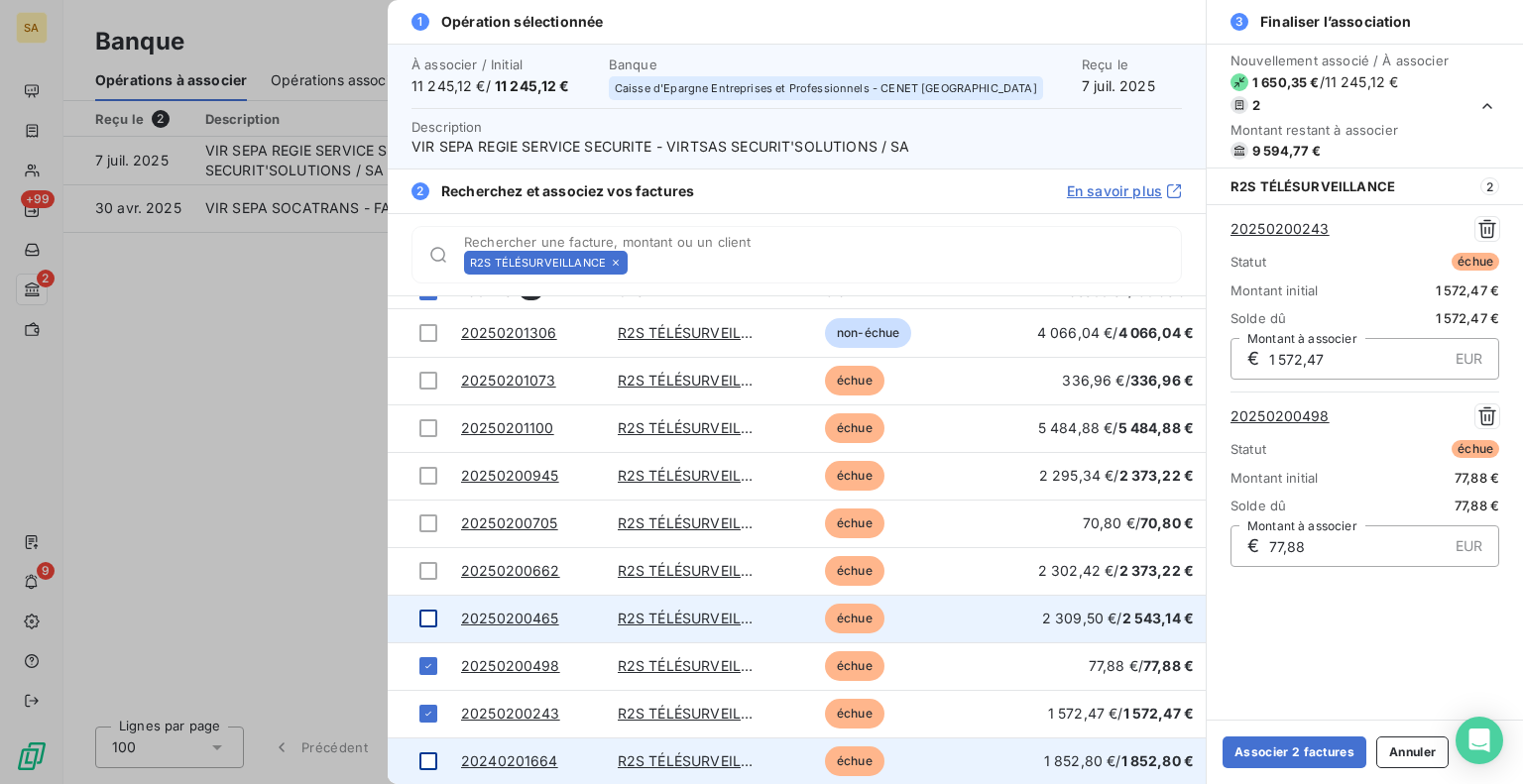 click at bounding box center (428, 618) 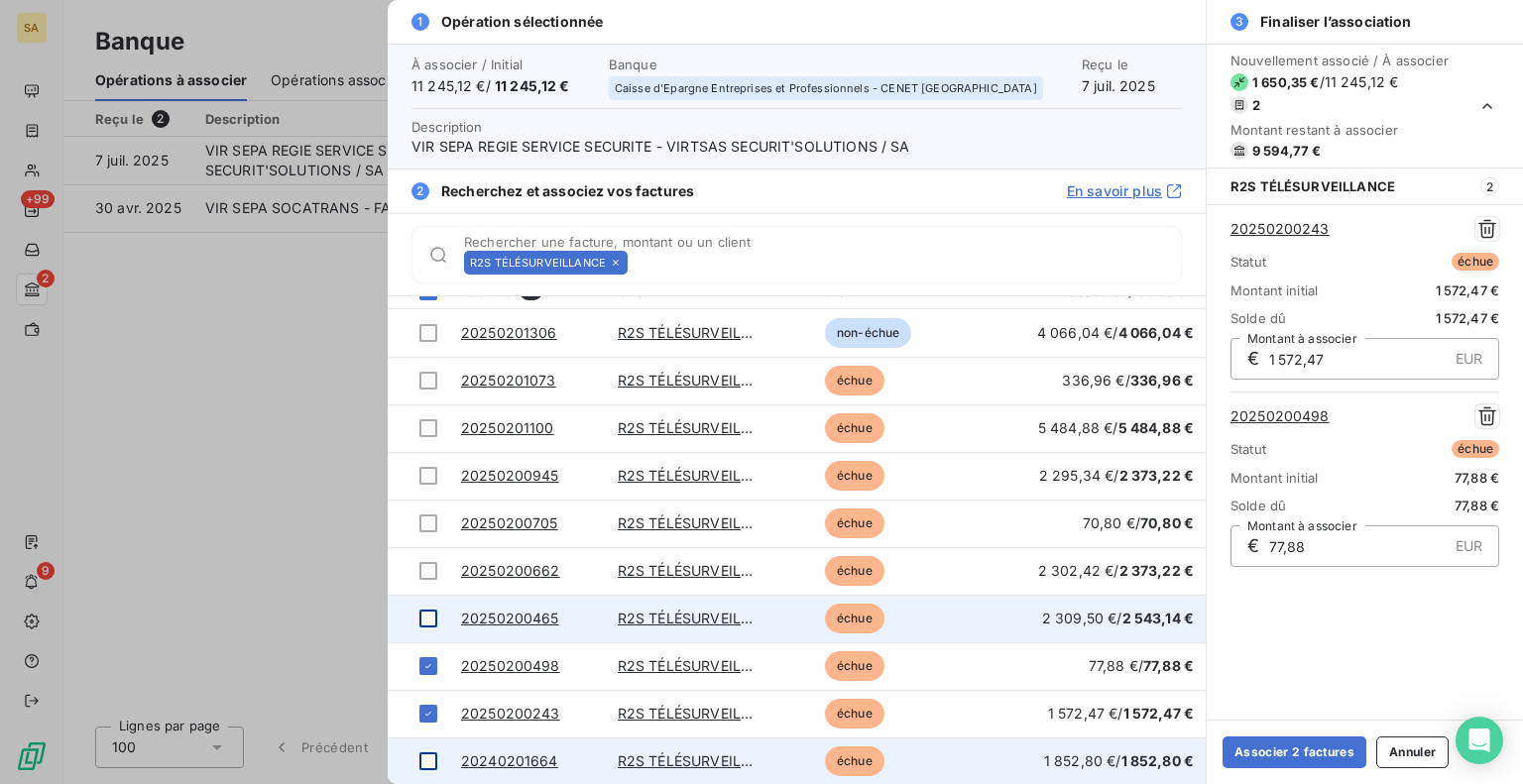 scroll, scrollTop: 32, scrollLeft: 0, axis: vertical 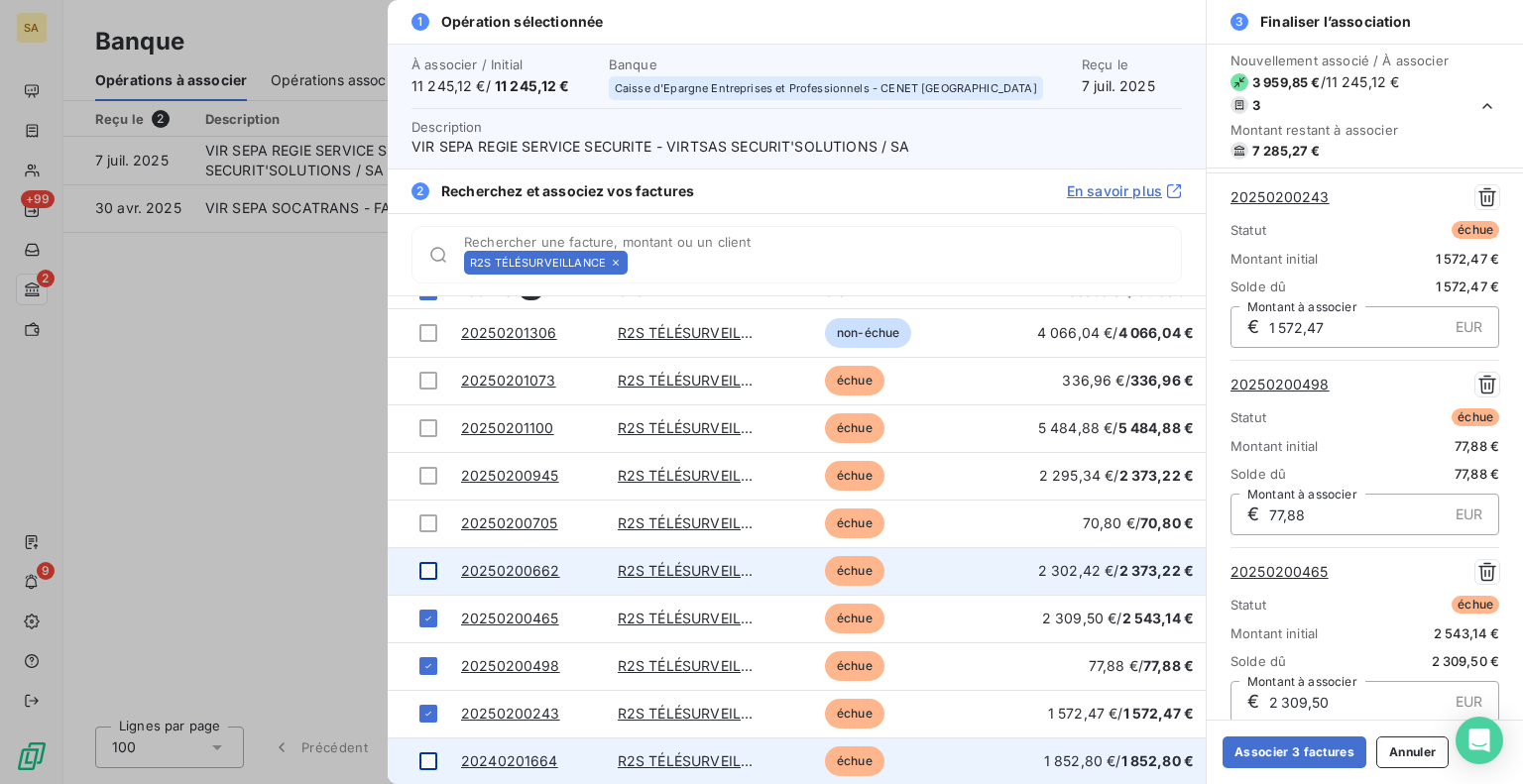 click at bounding box center [428, 571] 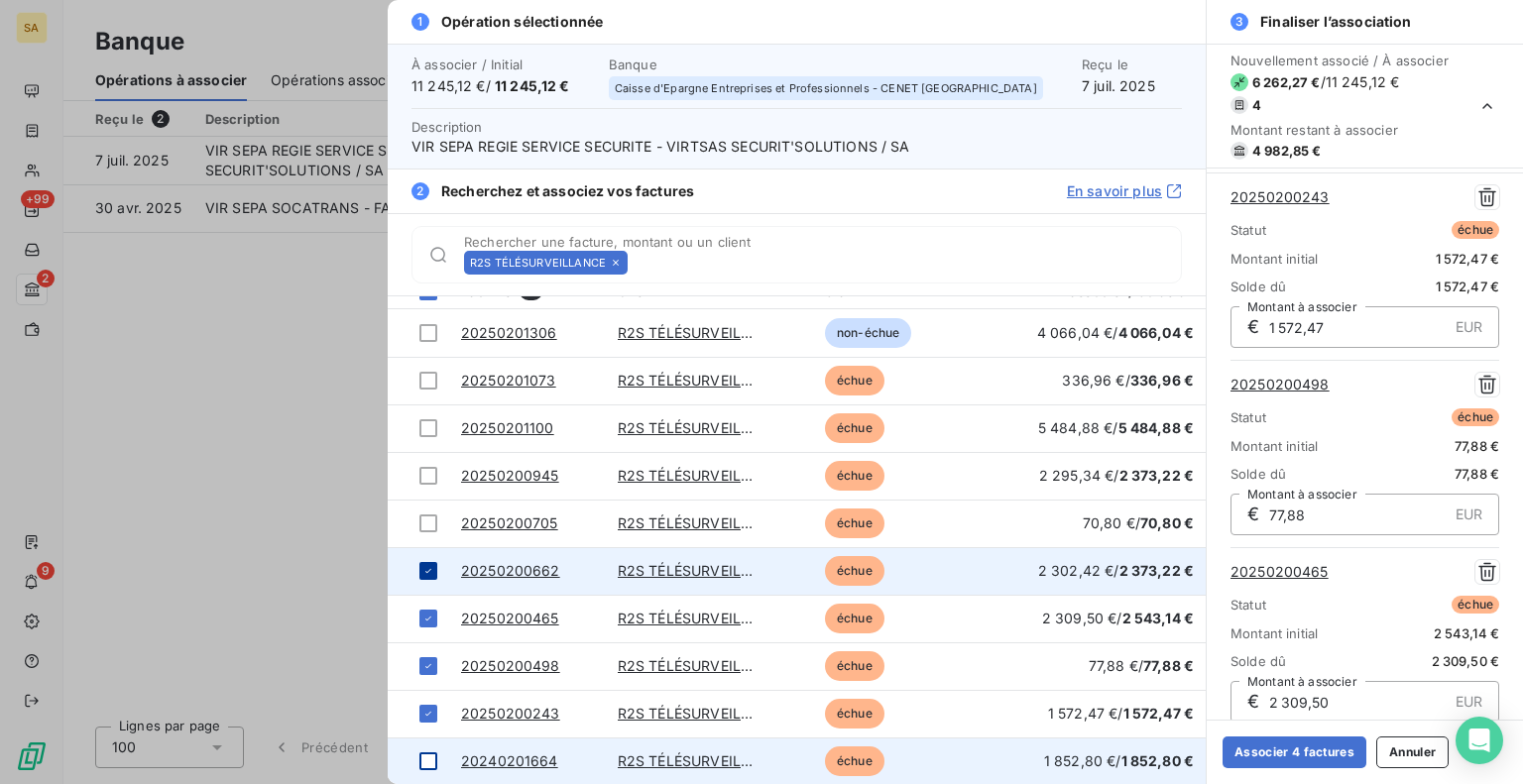 scroll, scrollTop: 232, scrollLeft: 0, axis: vertical 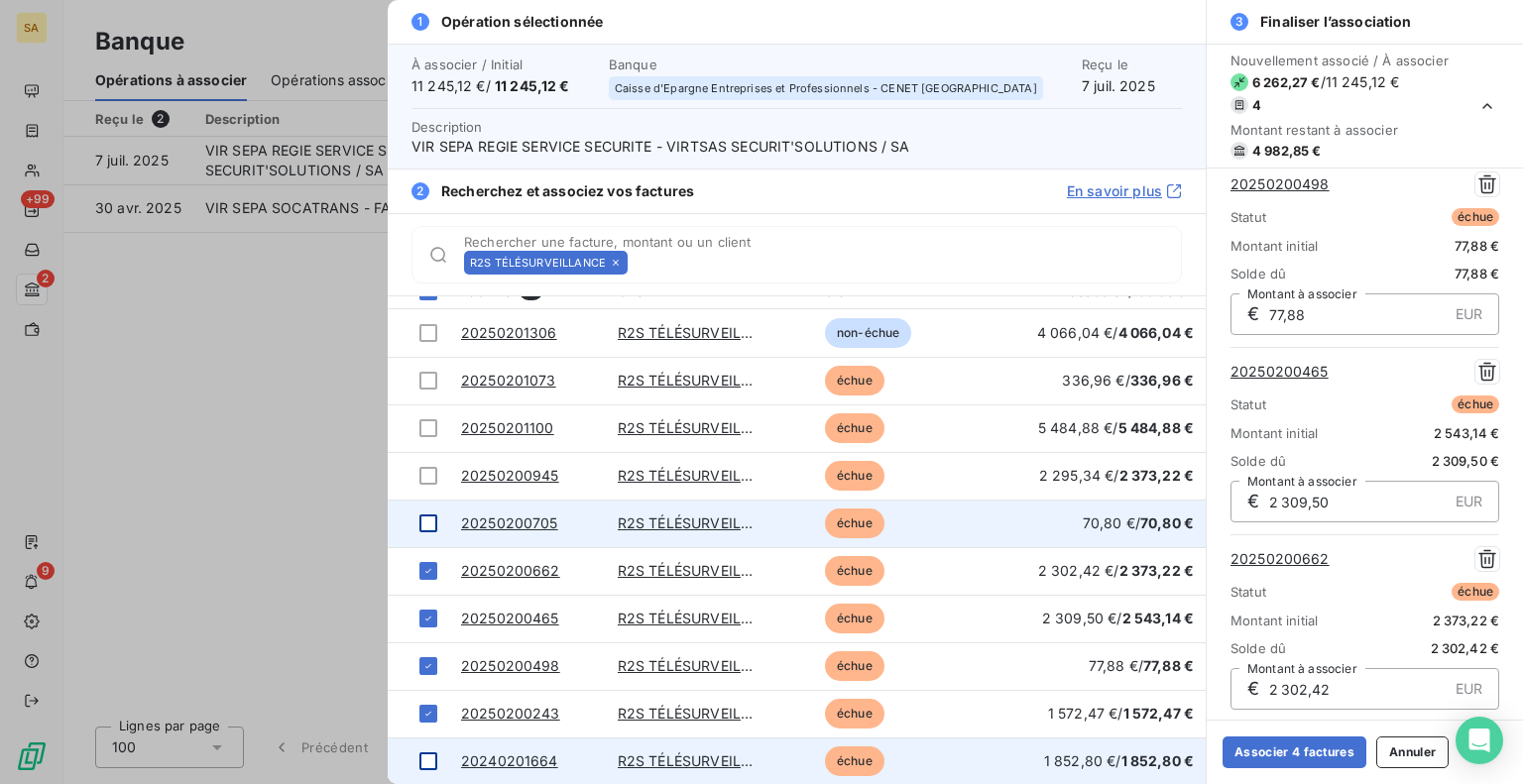 click at bounding box center (418, 523) 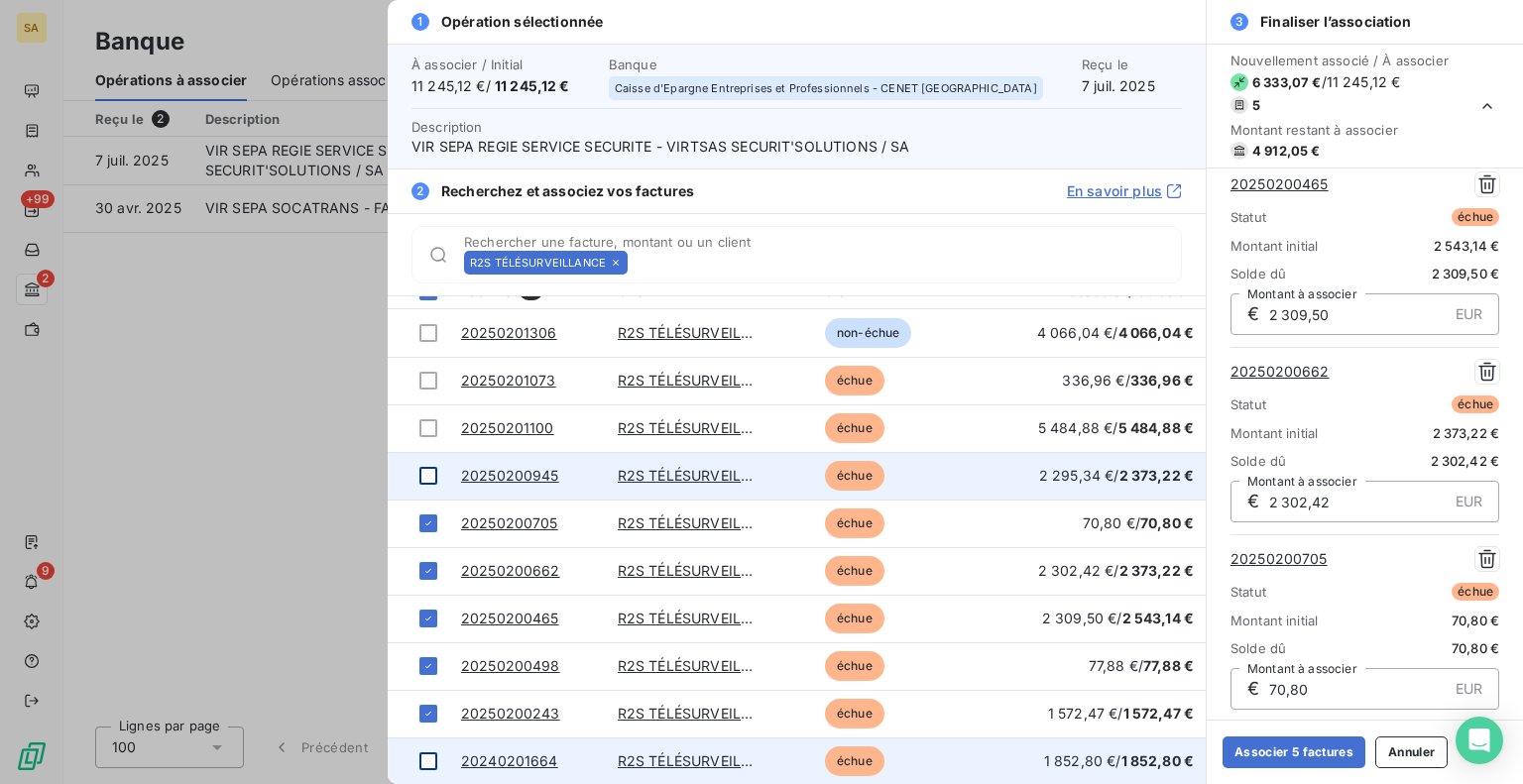 click at bounding box center (428, 476) 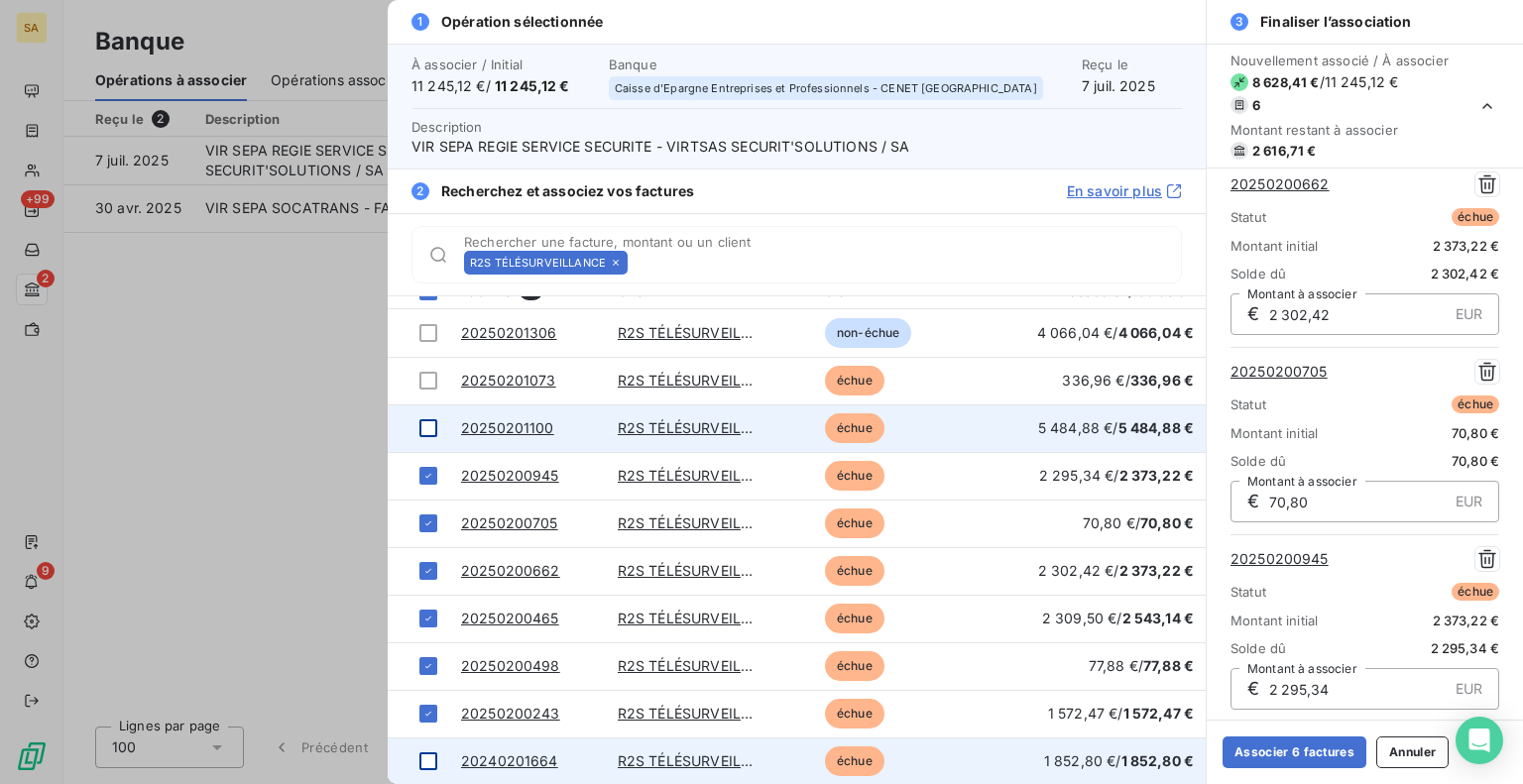 click at bounding box center (428, 428) 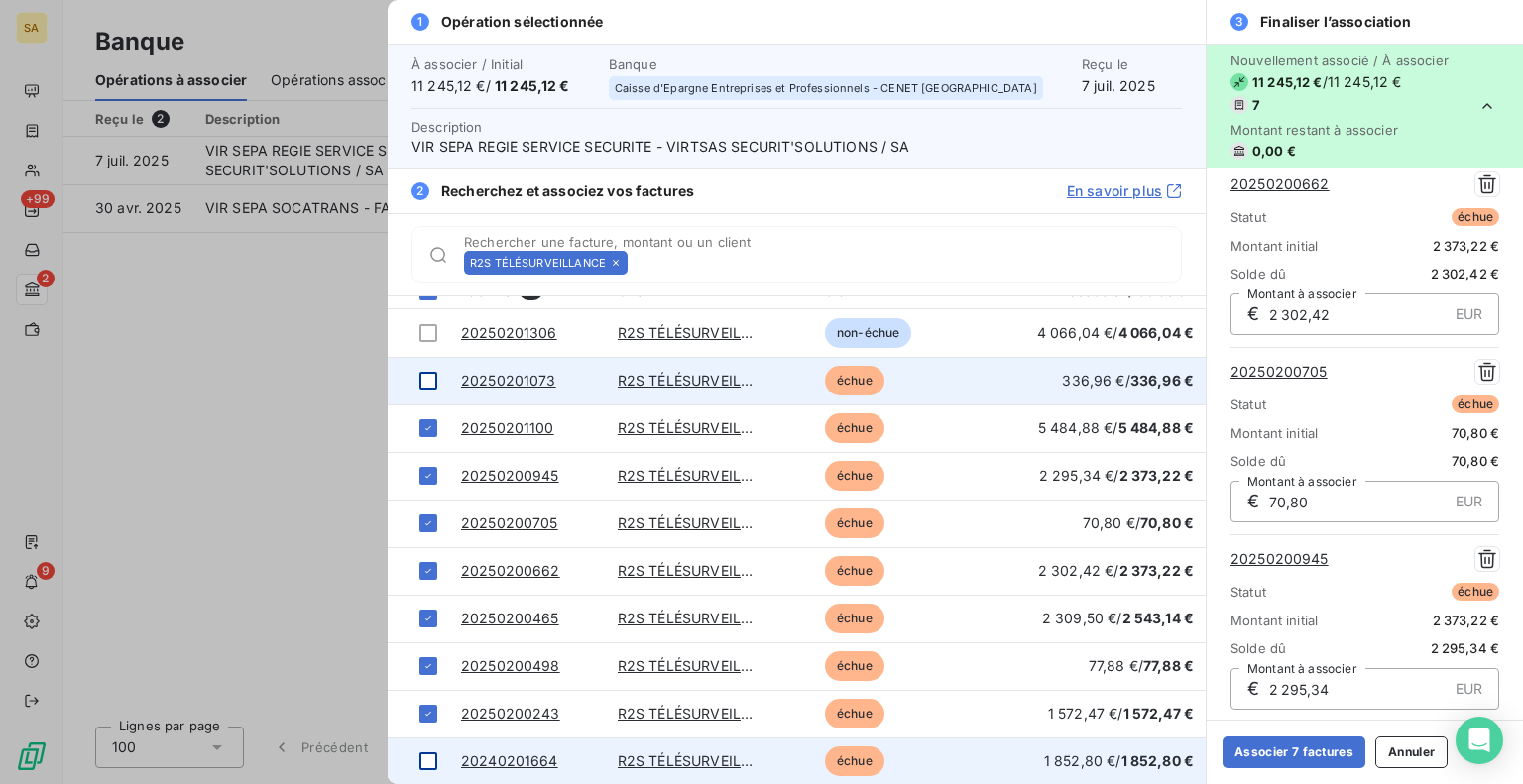 scroll, scrollTop: 793, scrollLeft: 0, axis: vertical 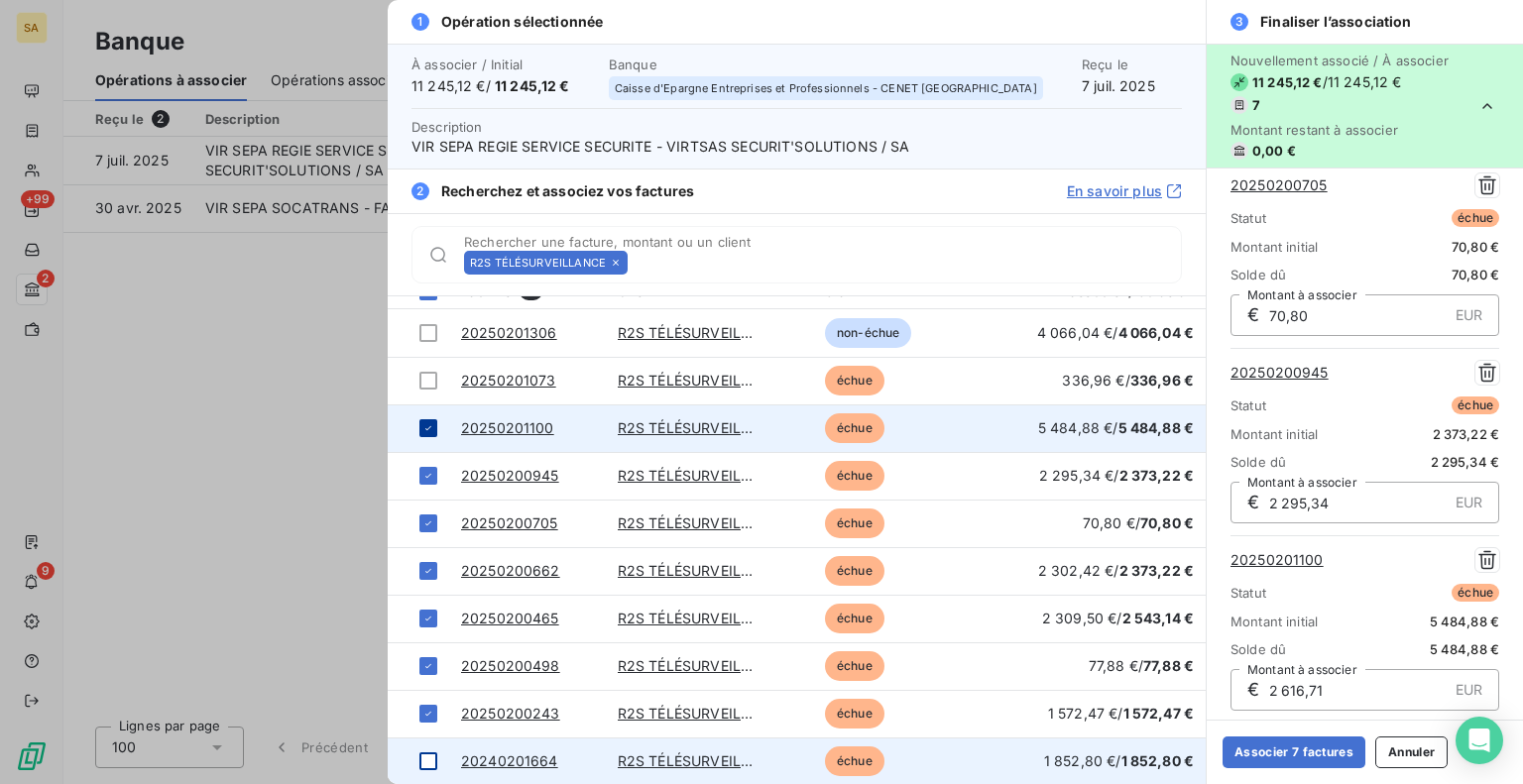 click 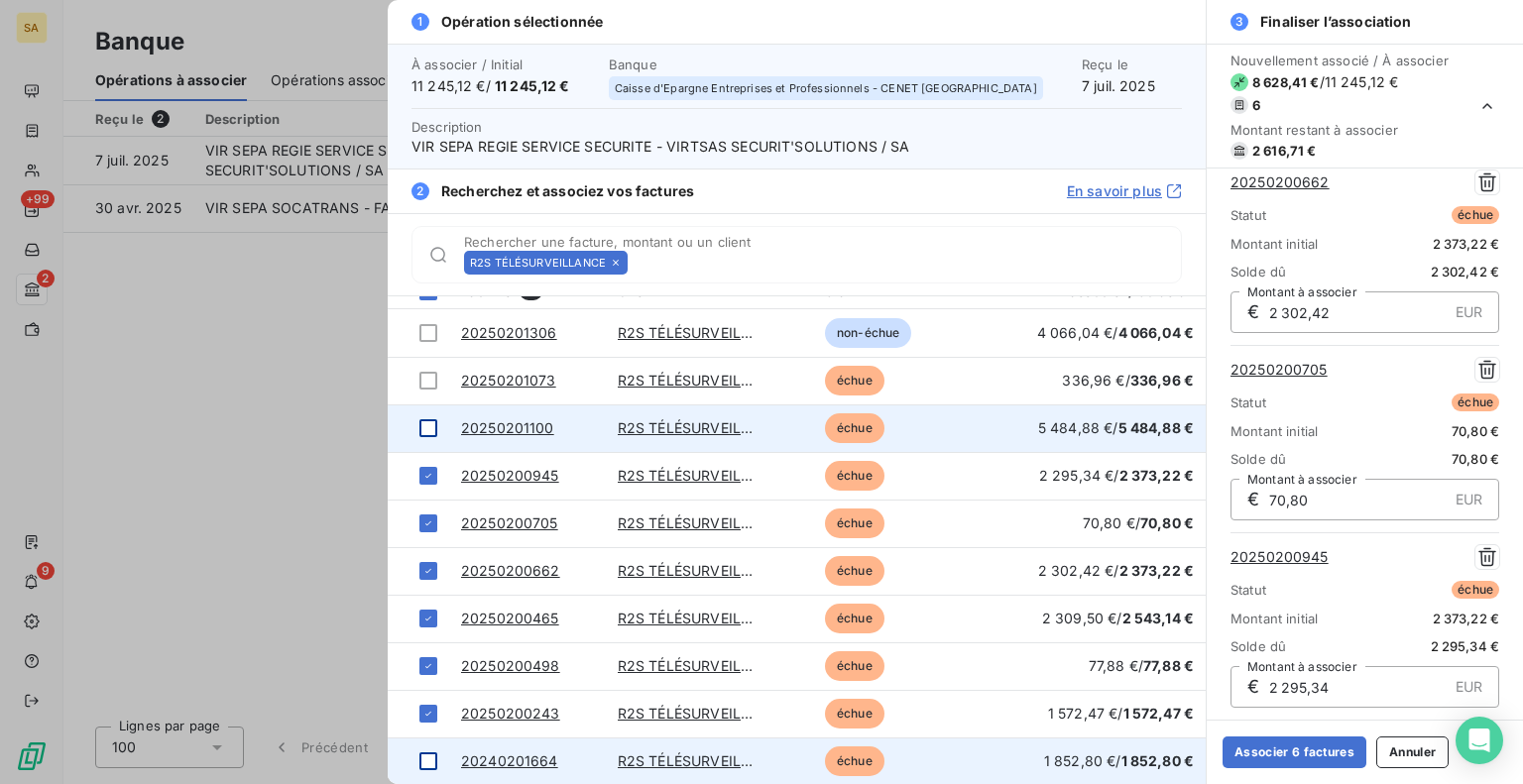 scroll, scrollTop: 607, scrollLeft: 0, axis: vertical 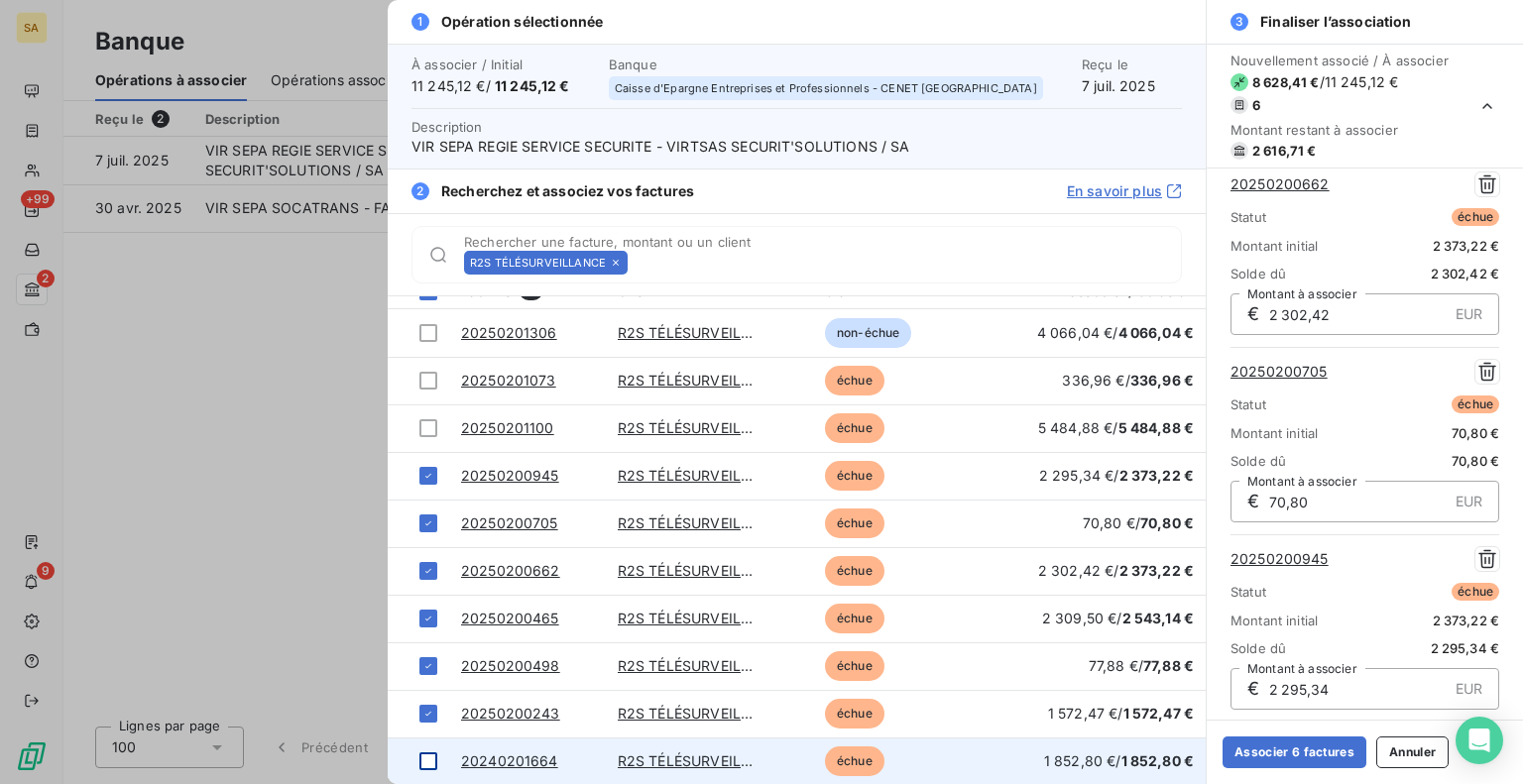 click at bounding box center [428, 761] 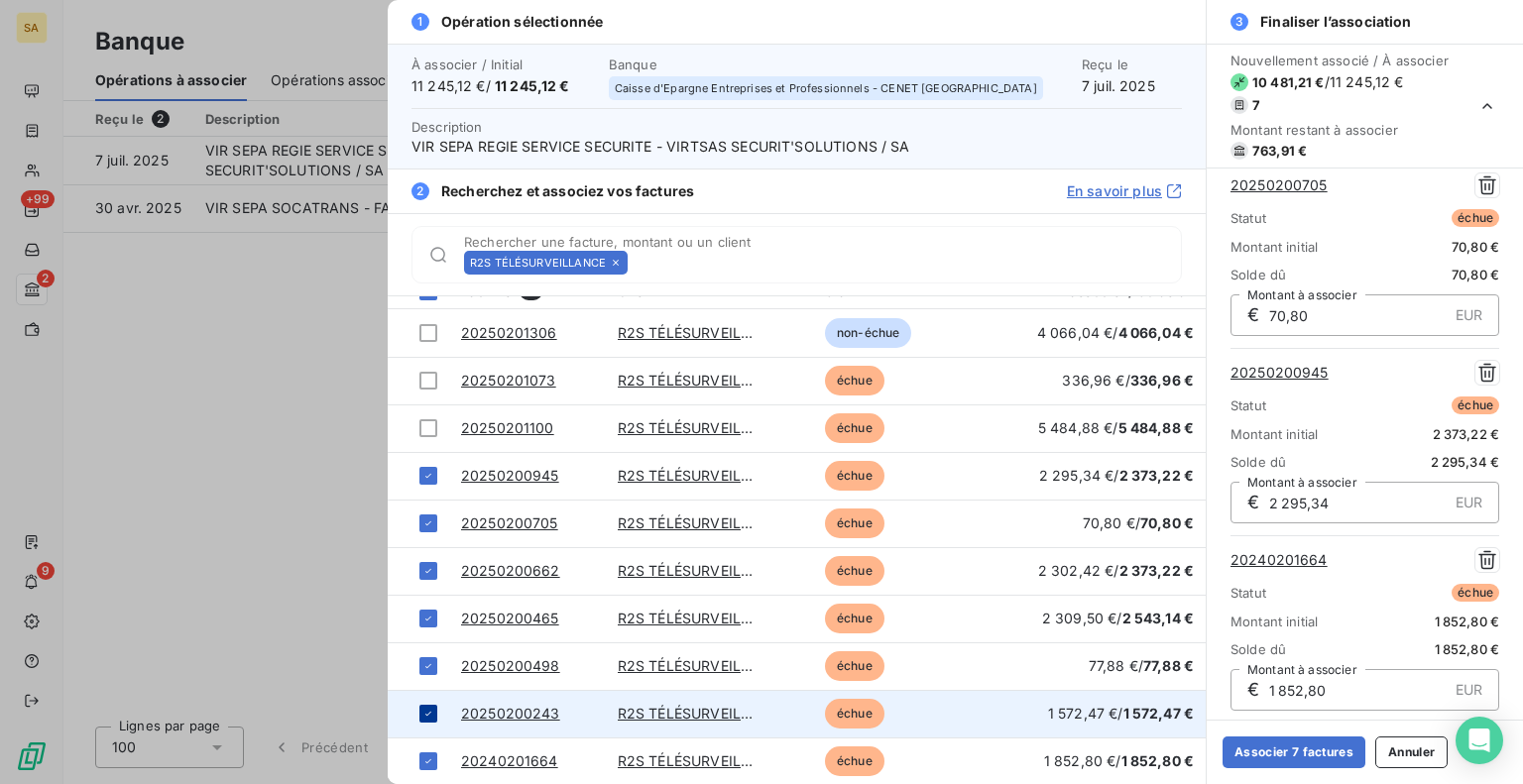scroll, scrollTop: 0, scrollLeft: 0, axis: both 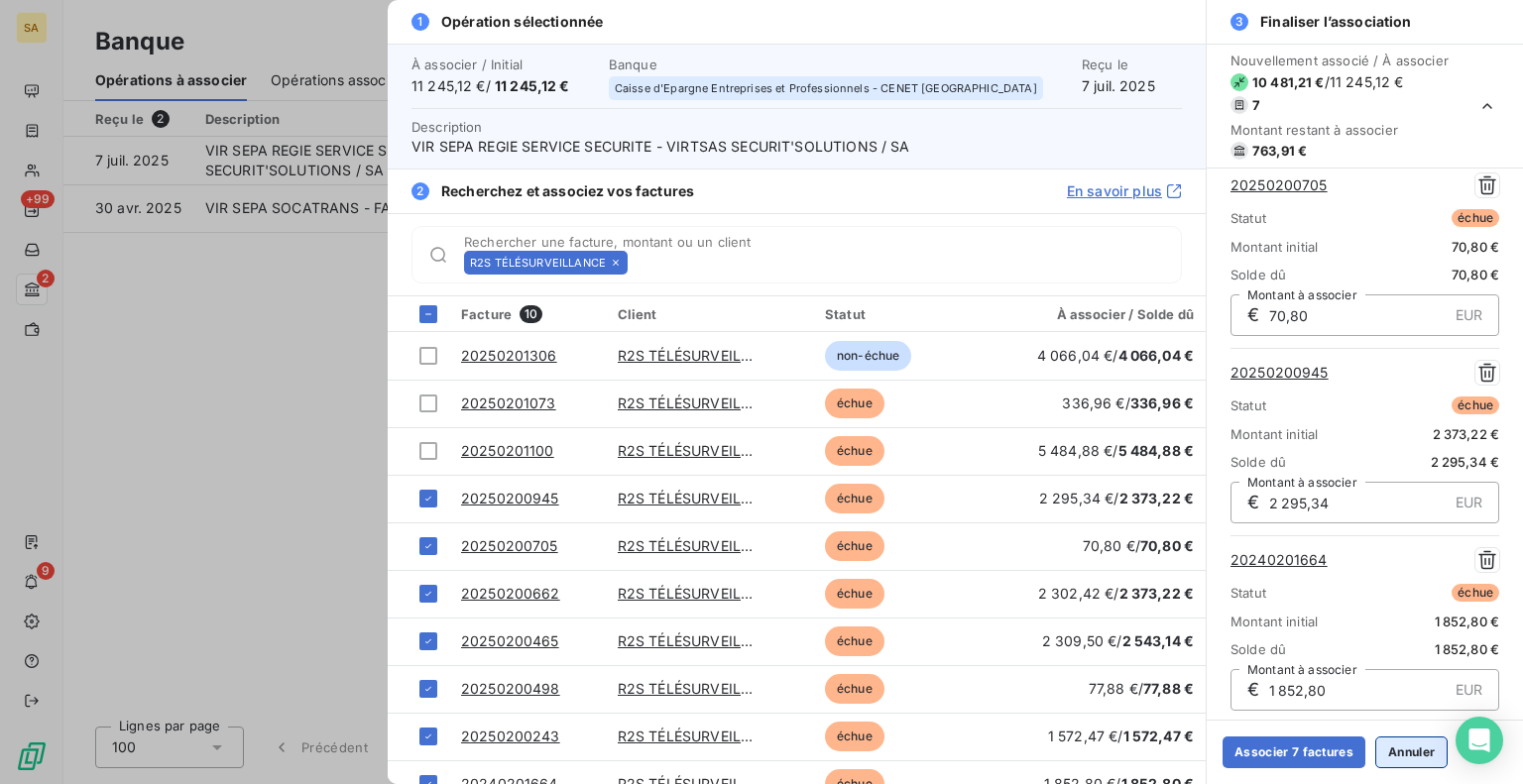 click on "Annuler" at bounding box center [1411, 752] 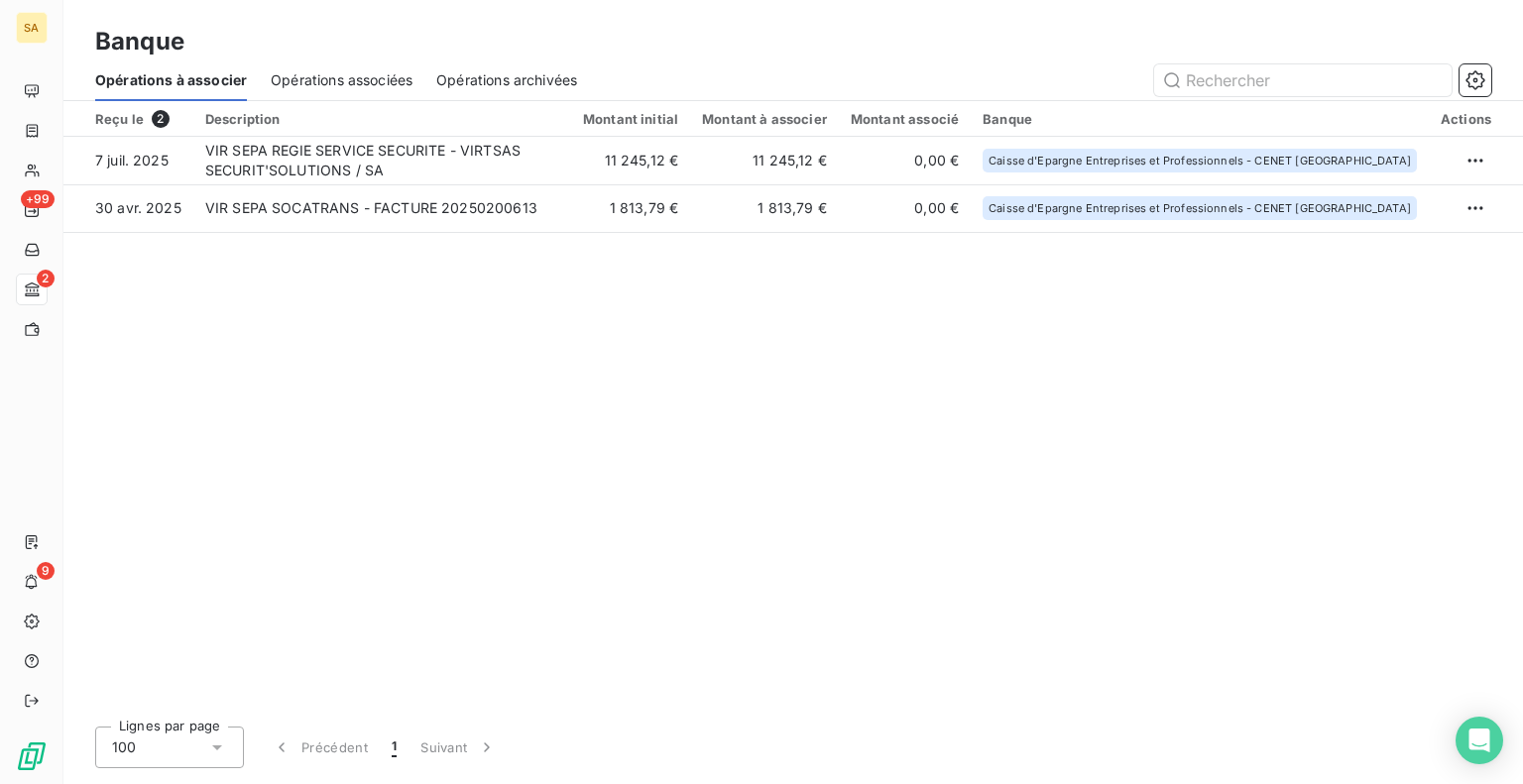 click on "Reçu le 2 Description Montant initial Montant à associer Montant associé Banque Actions 7 juil. 2025 VIR SEPA REGIE SERVICE SECURITE - VIRTSAS SECURIT'SOLUTIONS / SA 11 245,12 € 11 245,12 € 0,00 € Caisse d'Epargne Entreprises et Professionnels - CENET Hauts de France 30 avr. 2025 VIR SEPA SOCATRANS - FACTURE 20250200613 1 813,79 € 1 813,79 € 0,00 € Caisse d'Epargne Entreprises et Professionnels - CENET Hauts de France" at bounding box center [793, 405] 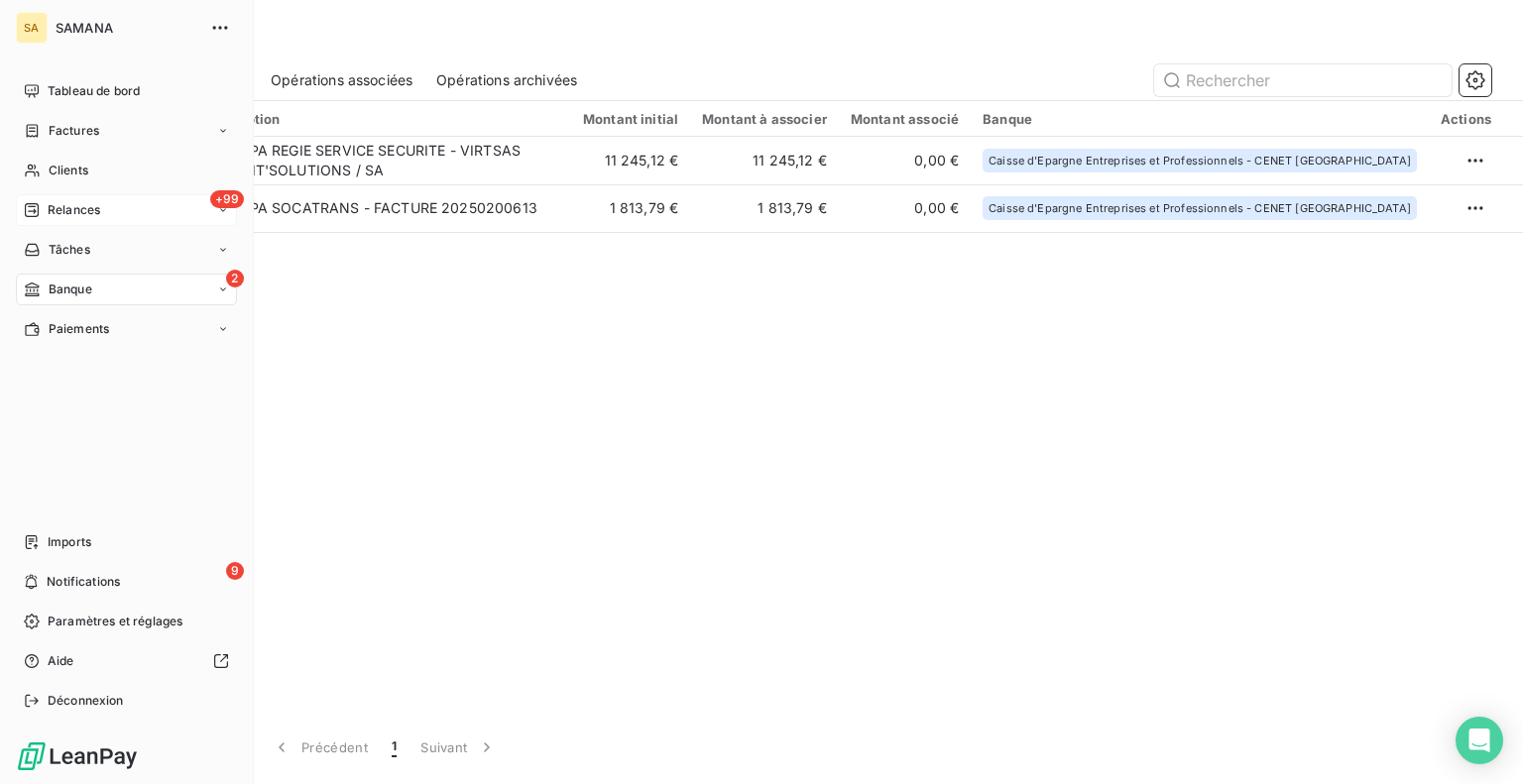 click on "+99 Relances" at bounding box center [126, 210] 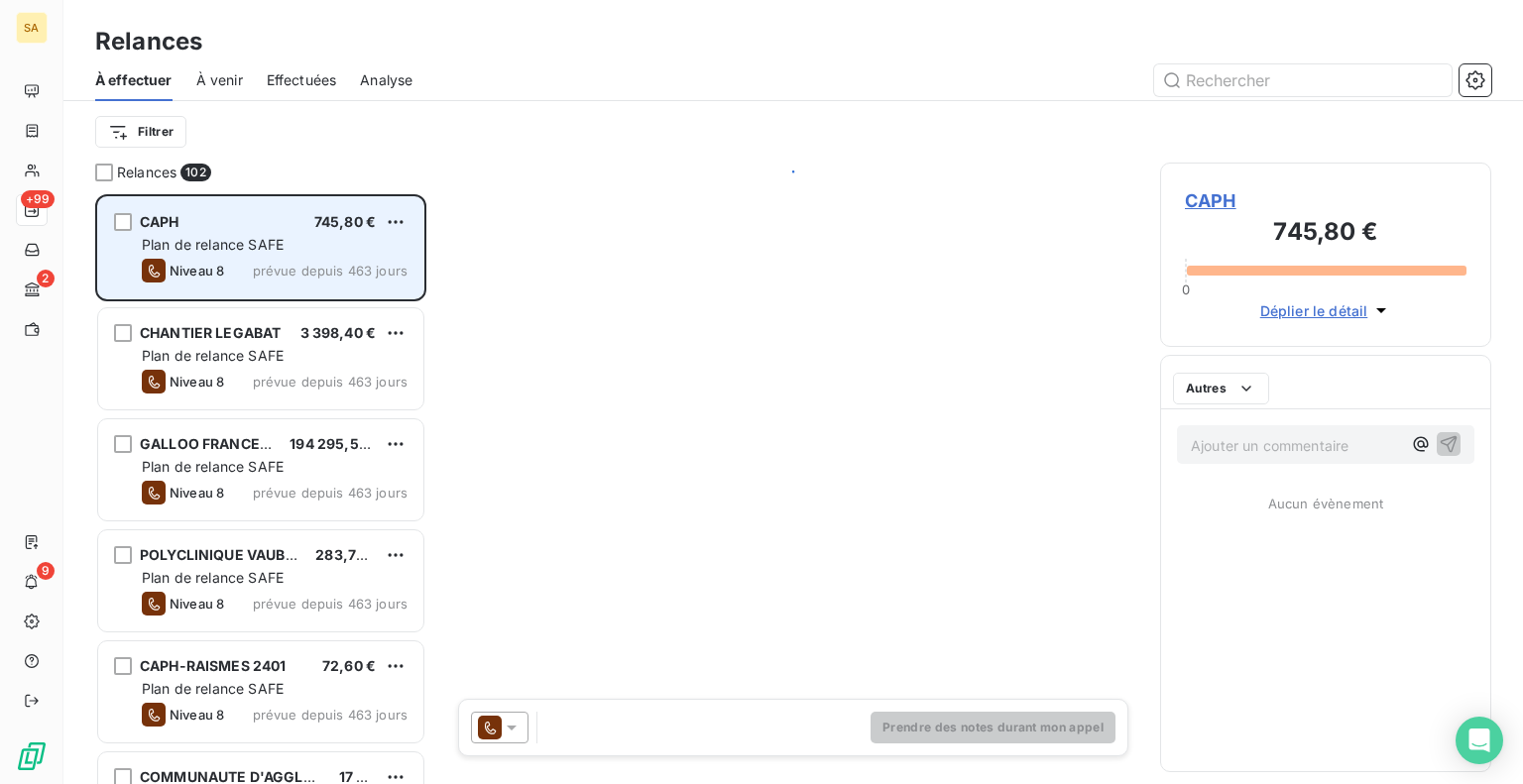 scroll, scrollTop: 16, scrollLeft: 16, axis: both 